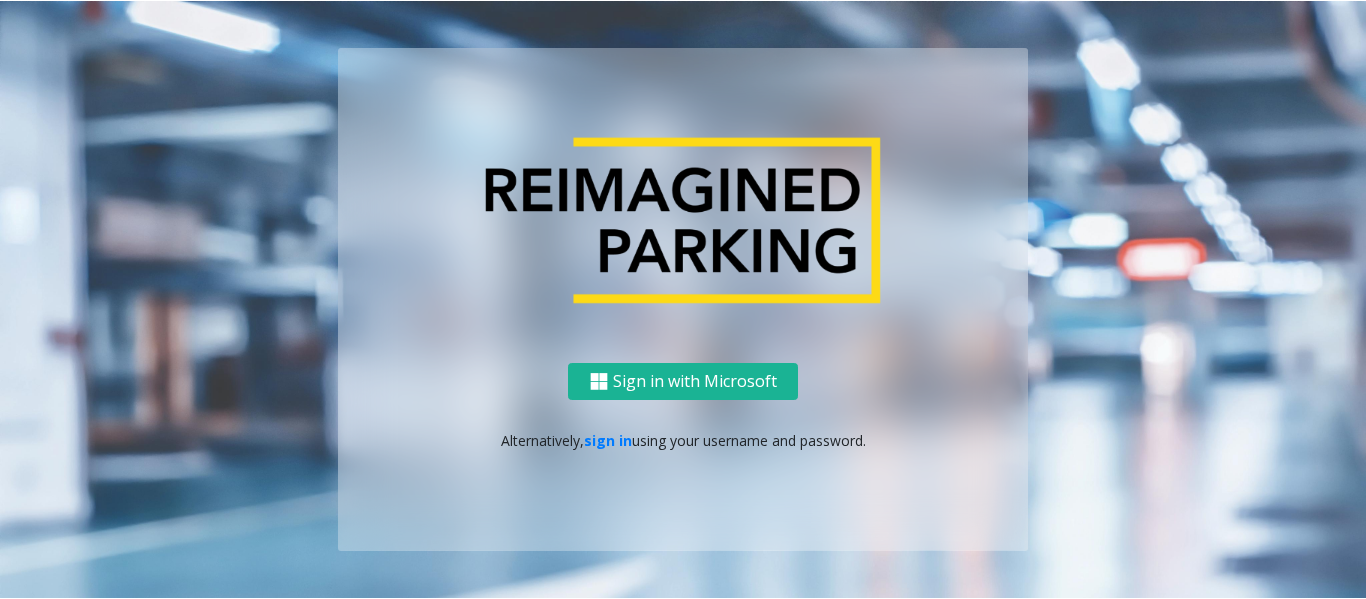 scroll, scrollTop: 0, scrollLeft: 0, axis: both 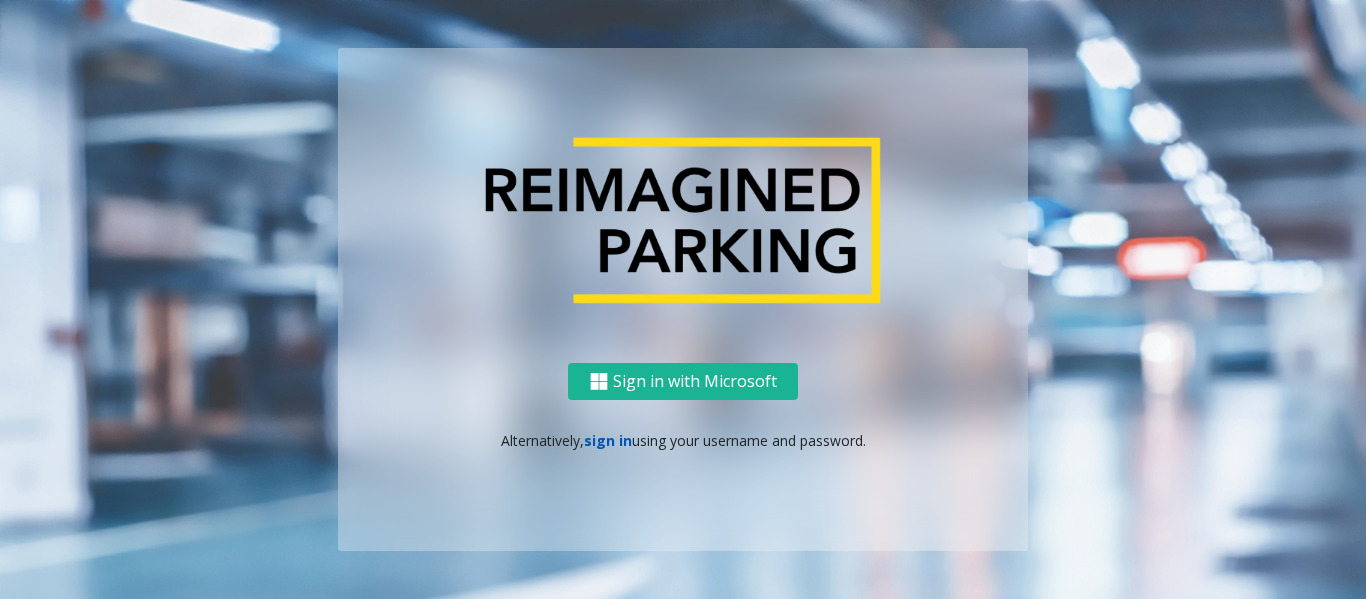 click on "sign in" 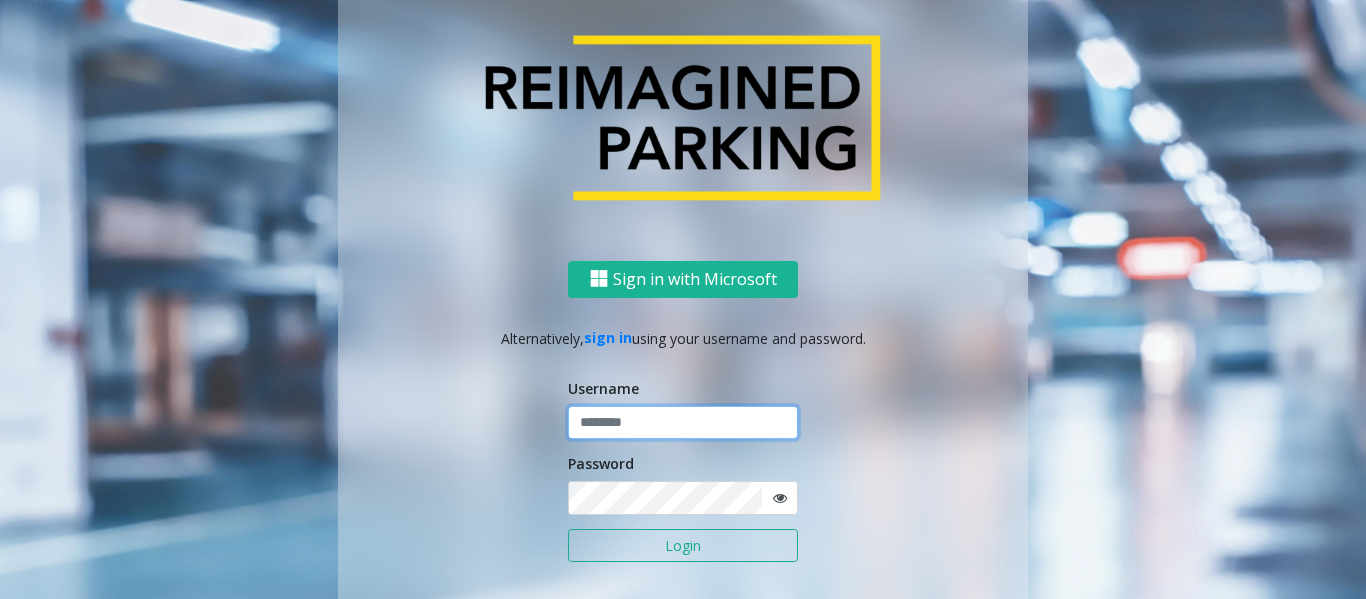 type on "******" 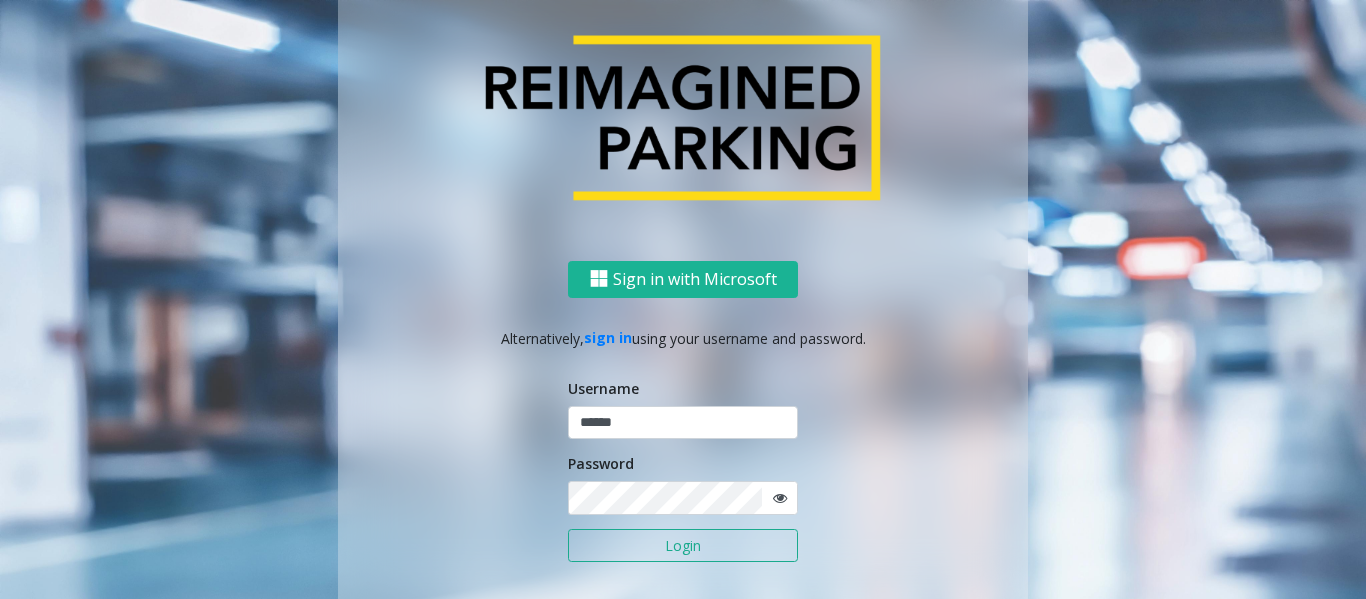 click on "Login" 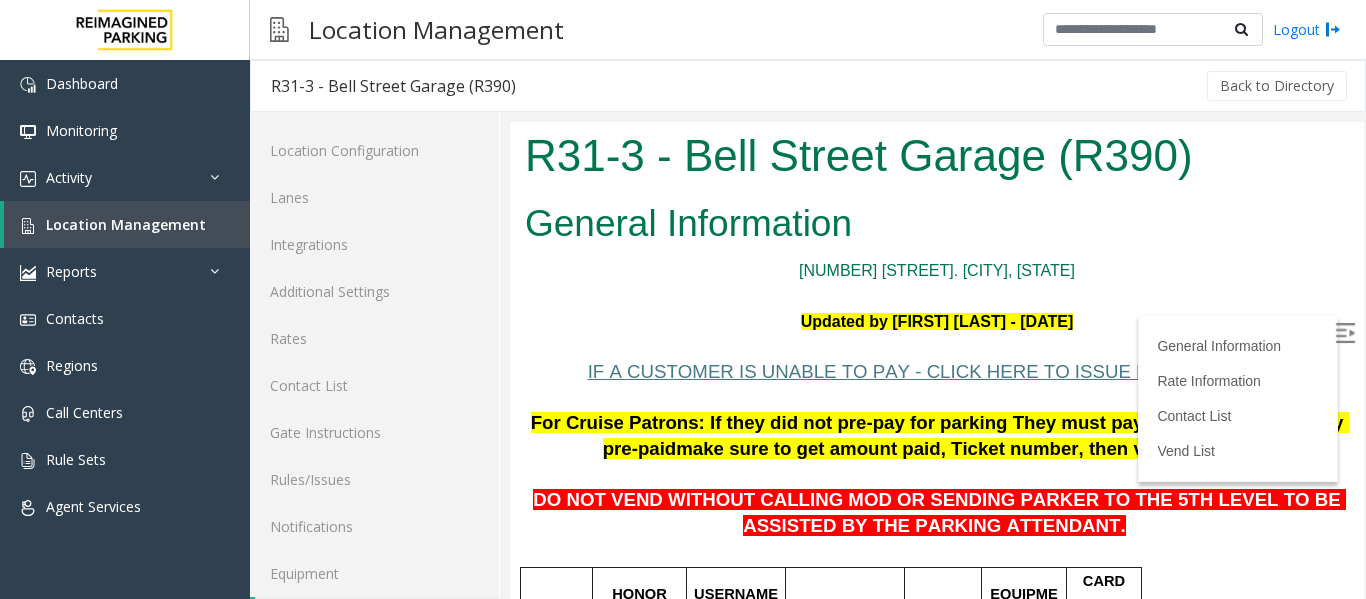 scroll, scrollTop: 0, scrollLeft: 0, axis: both 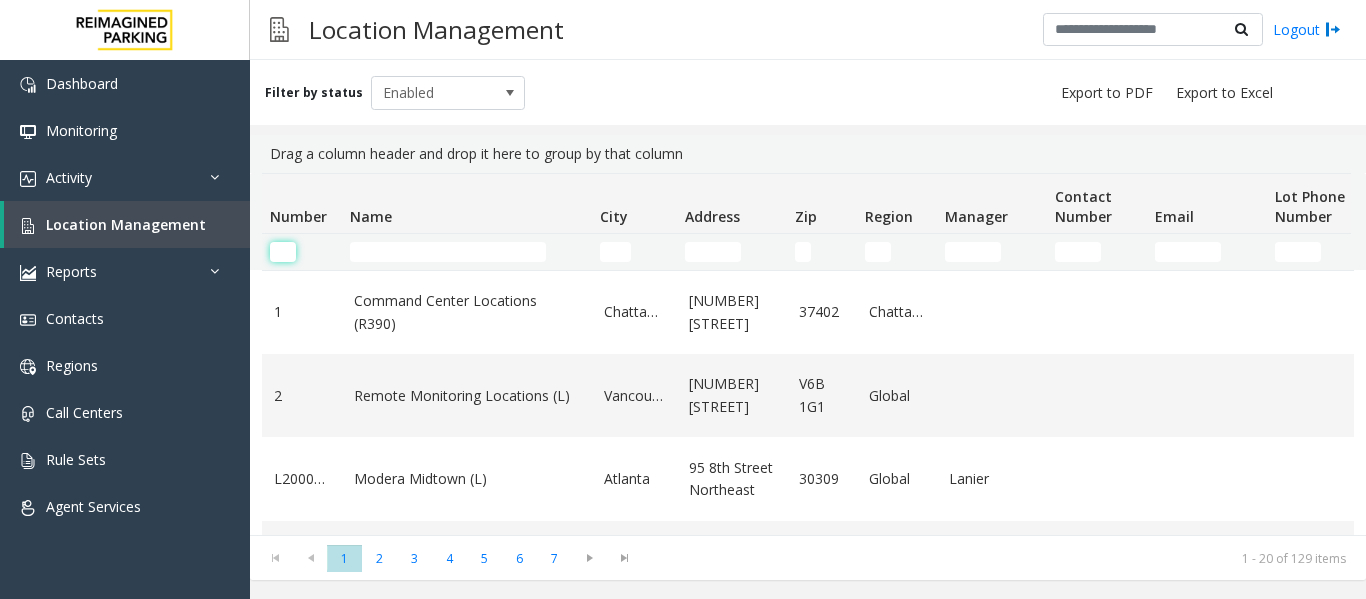 click 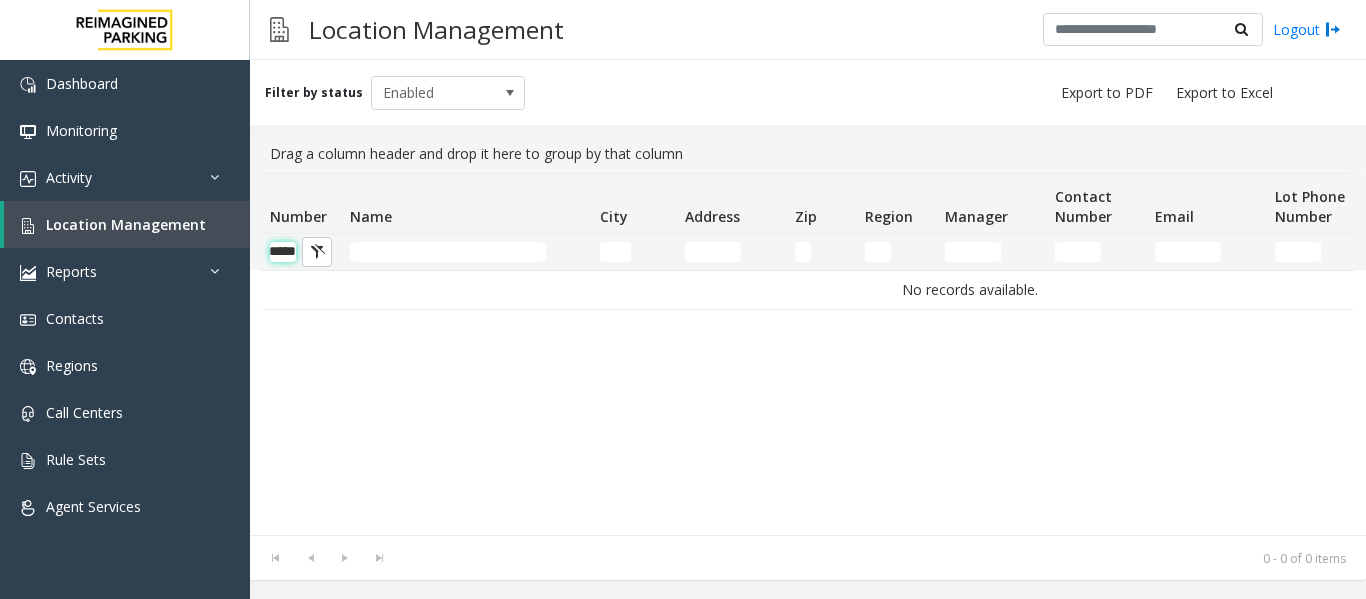 scroll, scrollTop: 0, scrollLeft: 25, axis: horizontal 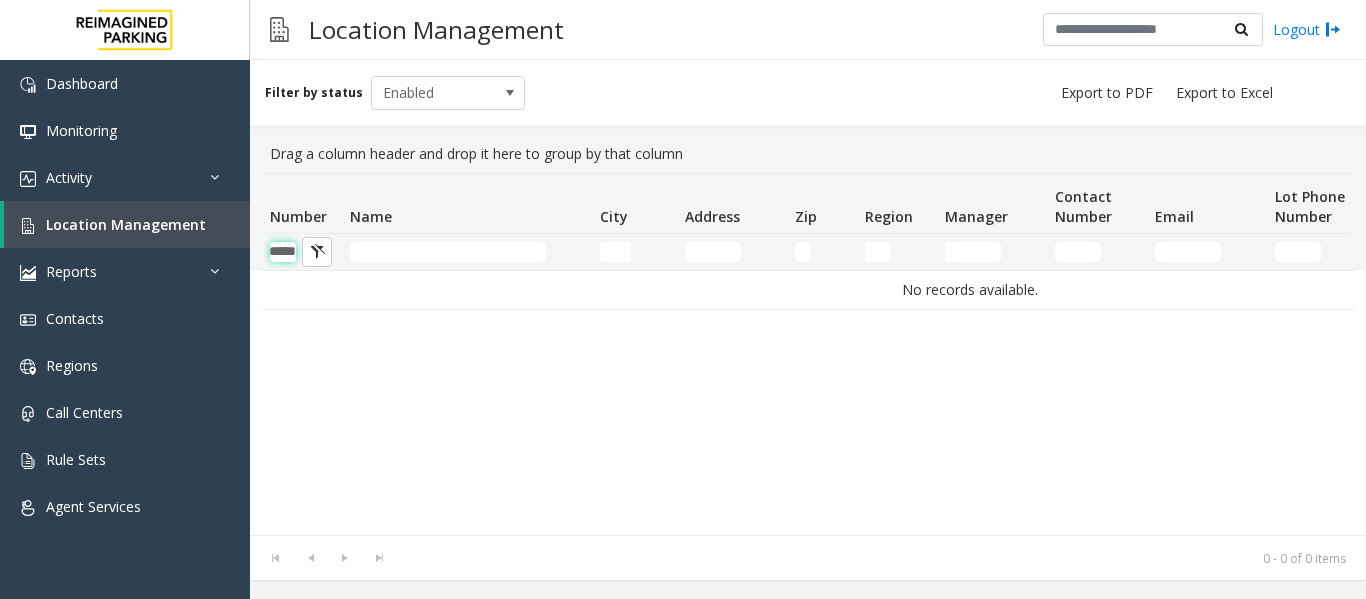 type on "*****" 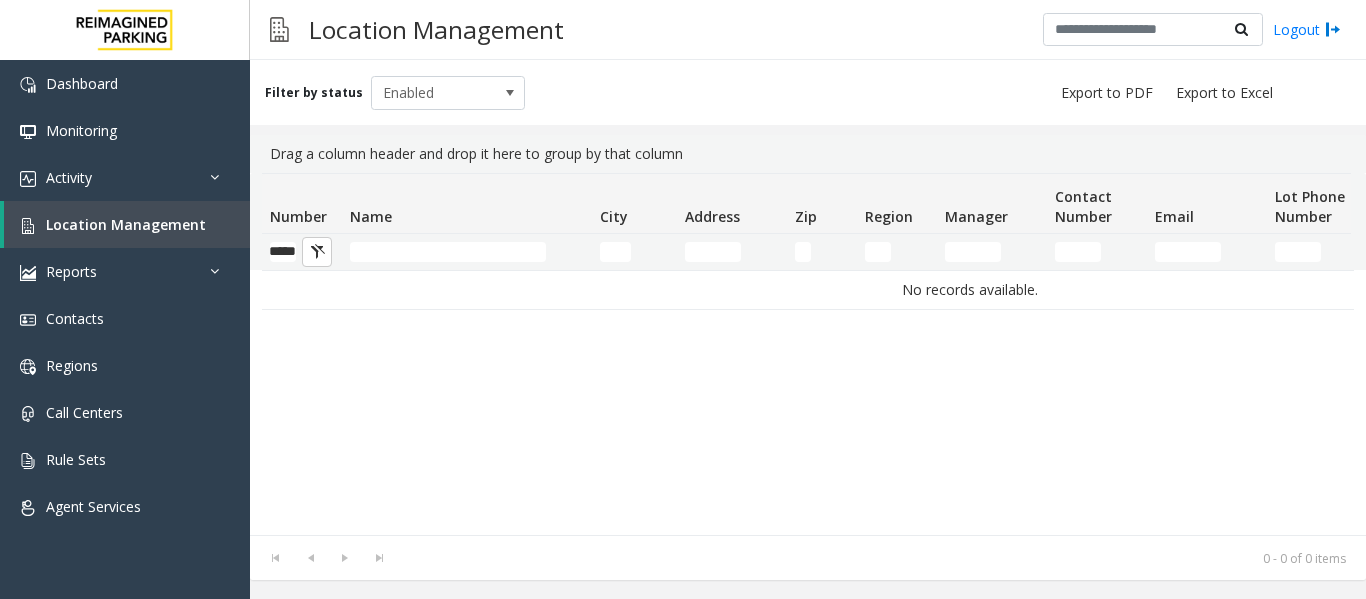scroll, scrollTop: 0, scrollLeft: 0, axis: both 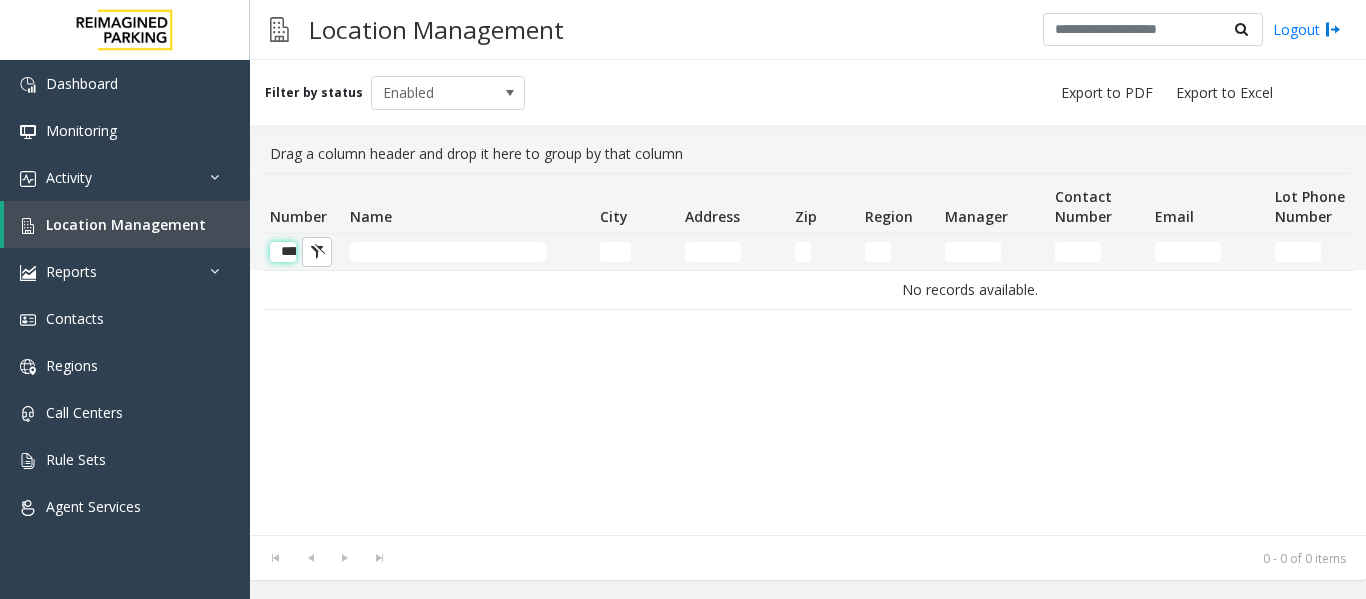 click on "*****" 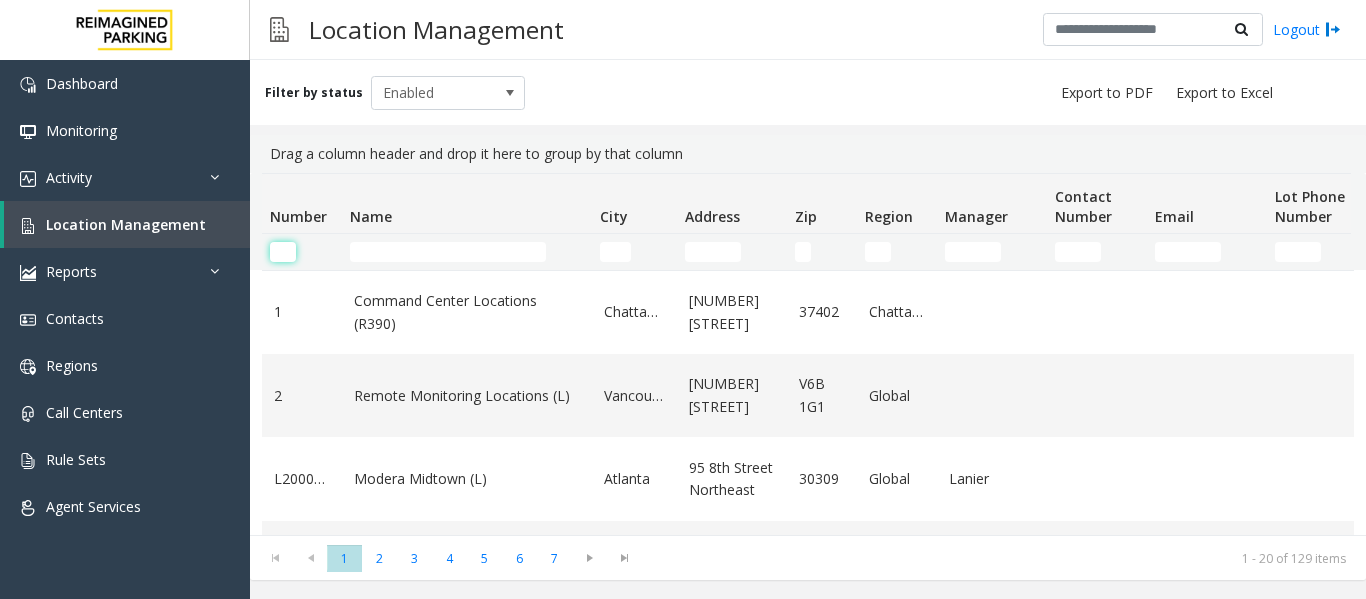 type 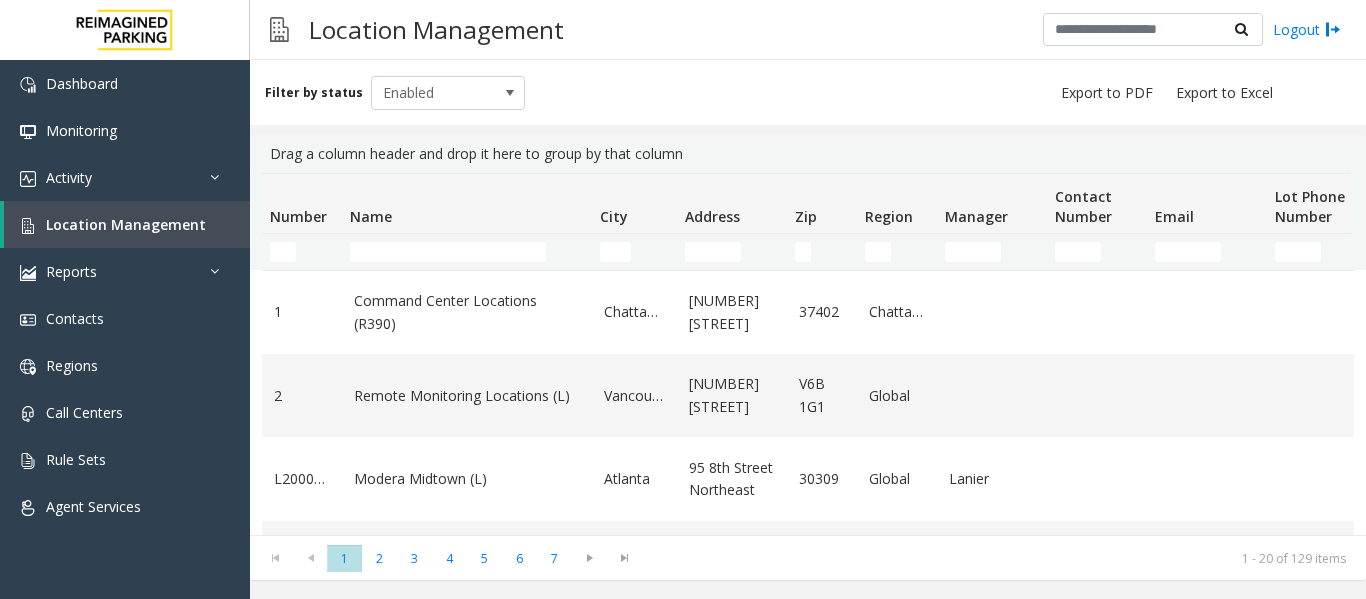 scroll, scrollTop: 0, scrollLeft: 0, axis: both 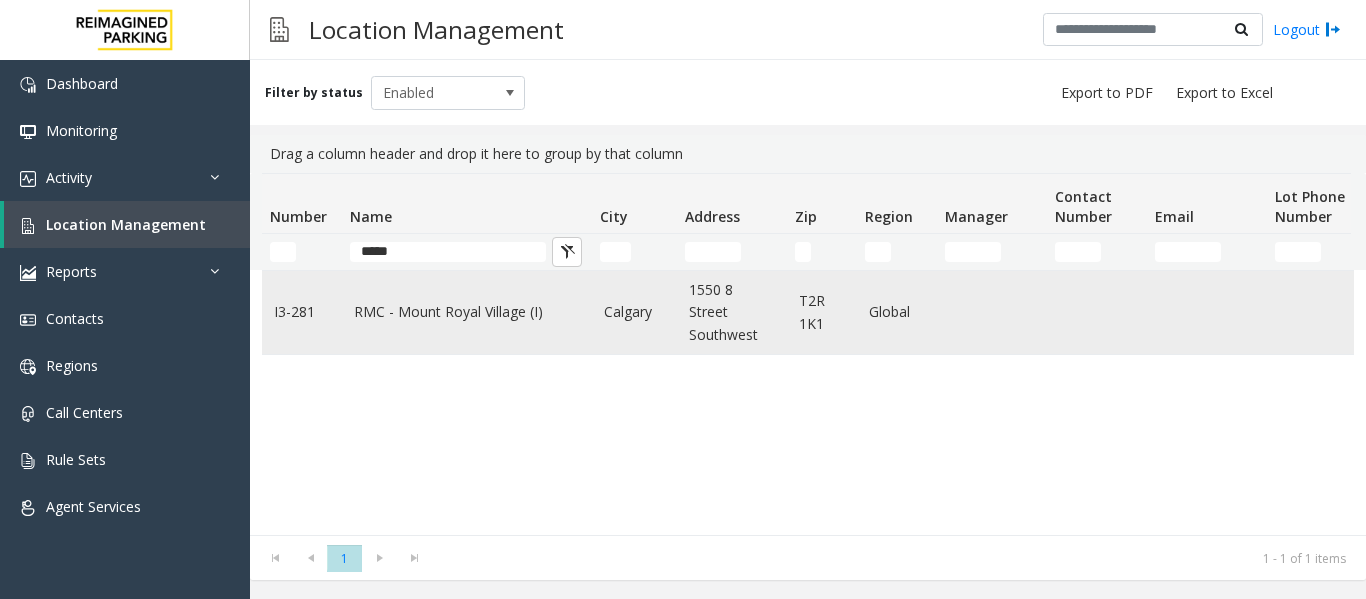 type on "*****" 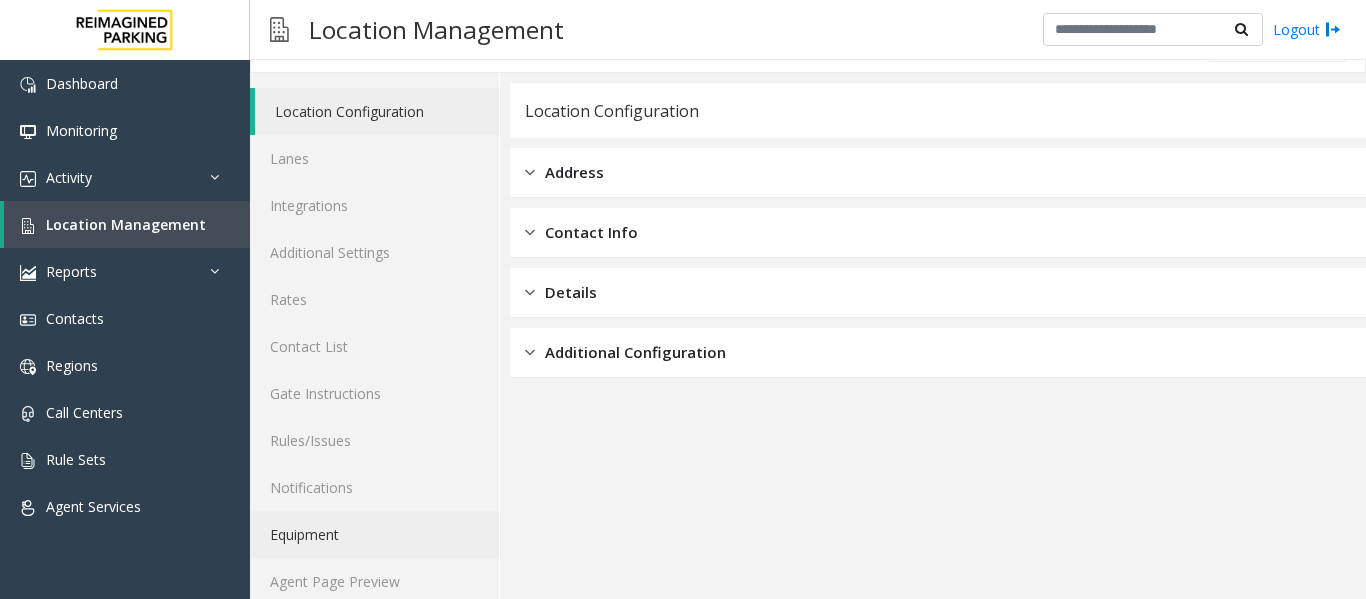 scroll, scrollTop: 60, scrollLeft: 0, axis: vertical 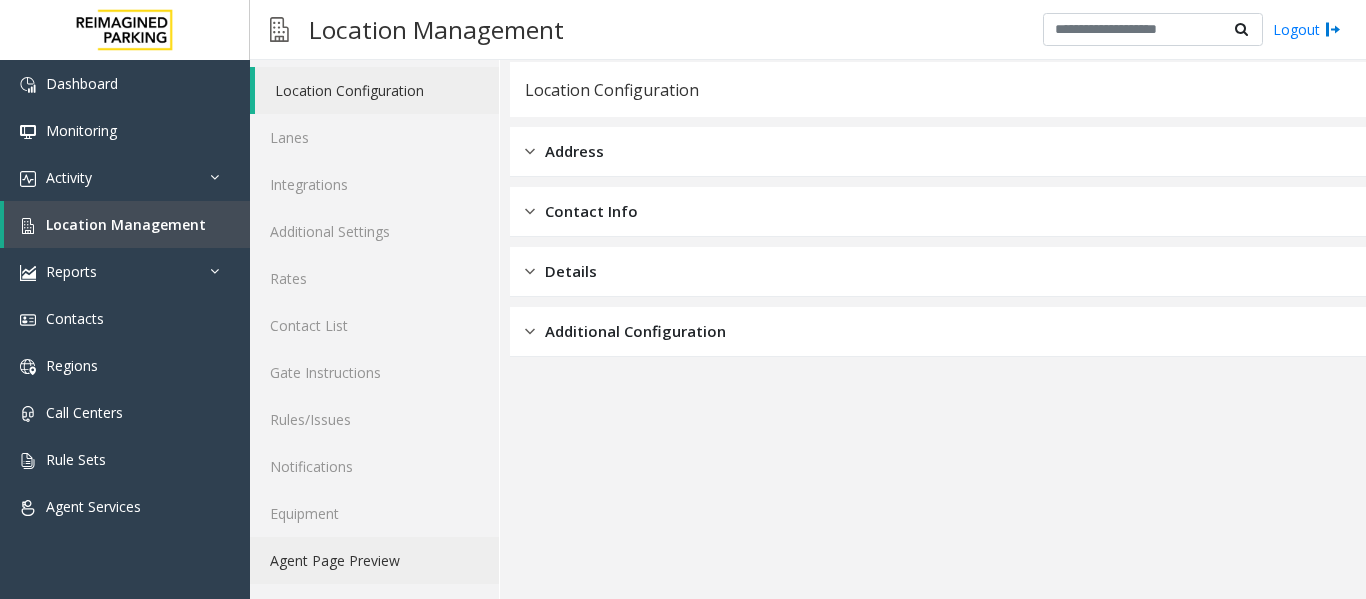 click on "Agent Page Preview" 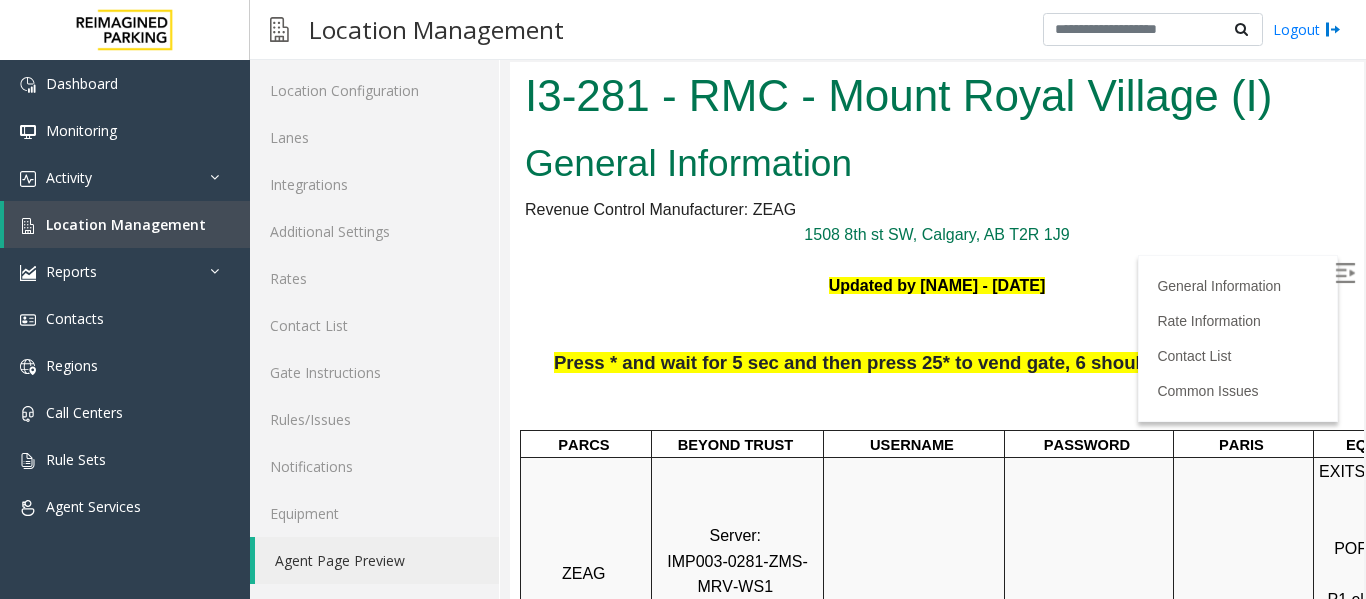 scroll, scrollTop: 0, scrollLeft: 0, axis: both 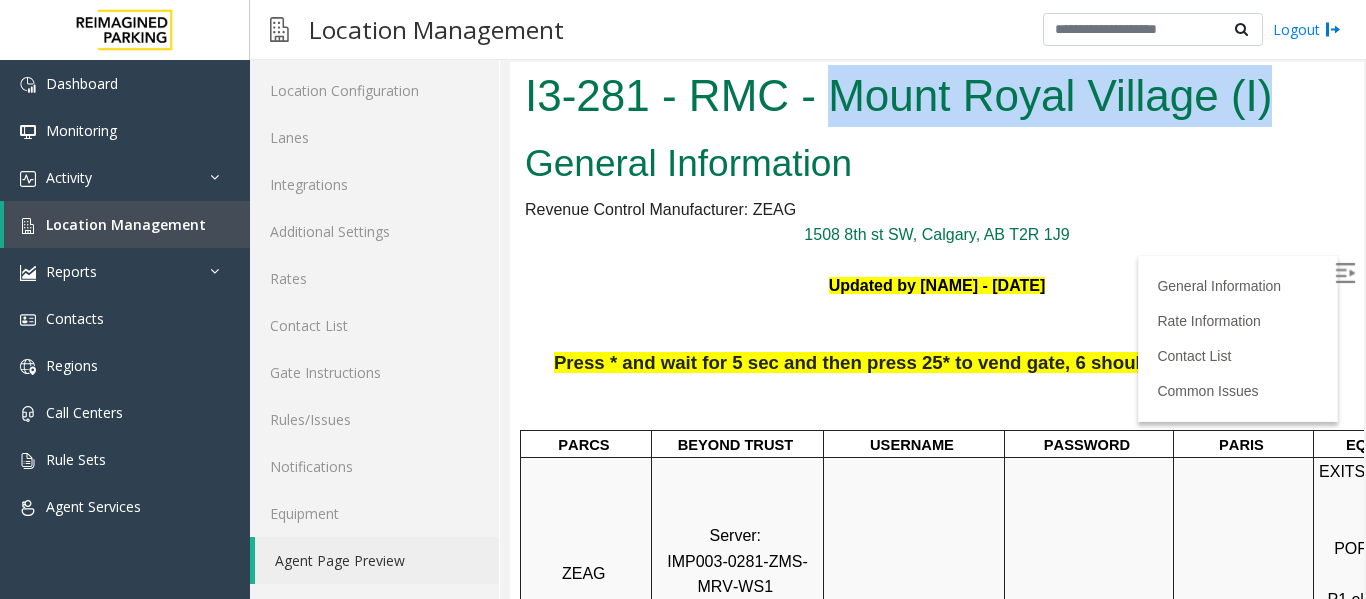 drag, startPoint x: 830, startPoint y: 96, endPoint x: 1279, endPoint y: 114, distance: 449.36066 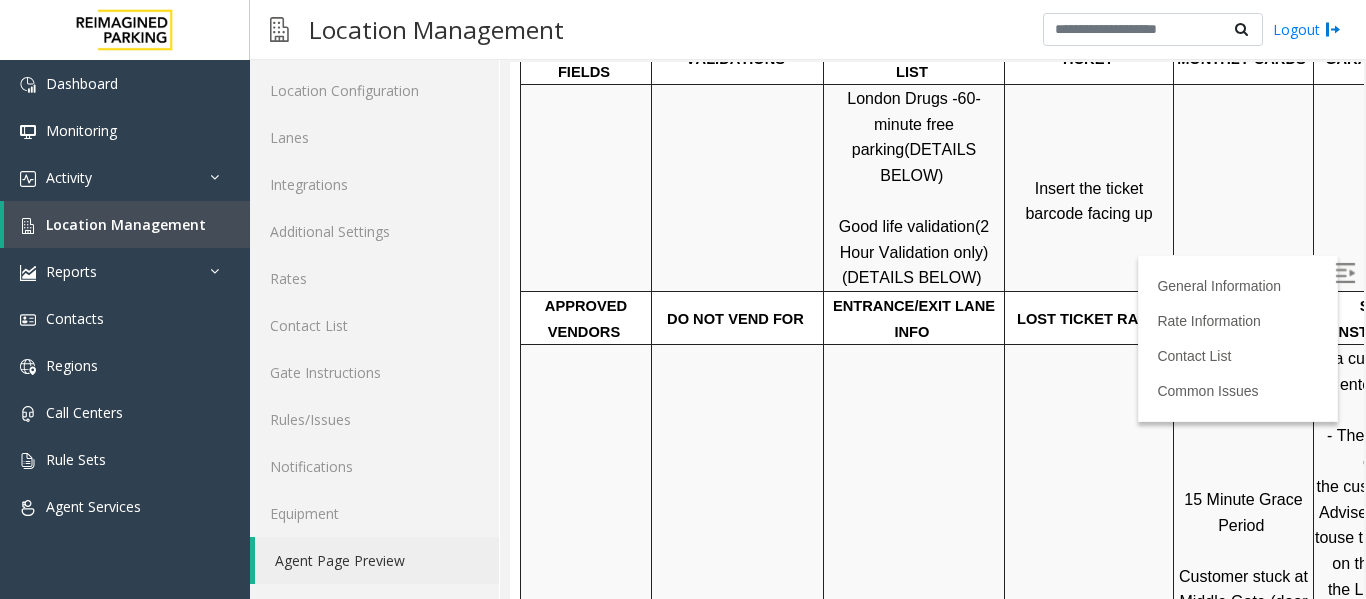 scroll, scrollTop: 700, scrollLeft: 0, axis: vertical 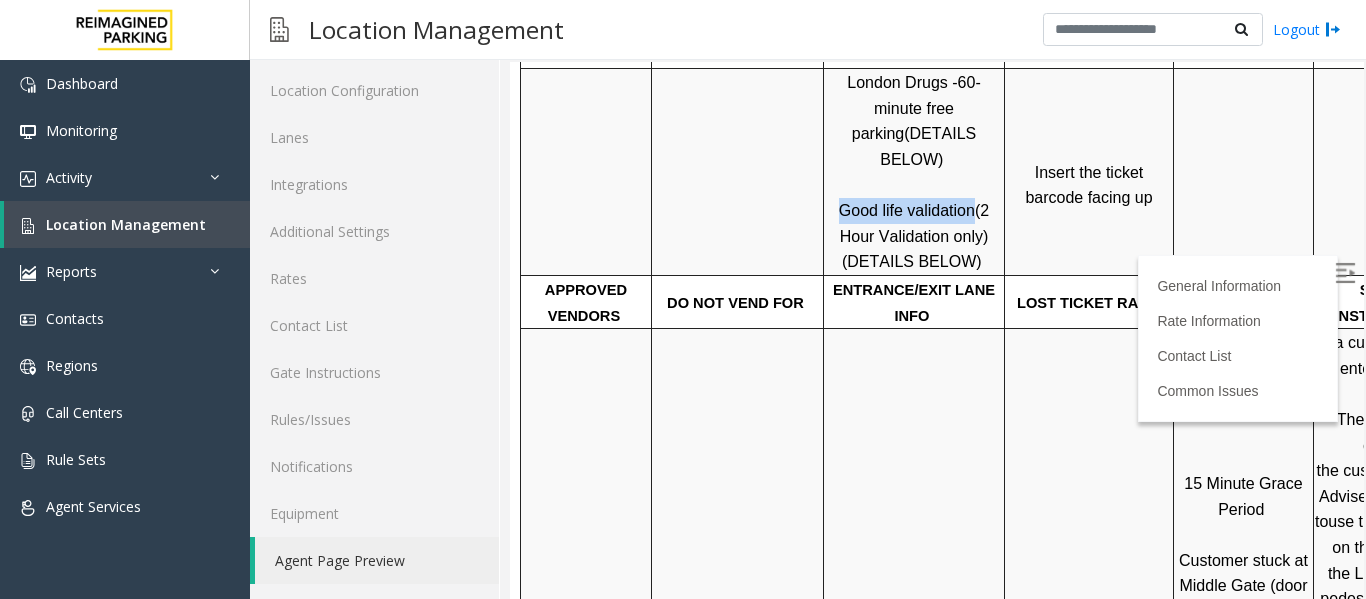 drag, startPoint x: 845, startPoint y: 184, endPoint x: 968, endPoint y: 186, distance: 123.01626 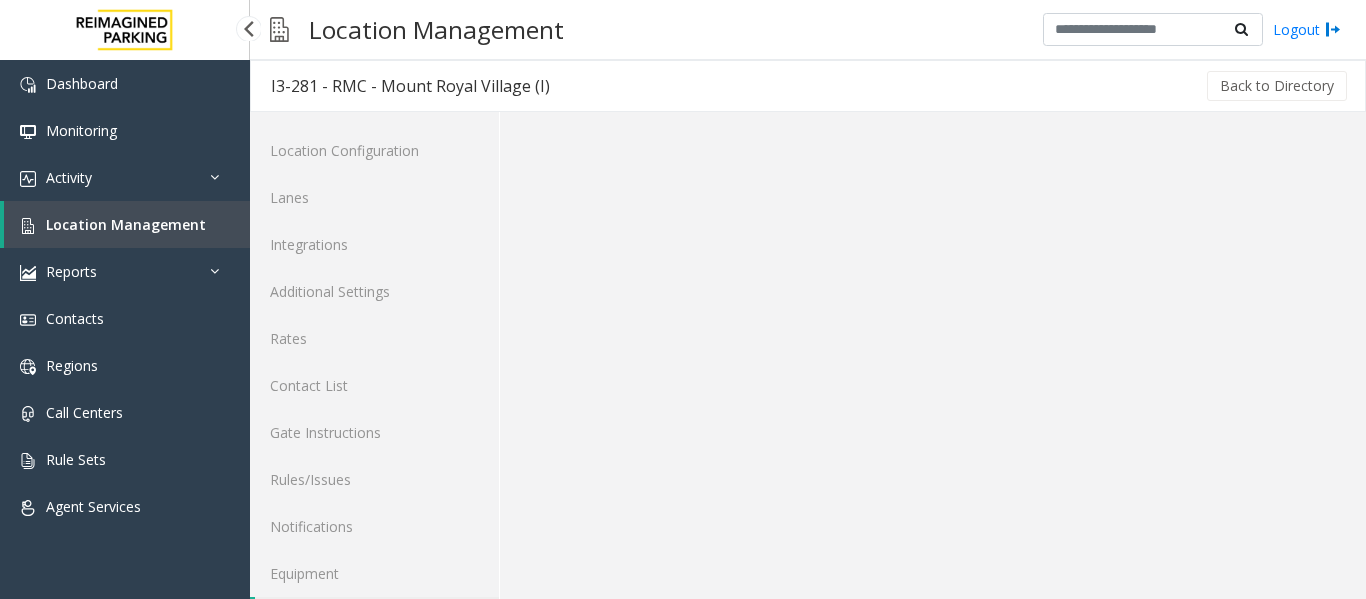 click on "Location Management" at bounding box center [126, 224] 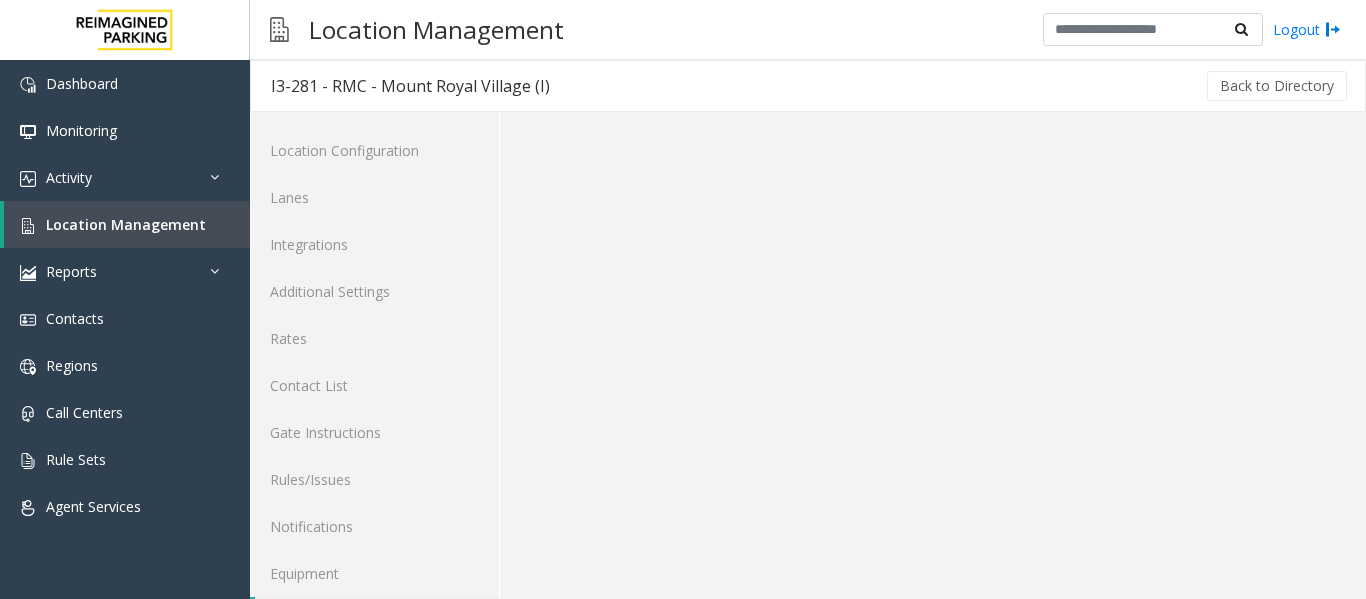 scroll, scrollTop: 0, scrollLeft: 0, axis: both 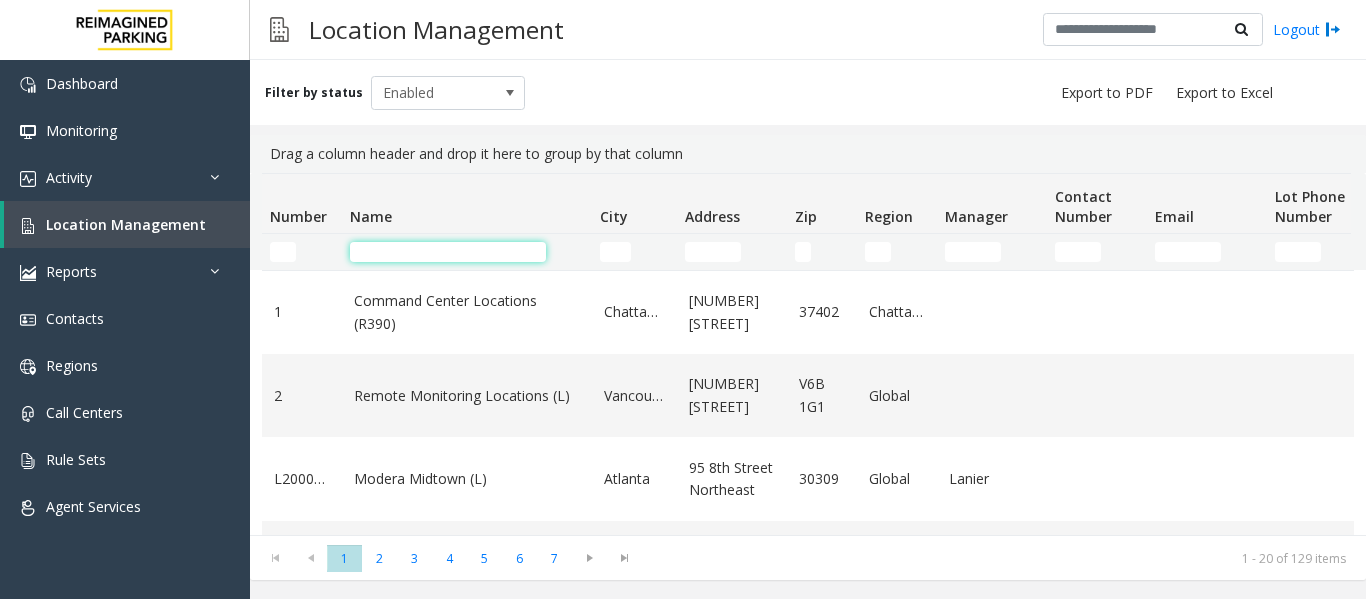 click 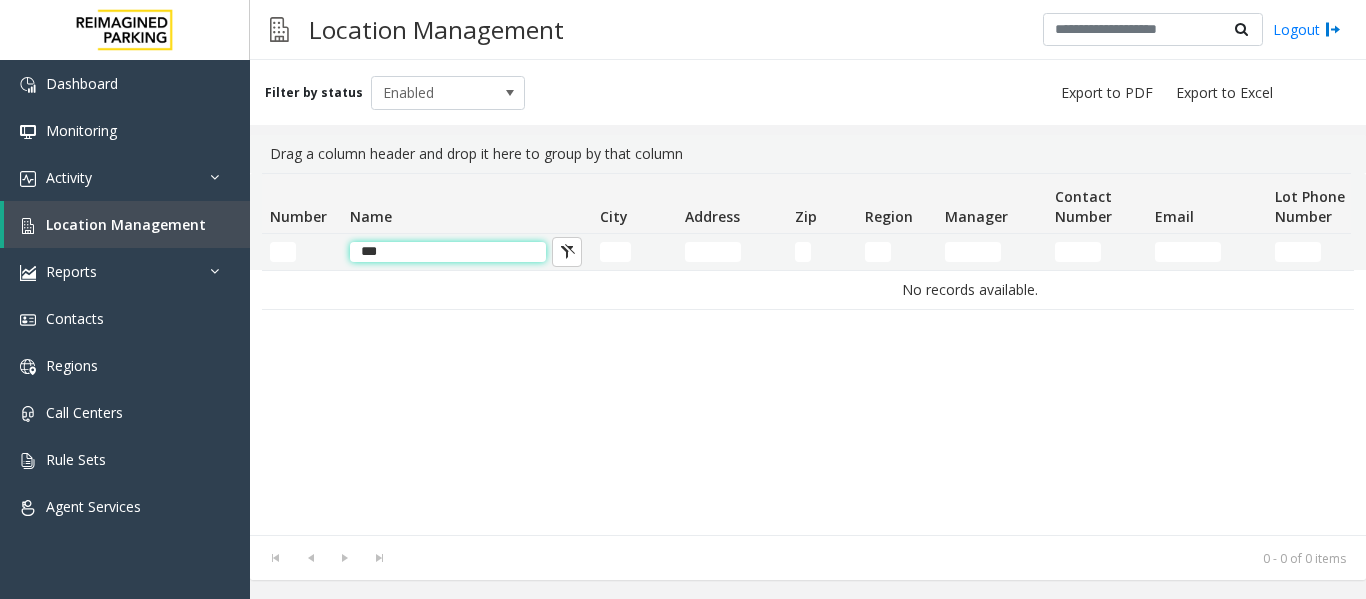 type on "***" 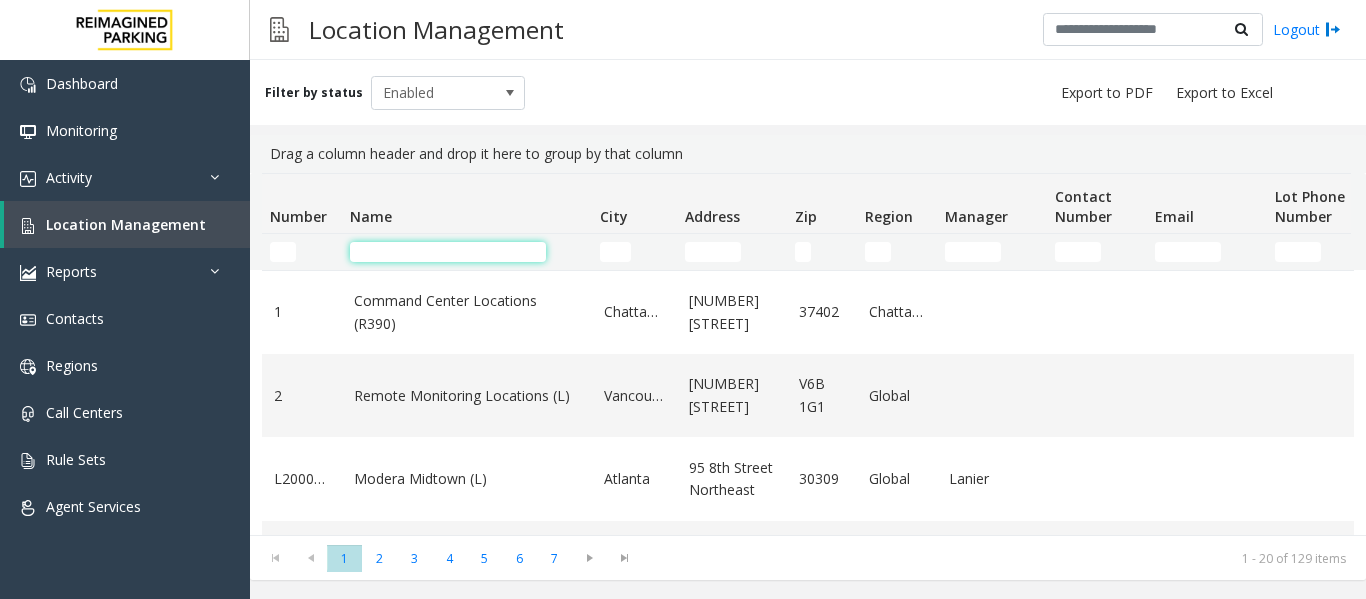 click 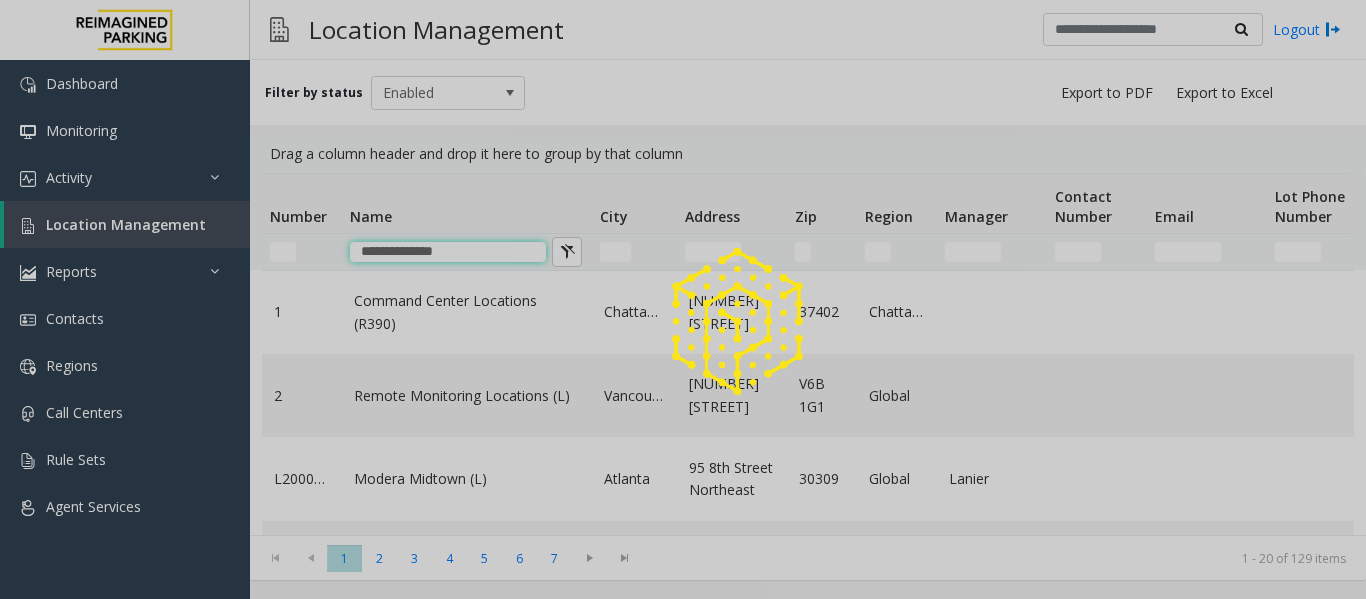 type on "**********" 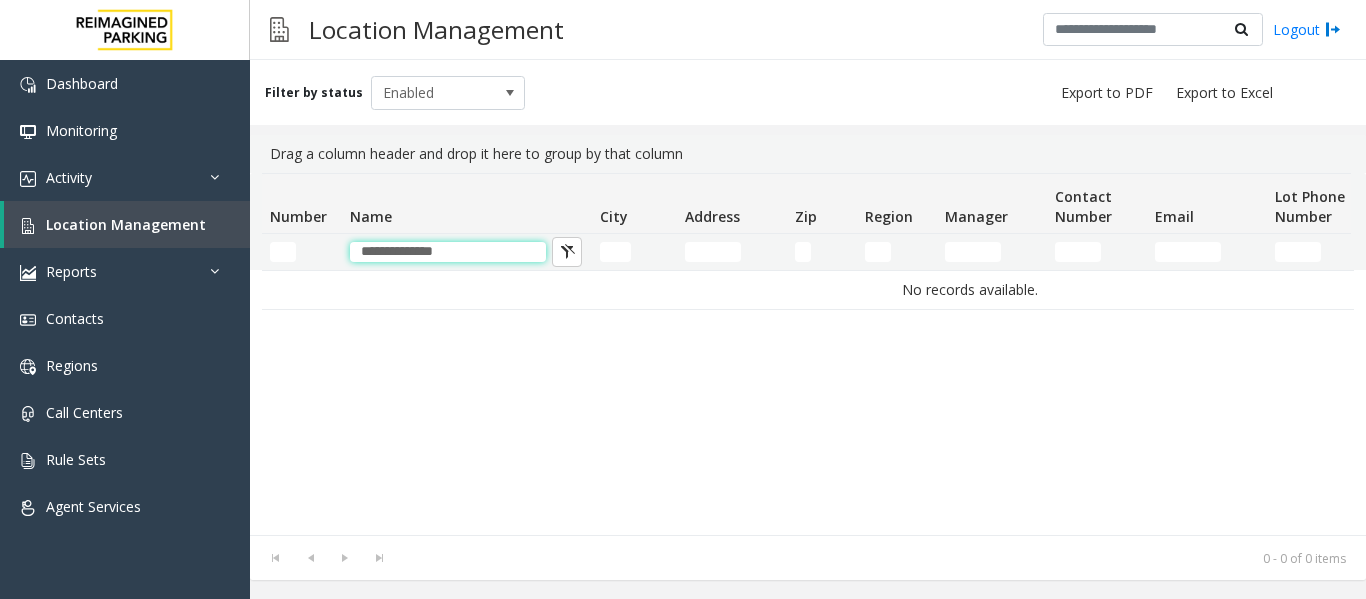 drag, startPoint x: 465, startPoint y: 251, endPoint x: 337, endPoint y: 240, distance: 128.47179 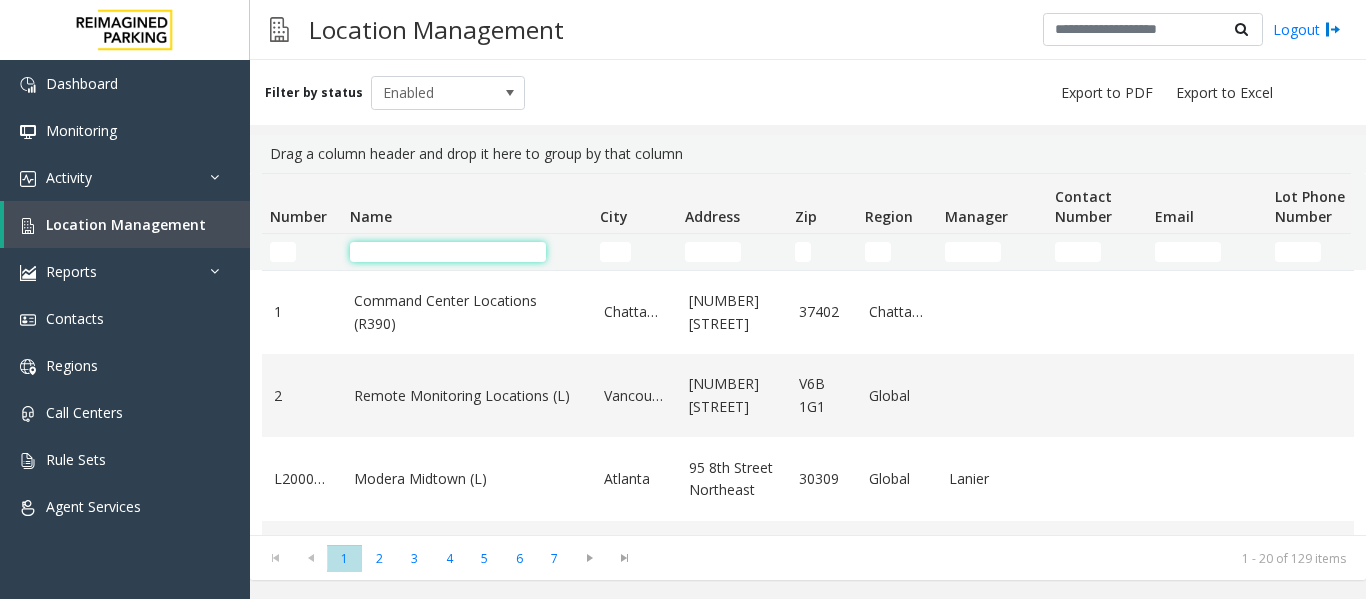 type 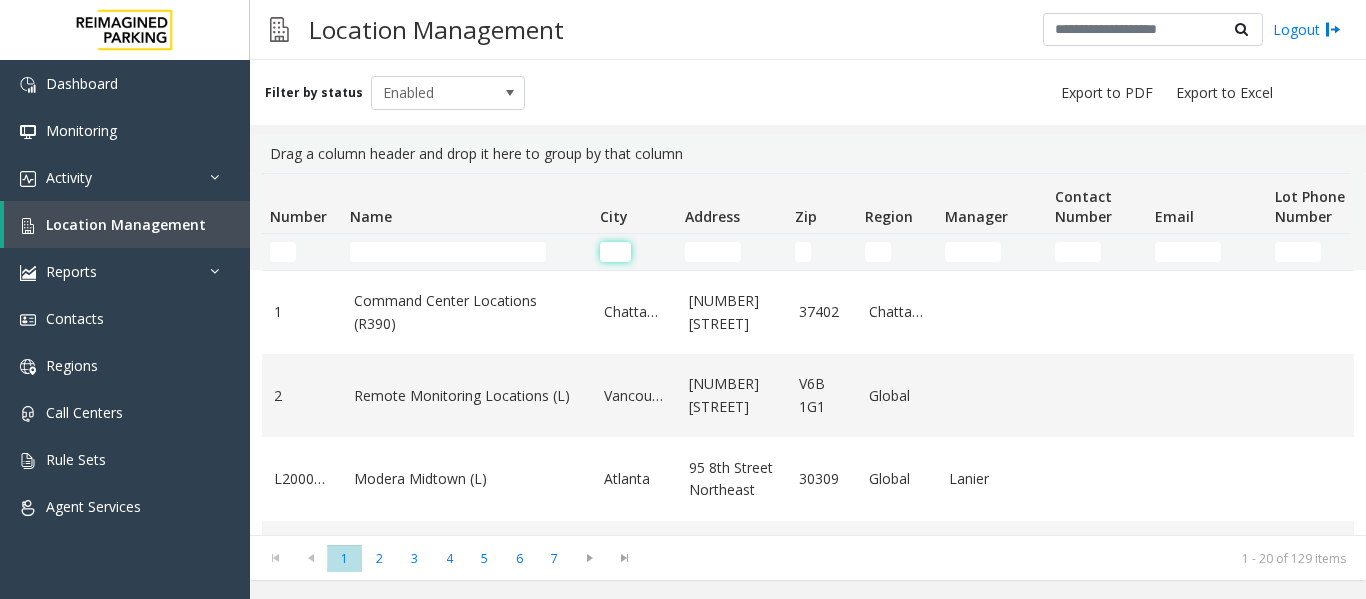 click 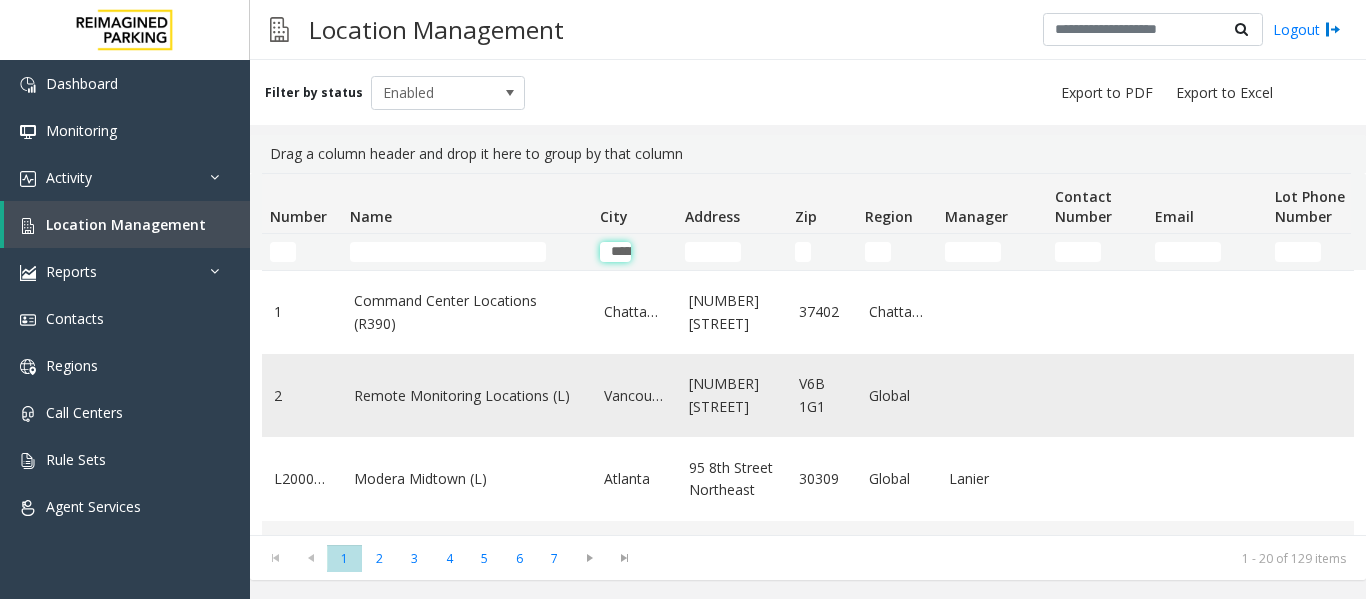scroll, scrollTop: 0, scrollLeft: 75, axis: horizontal 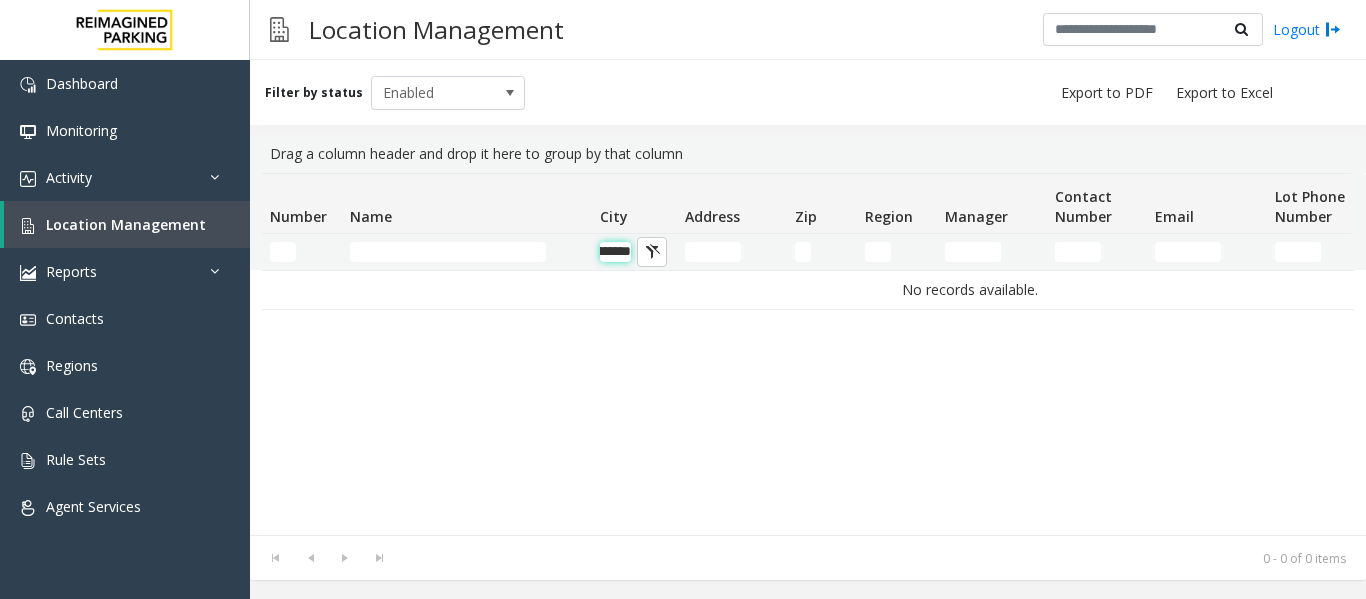 click on "**********" 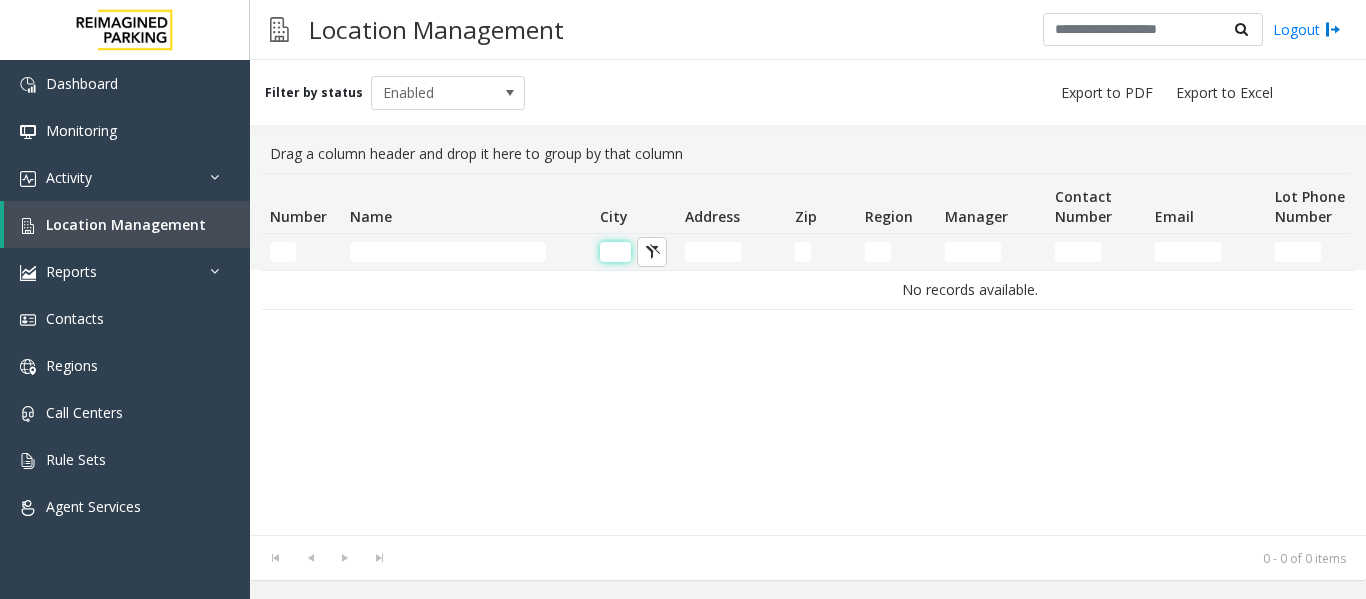 scroll, scrollTop: 0, scrollLeft: 0, axis: both 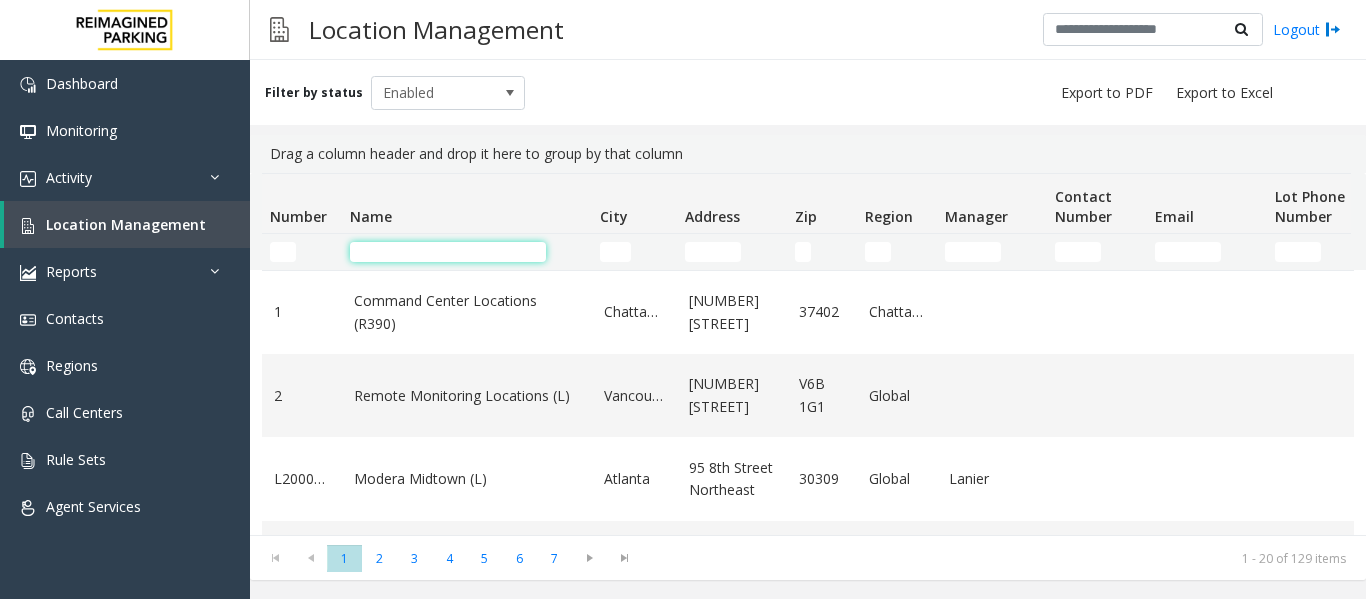 click 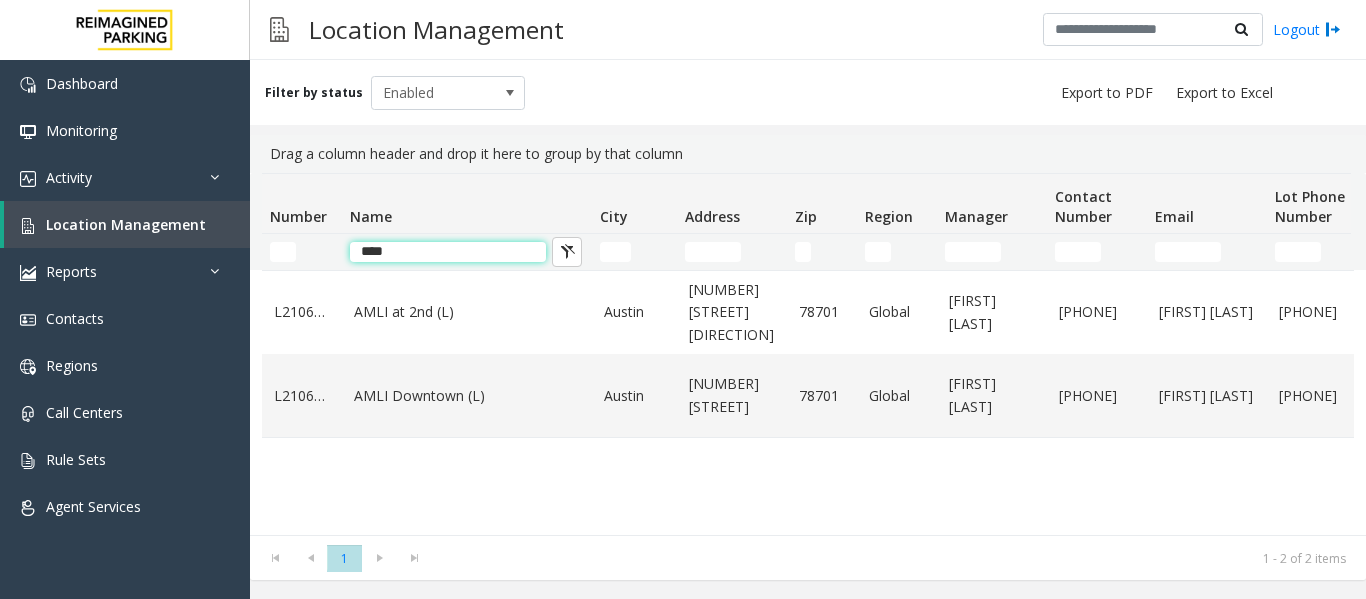 click on "****" 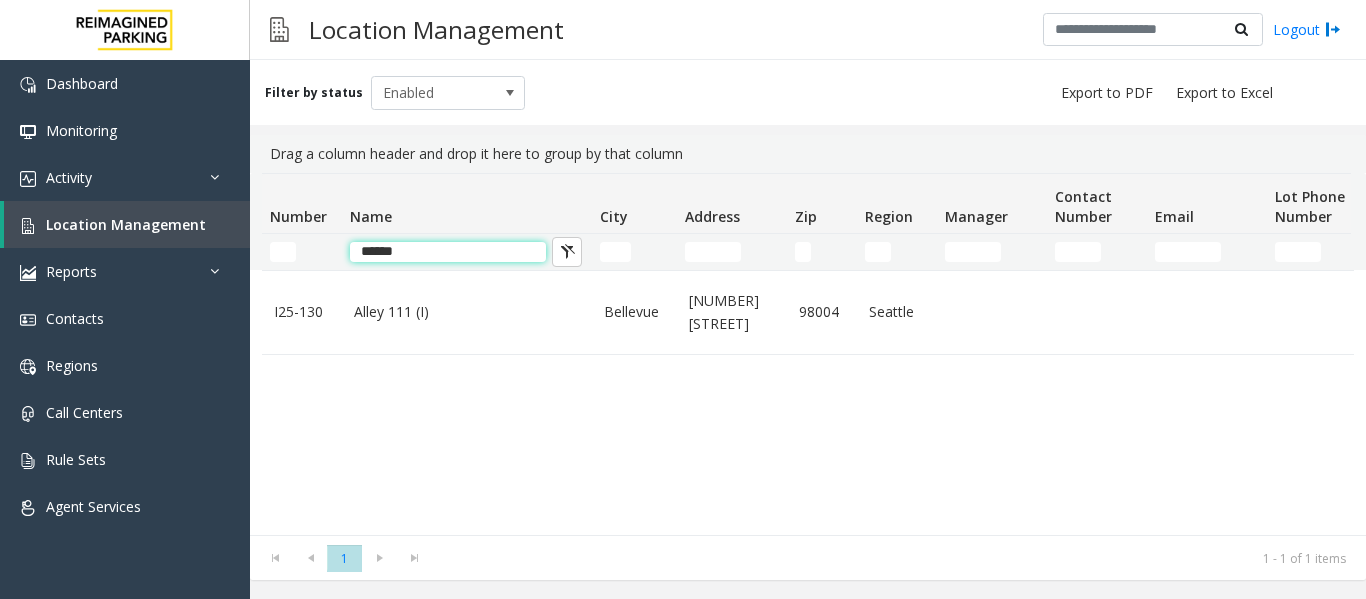 click on "*****" 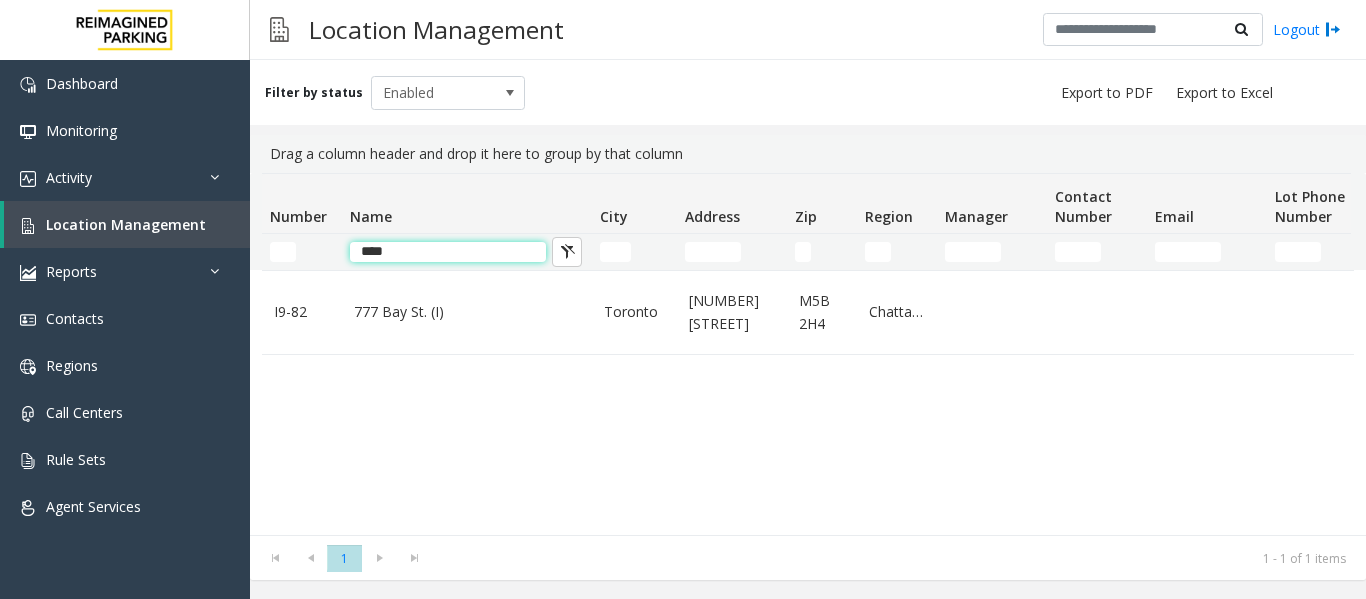 click on "***" 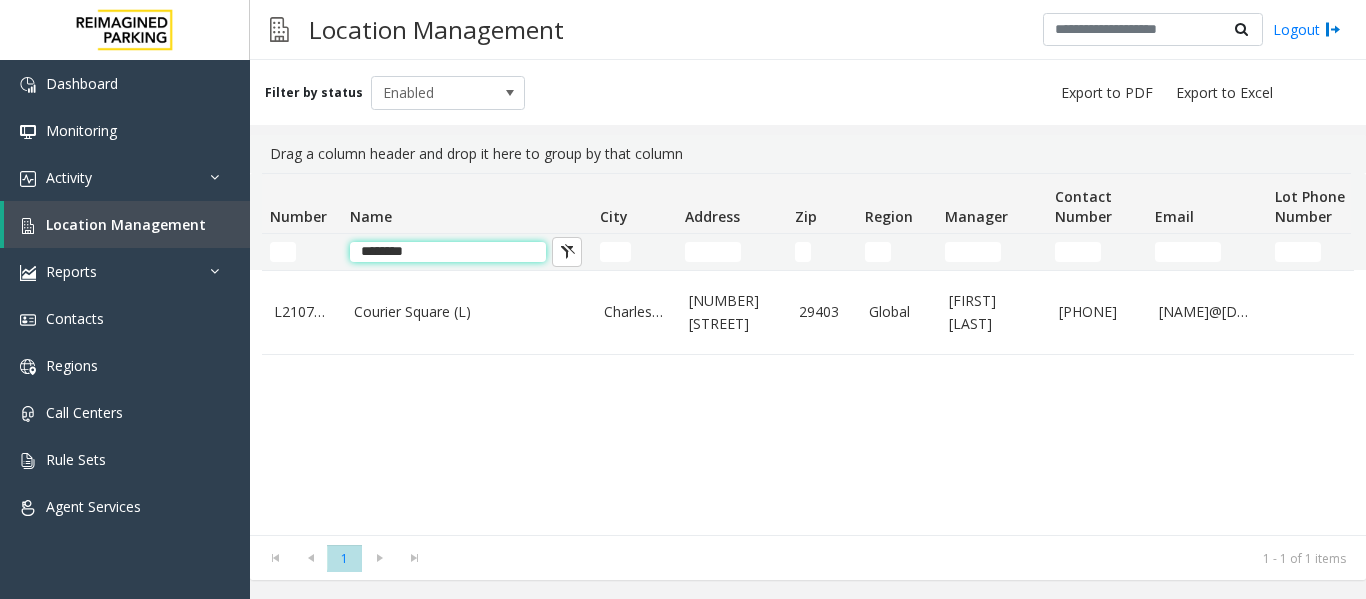 type on "*******" 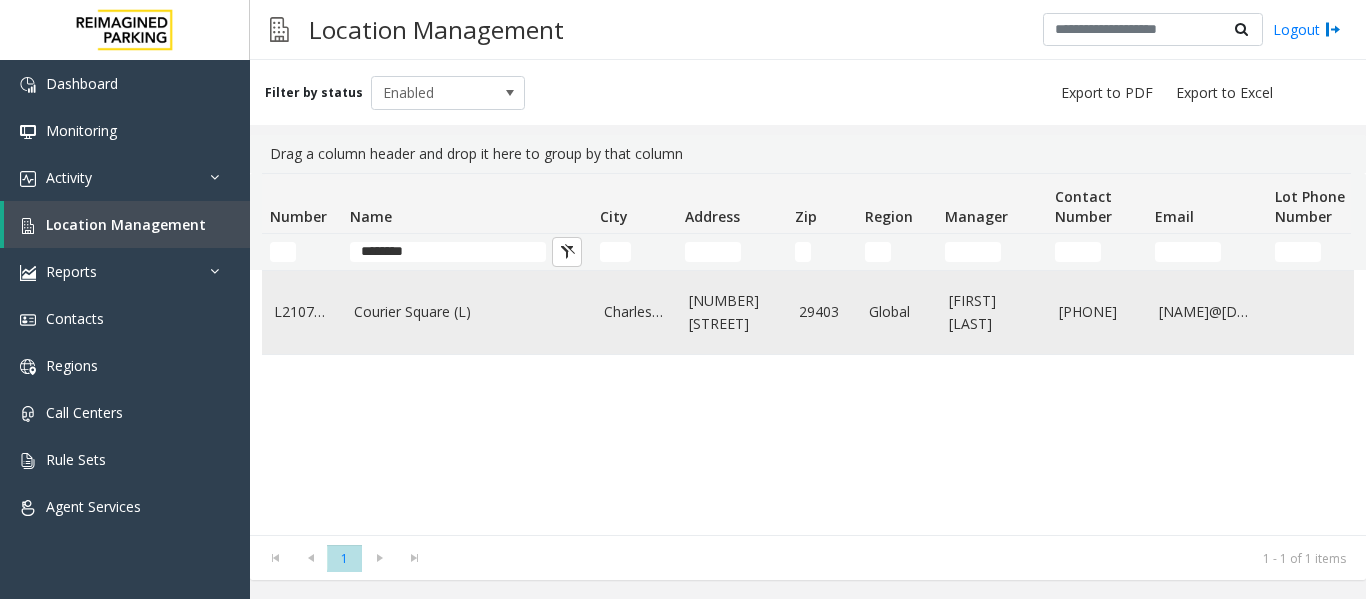 click on "Courier Square (L)" 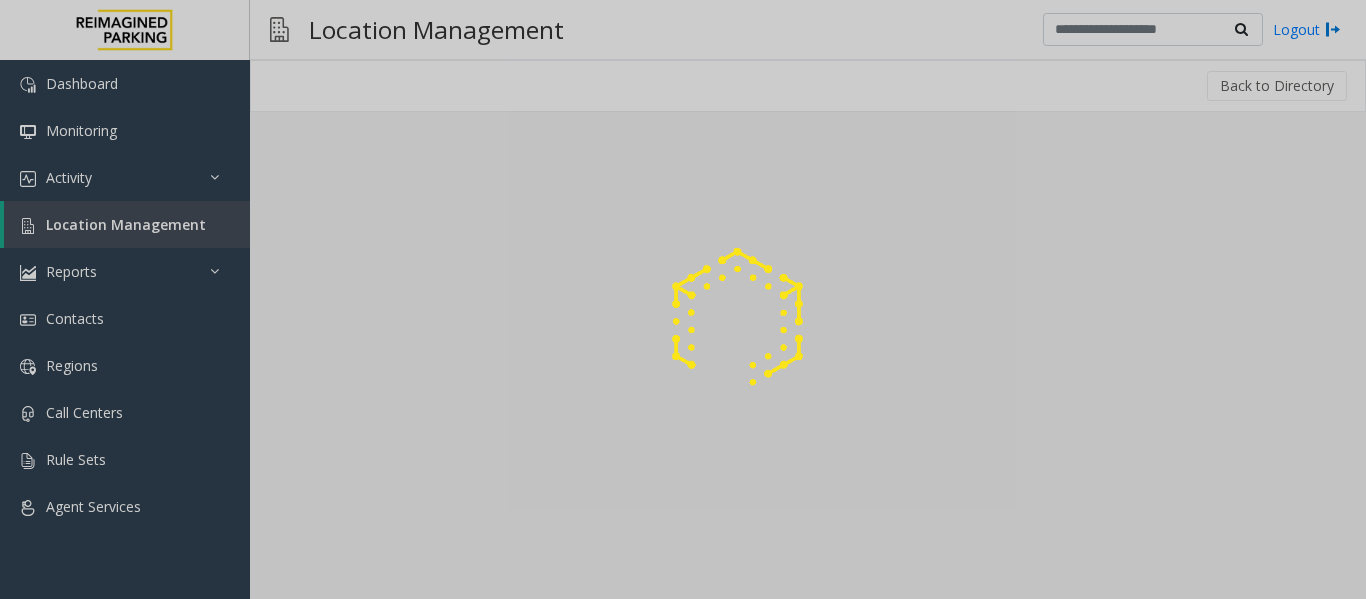 click 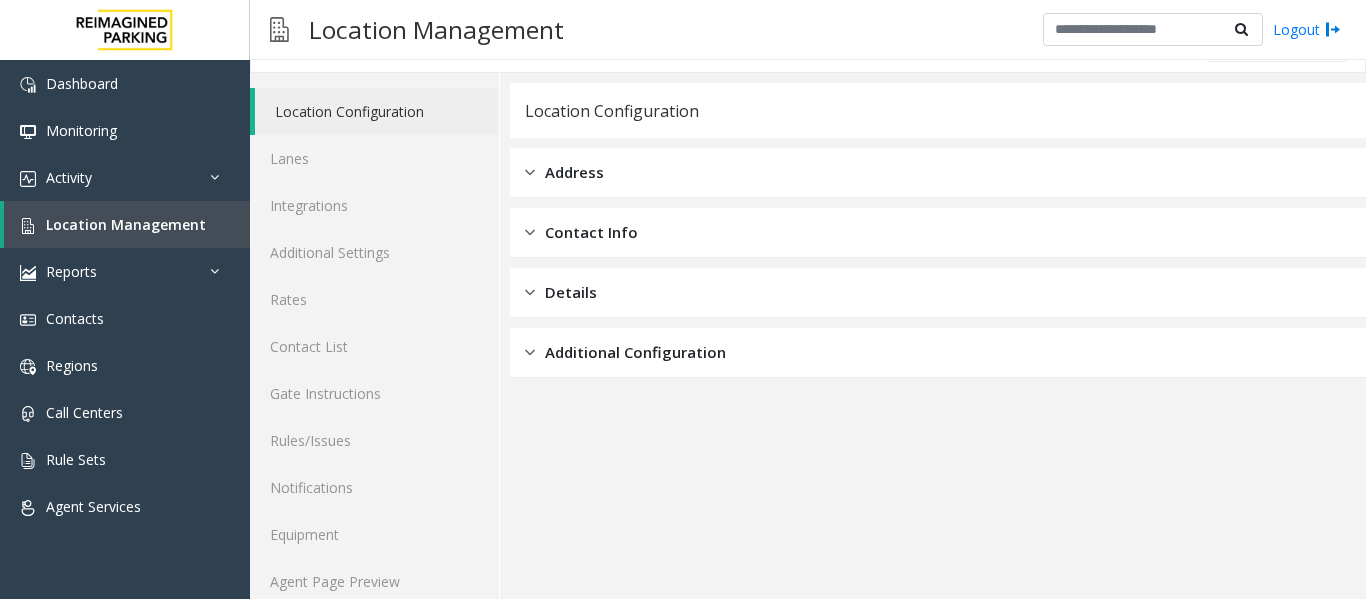scroll, scrollTop: 60, scrollLeft: 0, axis: vertical 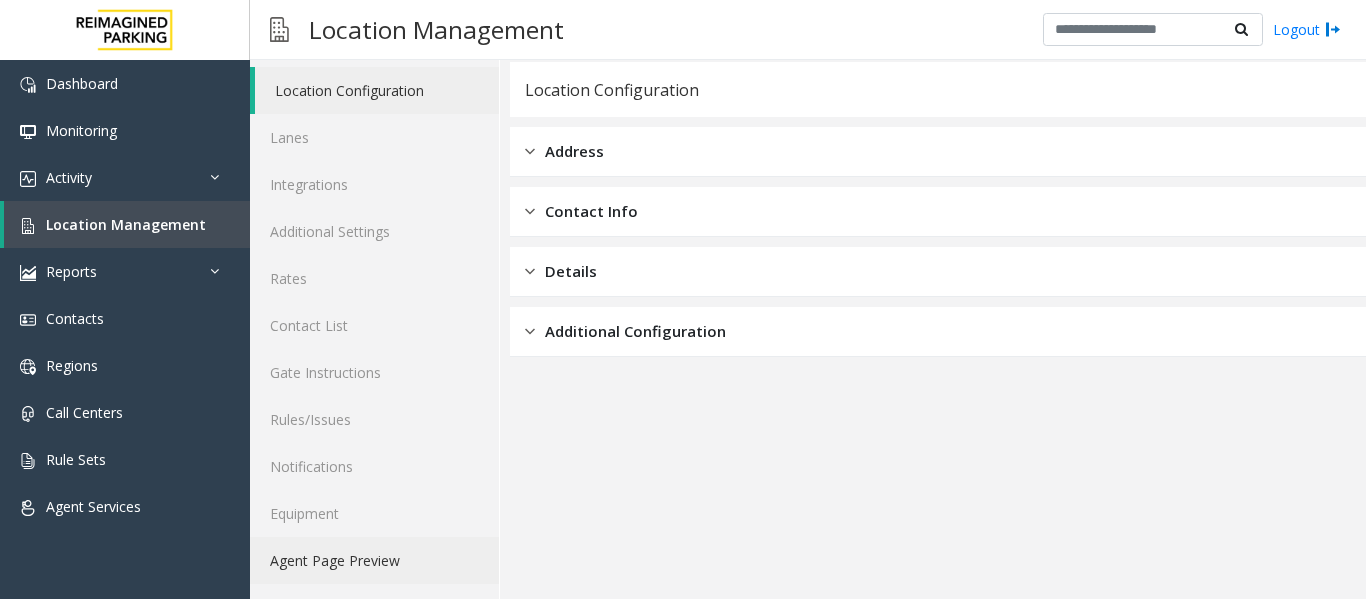 click on "Agent Page Preview" 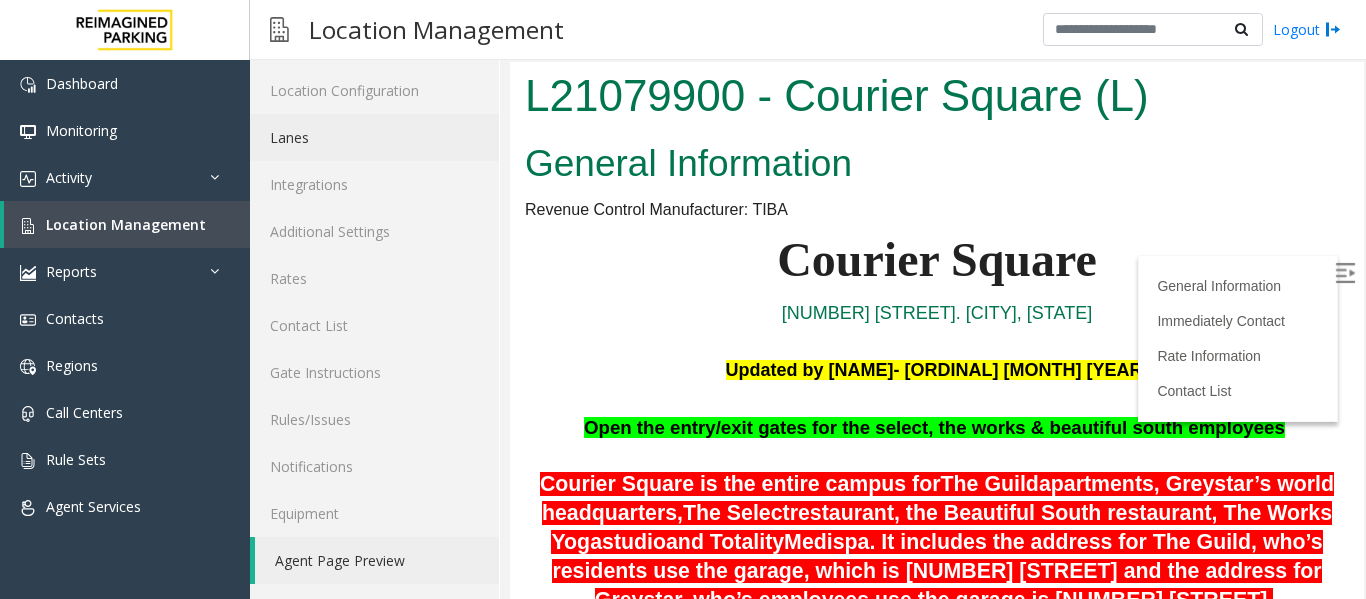 scroll, scrollTop: 0, scrollLeft: 0, axis: both 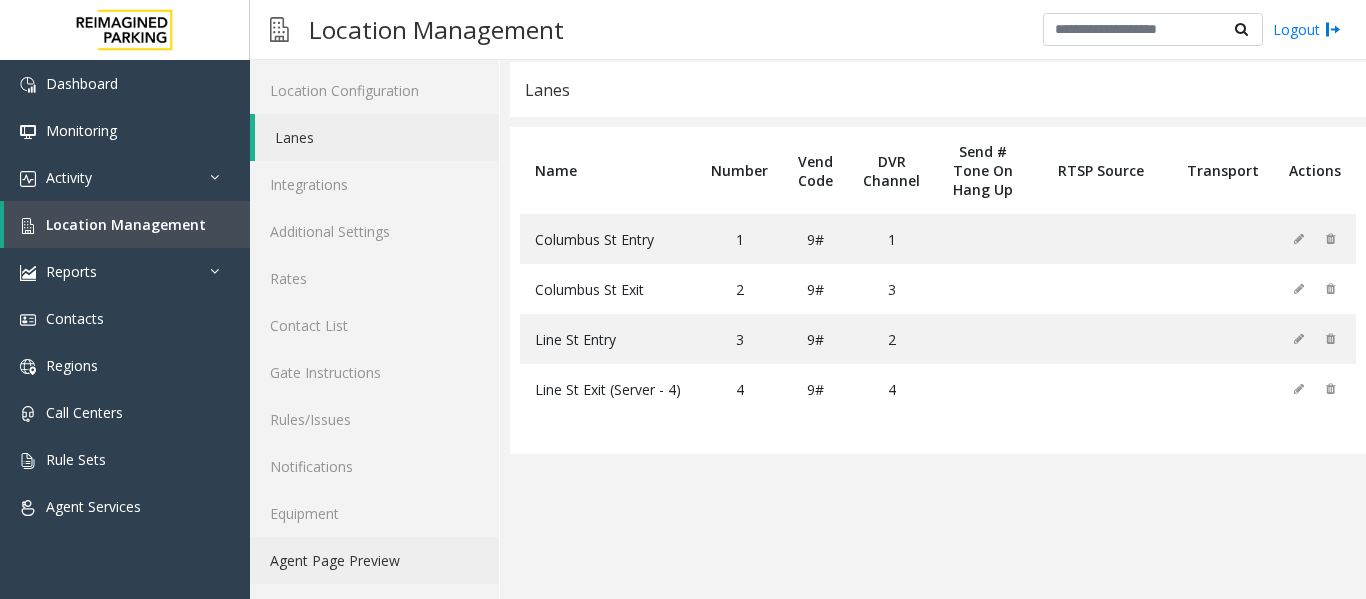 click on "Agent Page Preview" 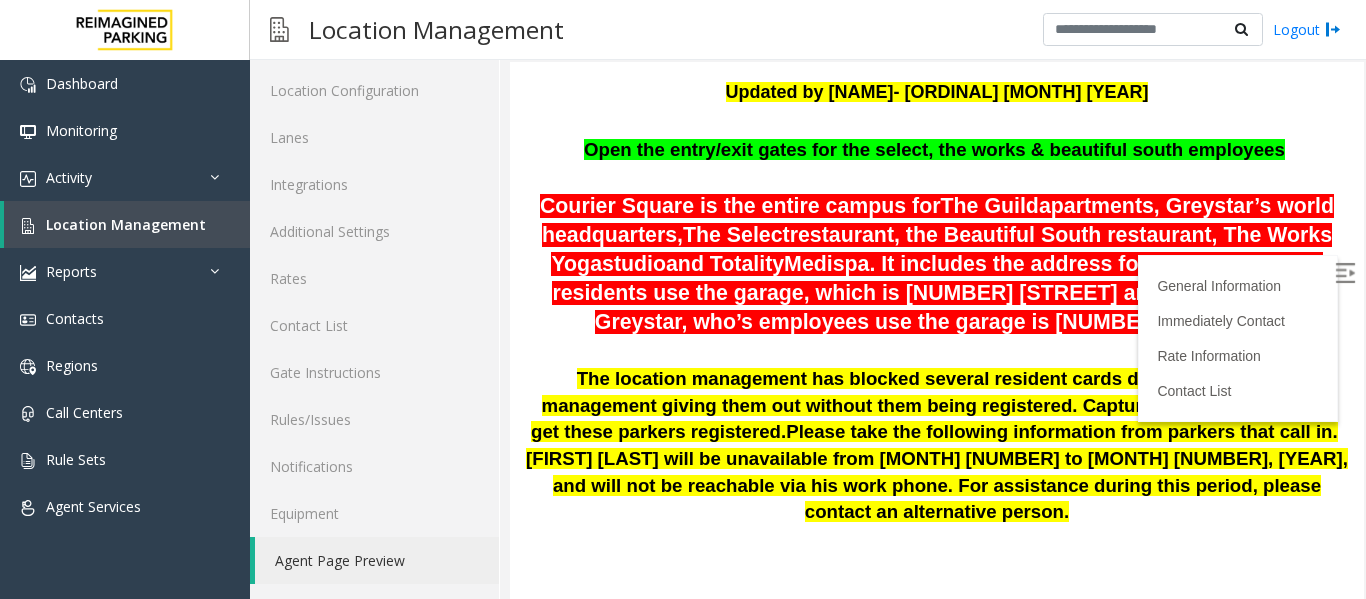 scroll, scrollTop: 300, scrollLeft: 0, axis: vertical 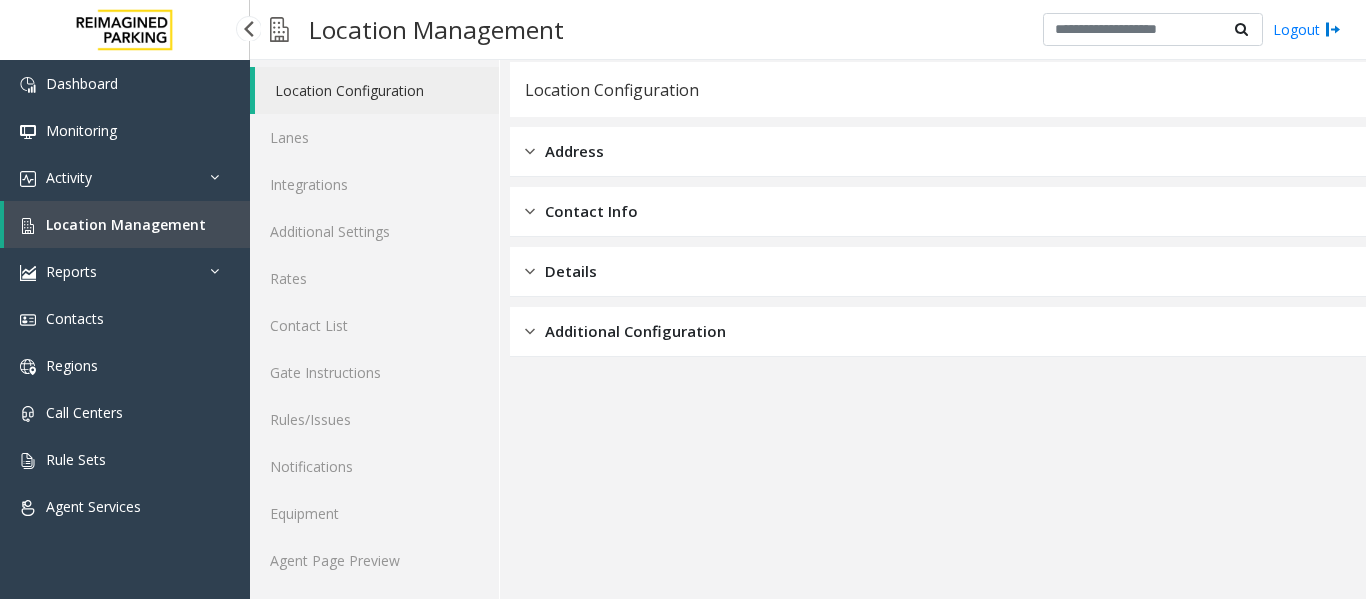 click on "Location Management" at bounding box center (126, 224) 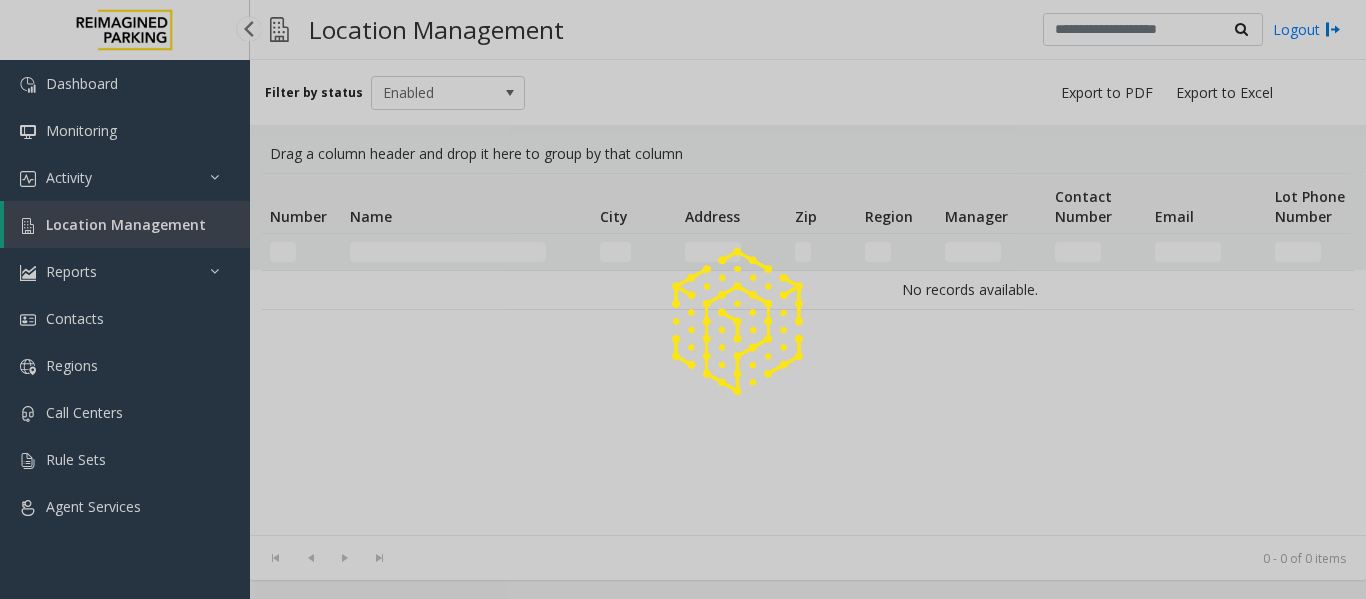 scroll, scrollTop: 0, scrollLeft: 0, axis: both 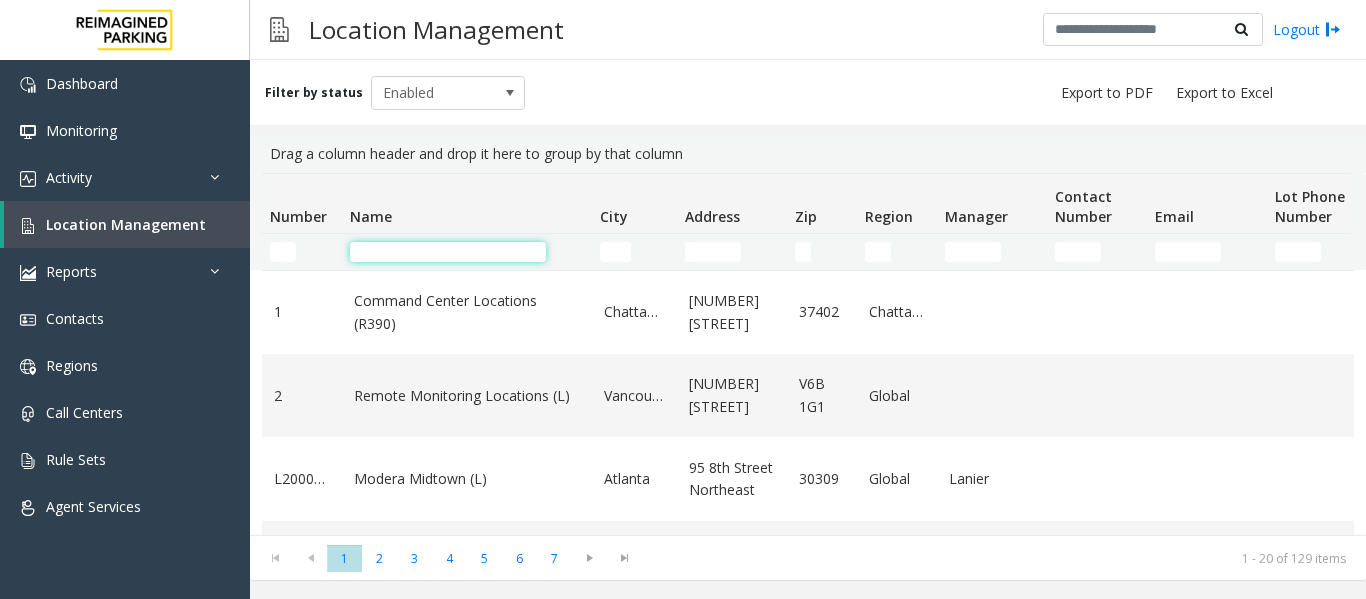 click 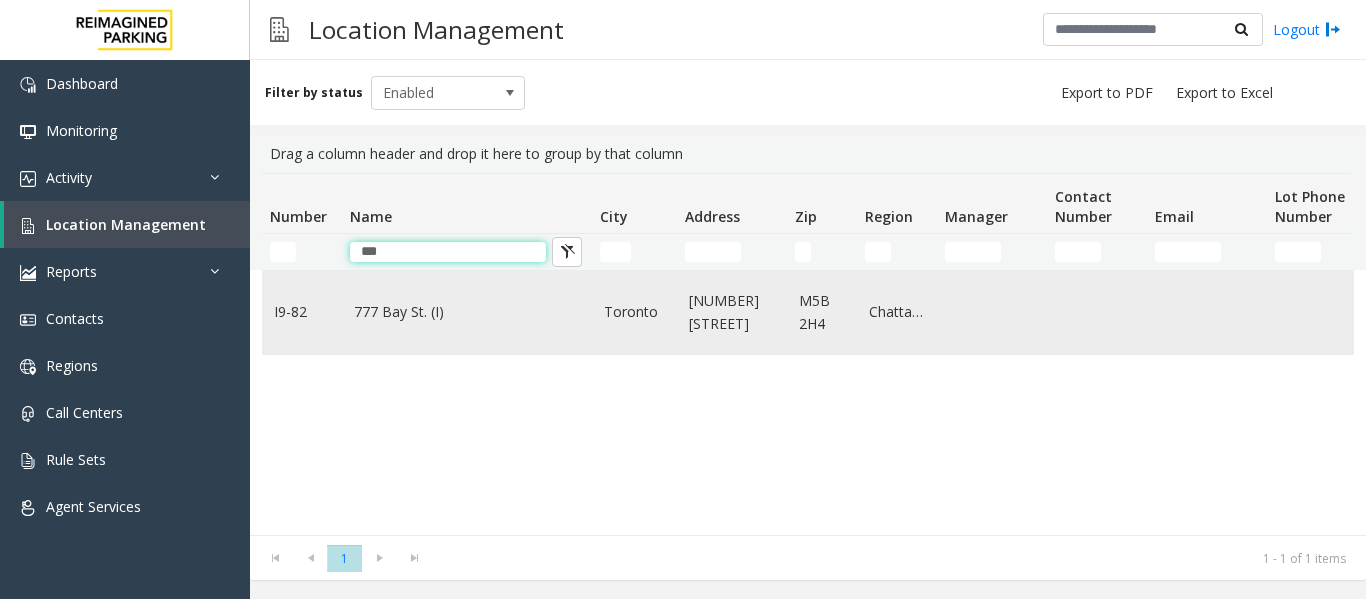 type on "***" 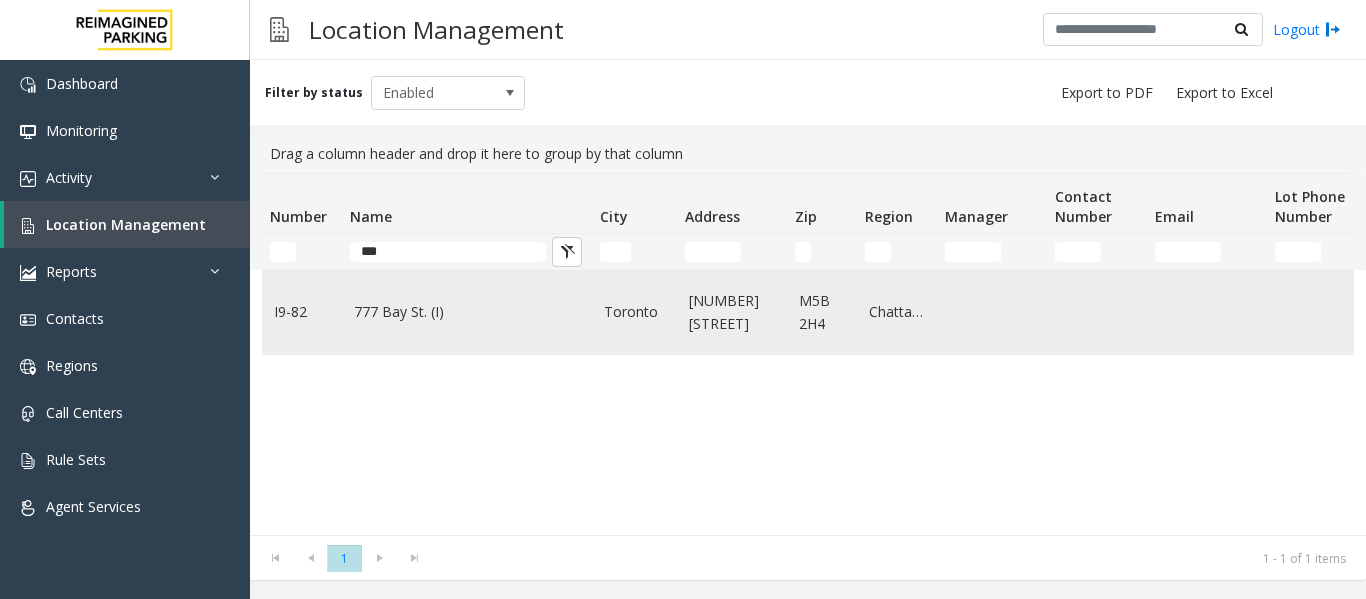 click on "777 Bay St. (I)" 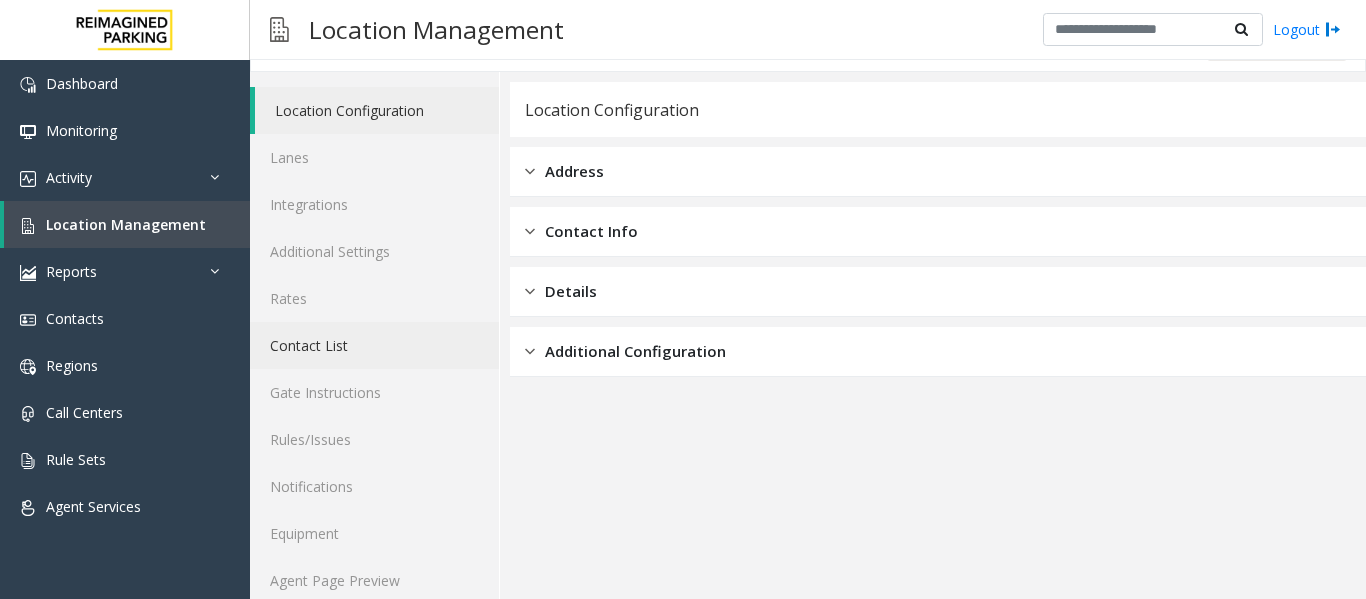 scroll, scrollTop: 60, scrollLeft: 0, axis: vertical 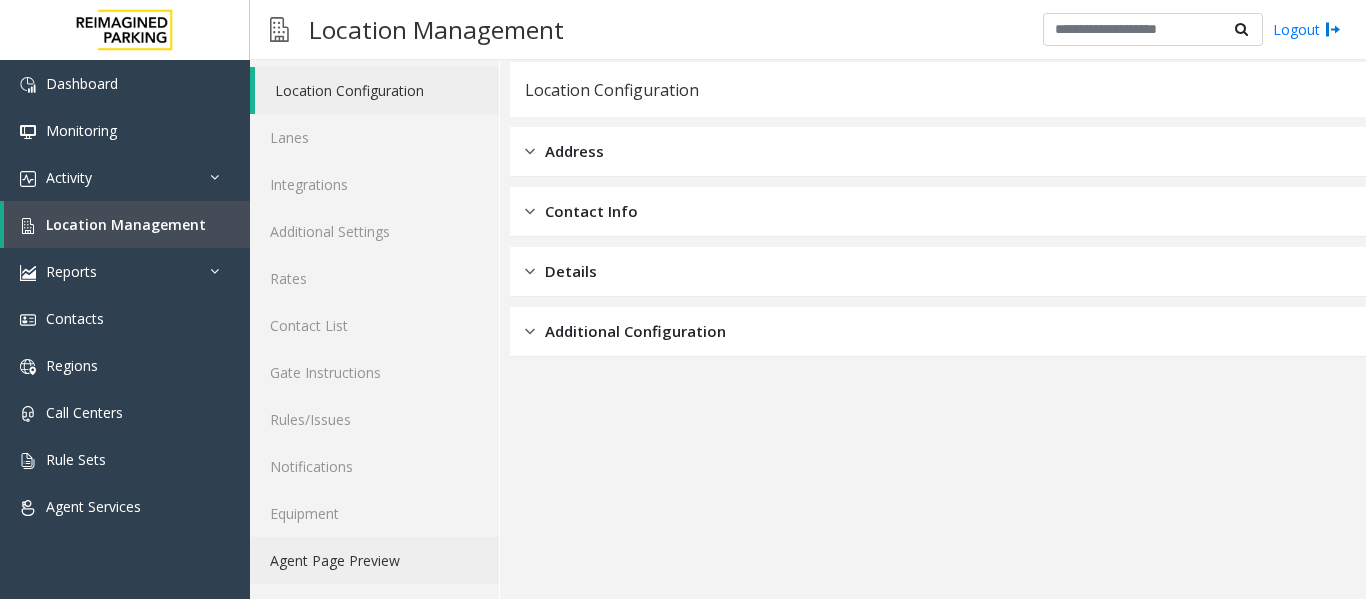 click on "Agent Page Preview" 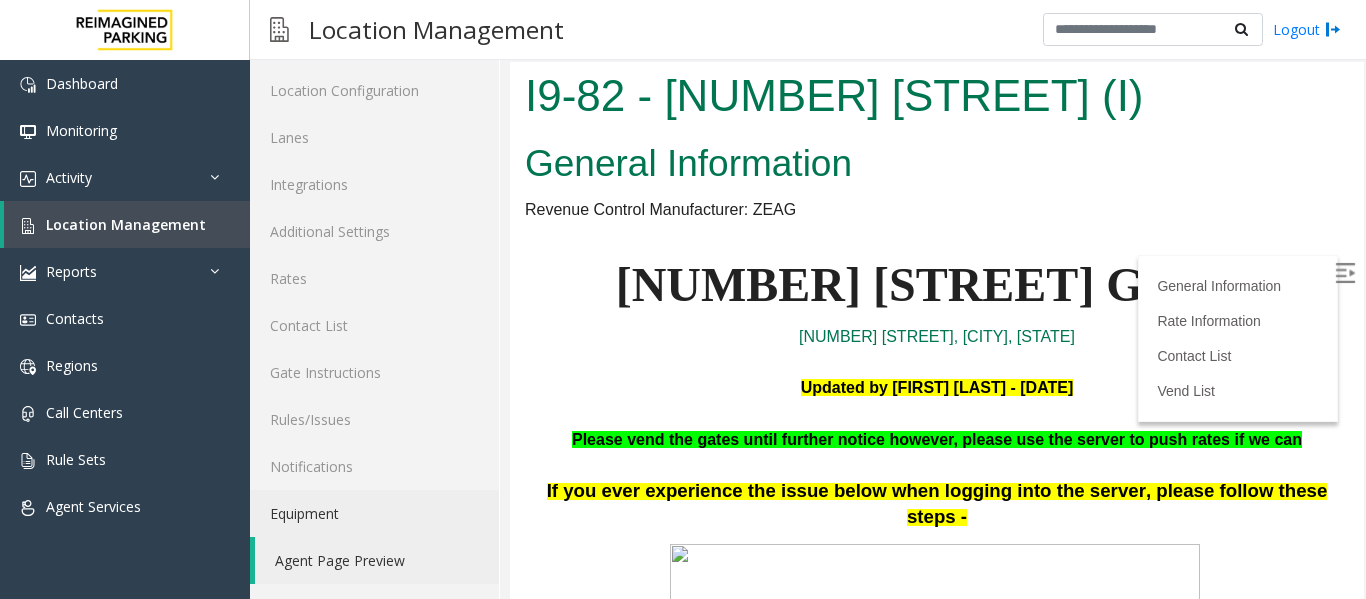 scroll, scrollTop: 0, scrollLeft: 0, axis: both 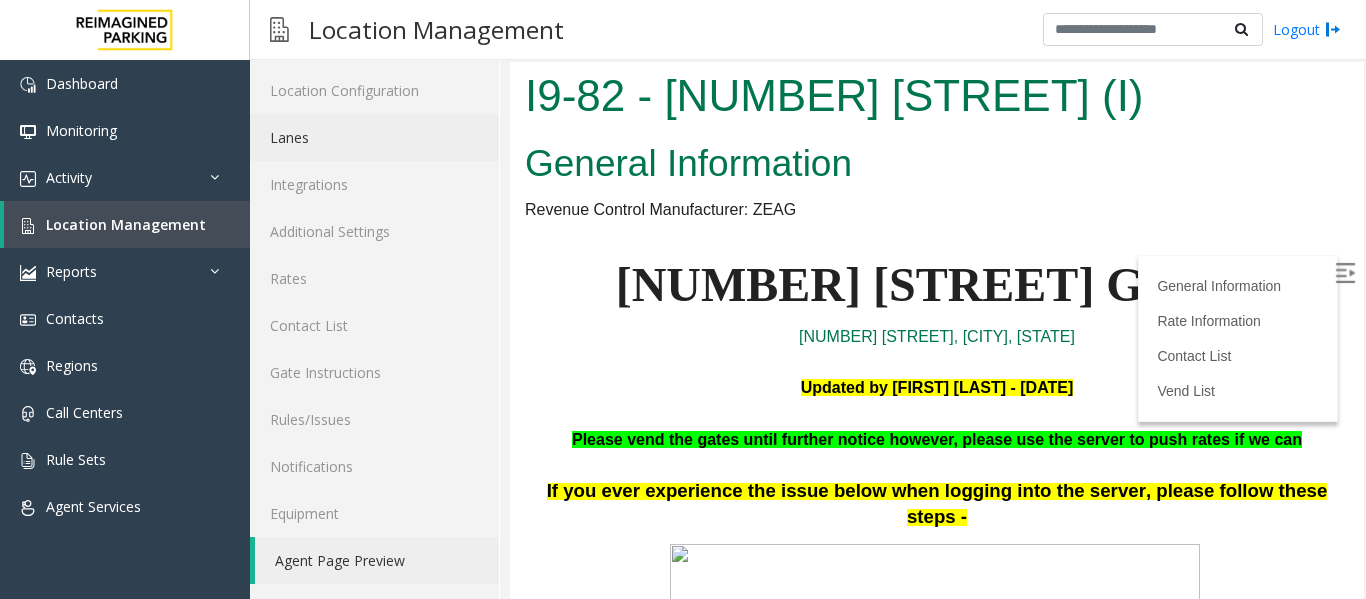 click on "Lanes" 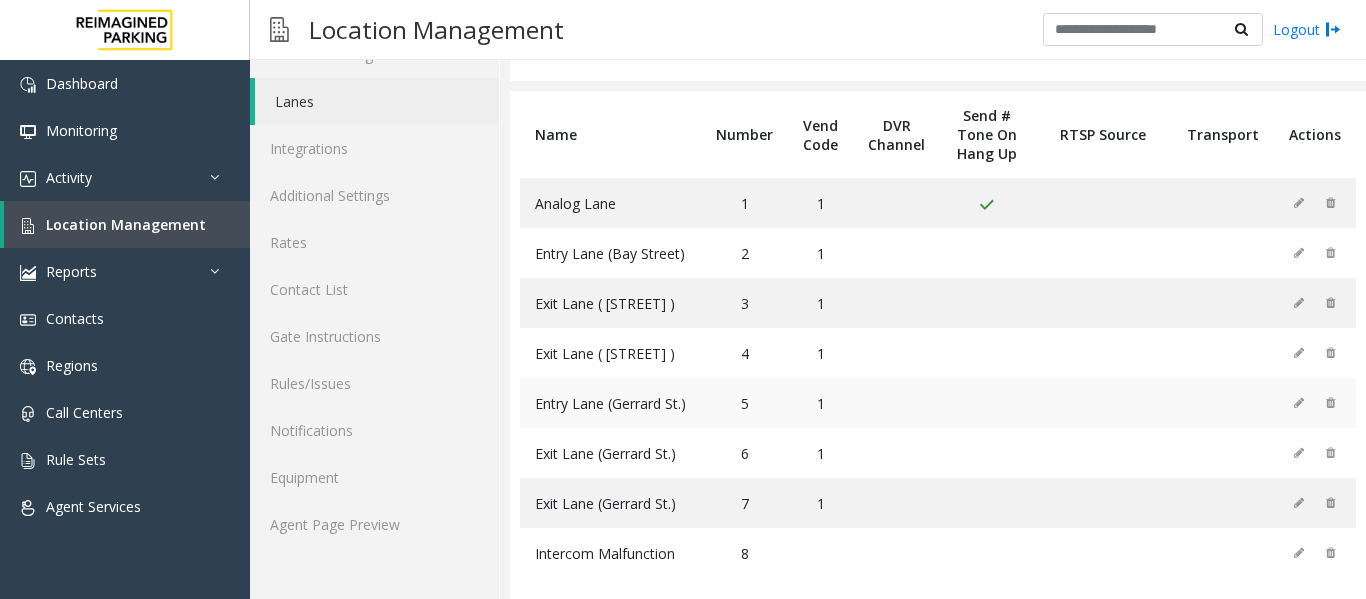 scroll, scrollTop: 115, scrollLeft: 0, axis: vertical 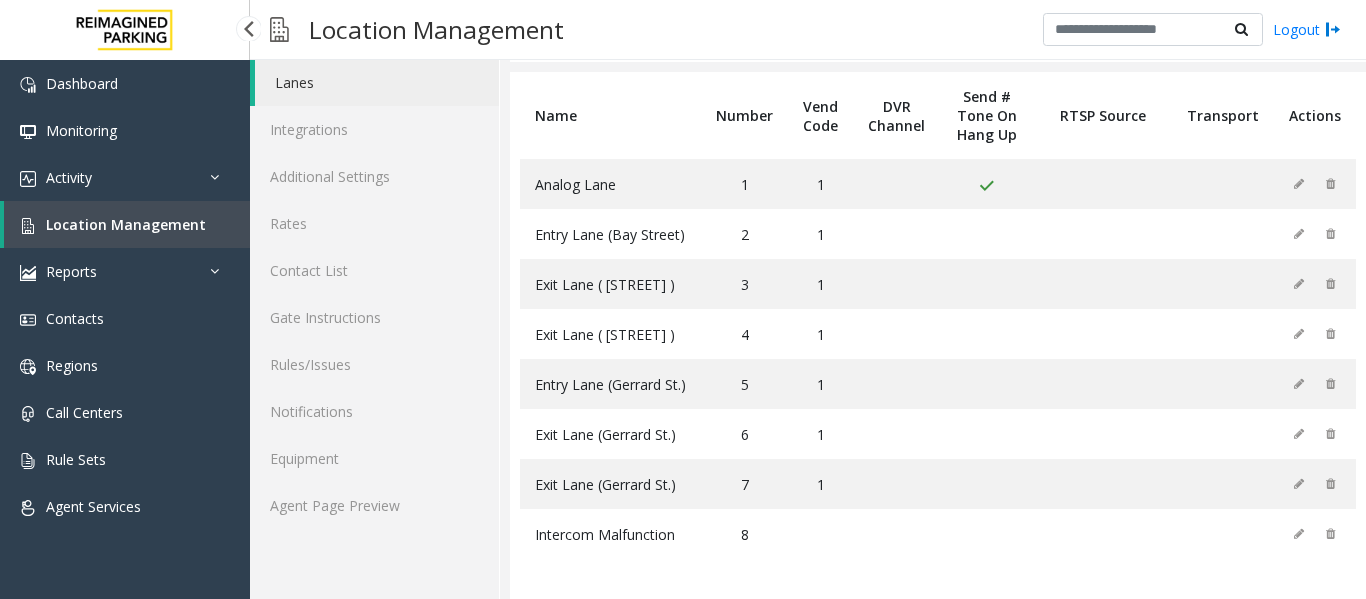 click on "Location Management" at bounding box center (127, 224) 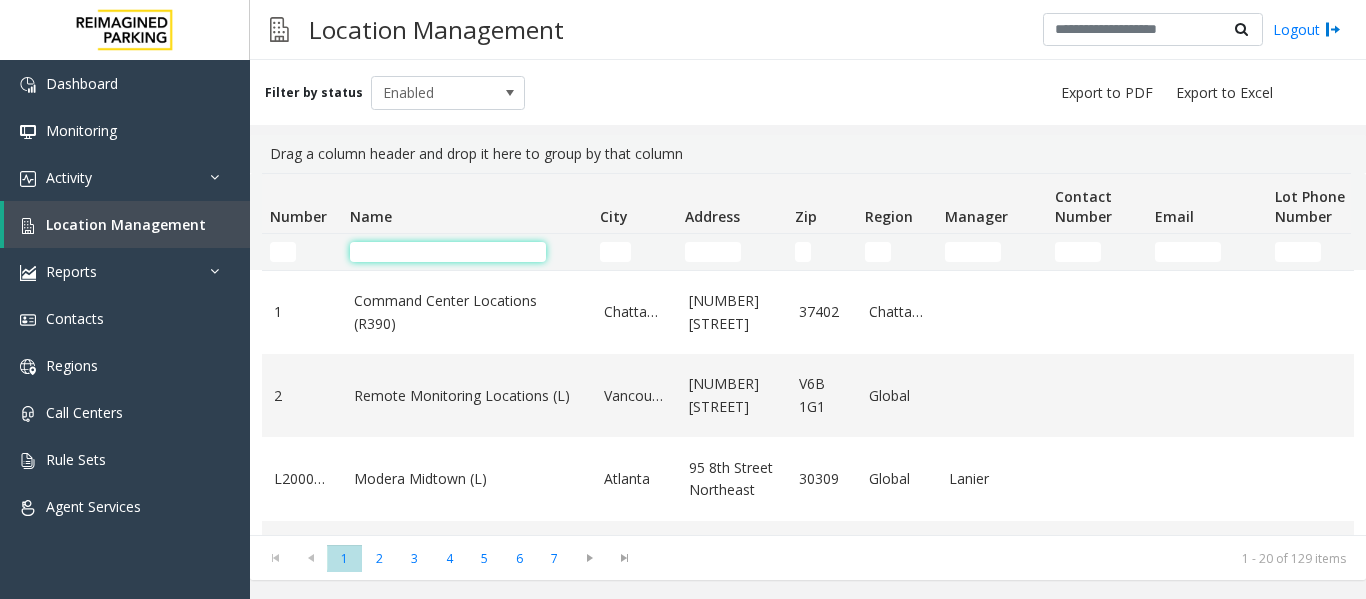 click 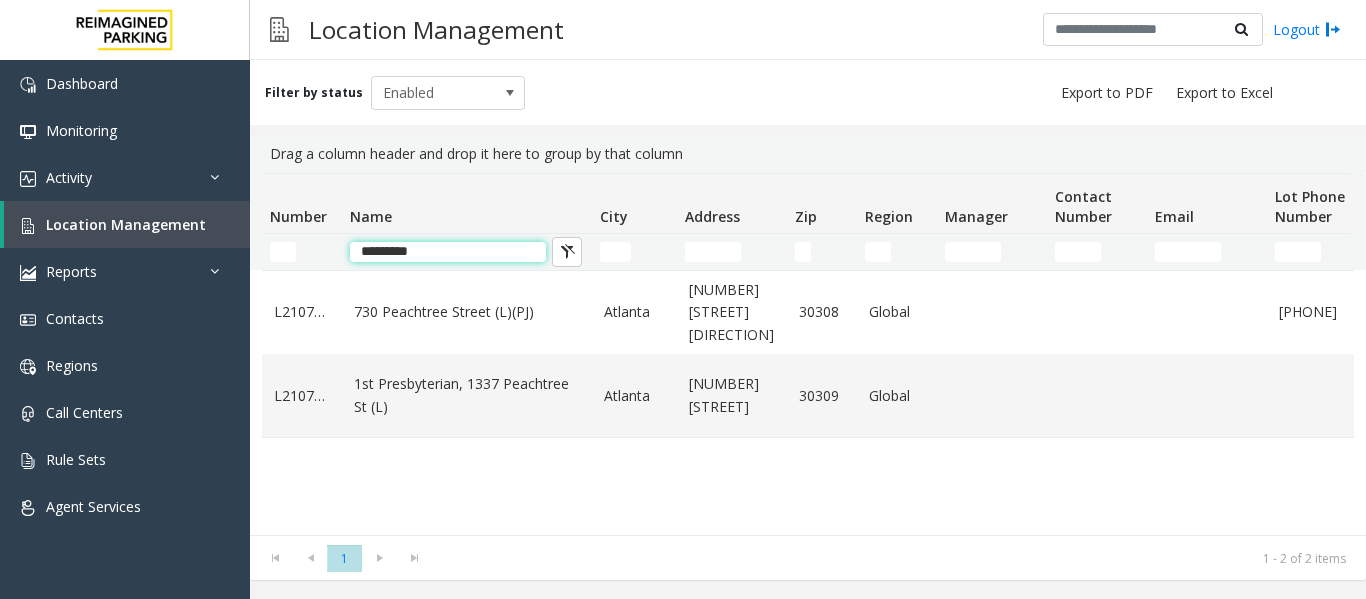 click on "*********" 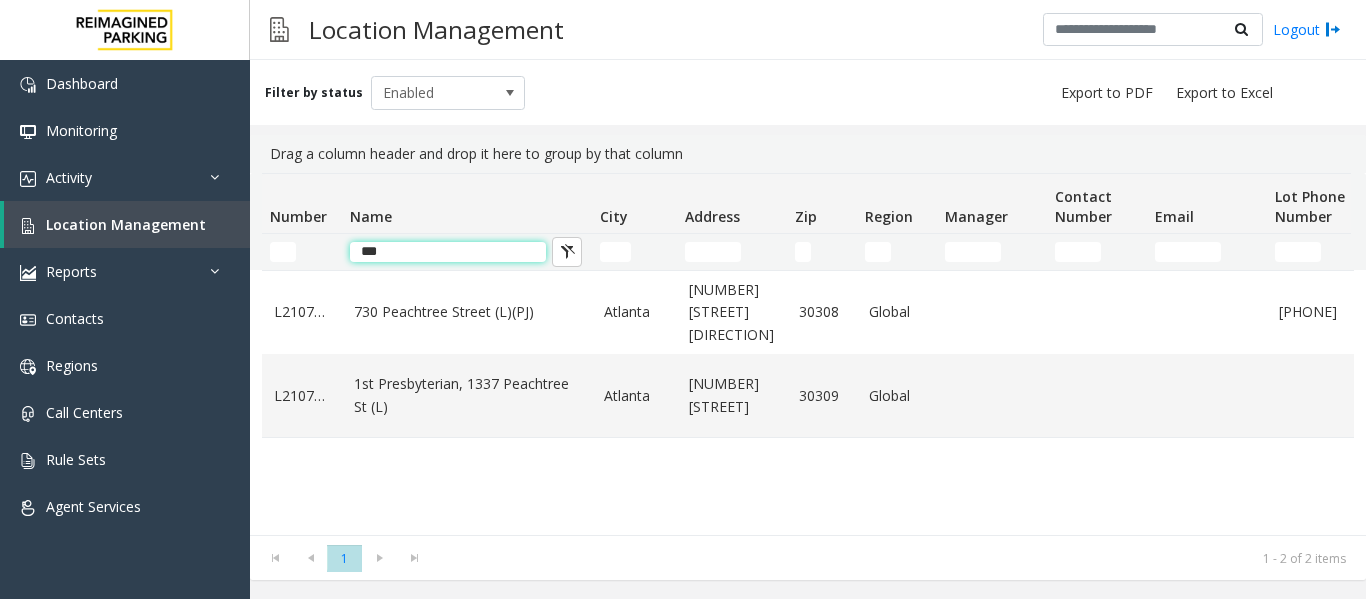 type on "****" 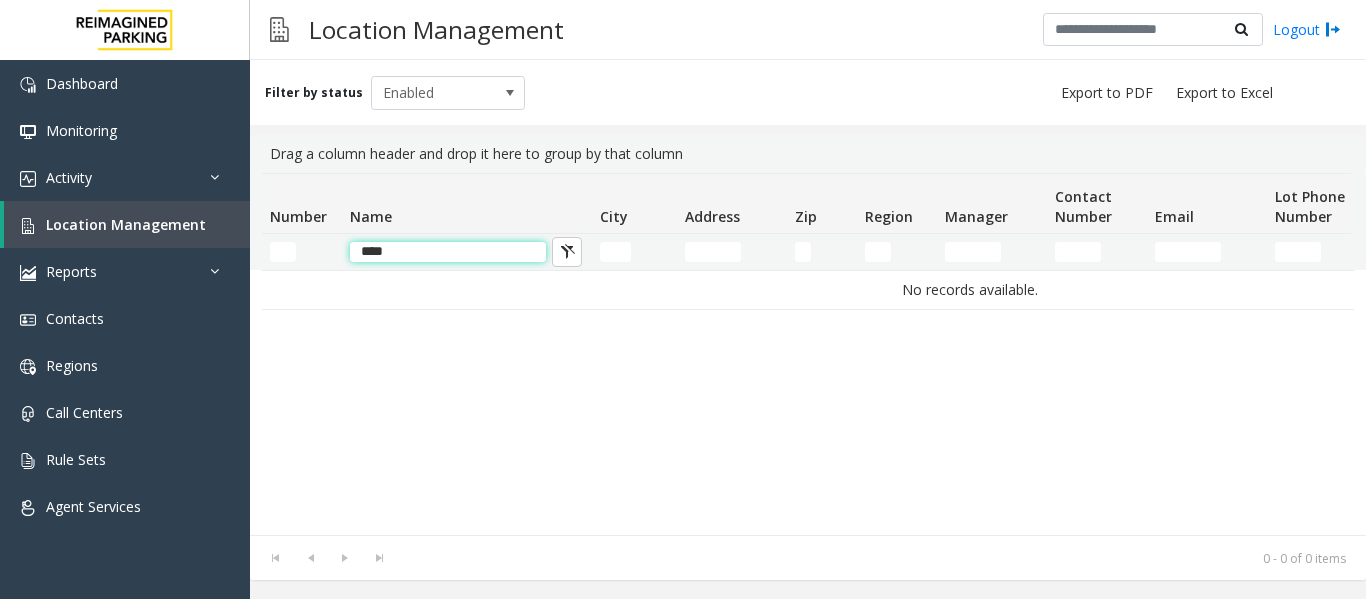 click on "****" 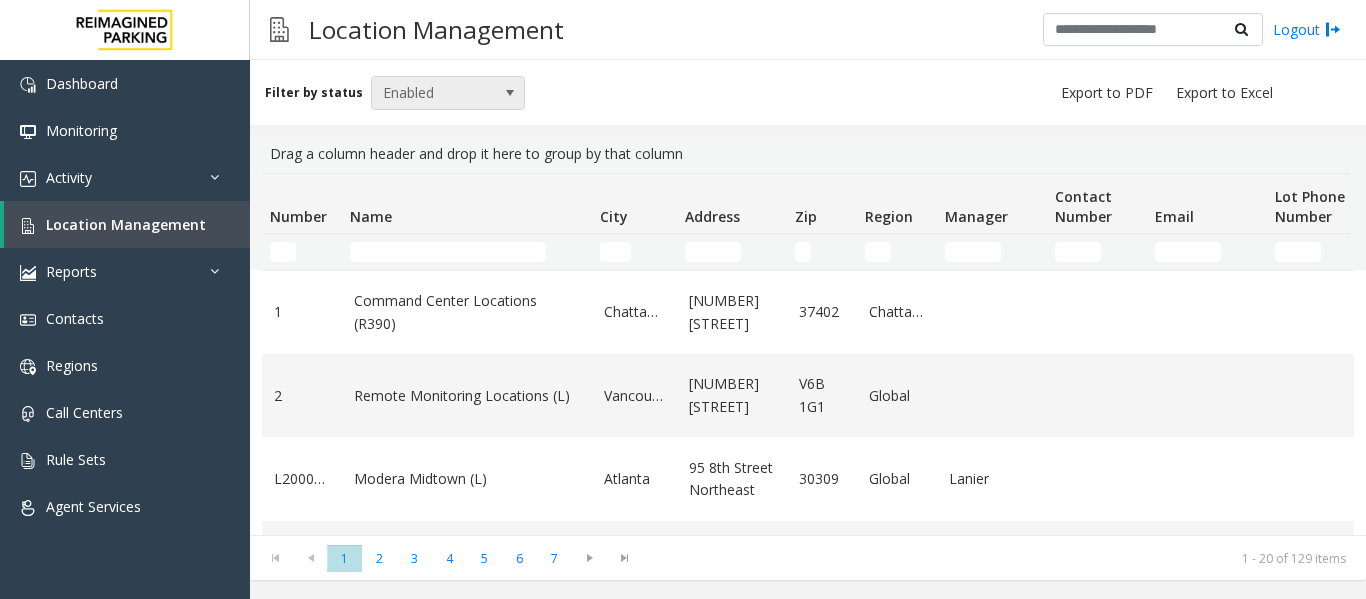 click on "Enabled" at bounding box center (433, 93) 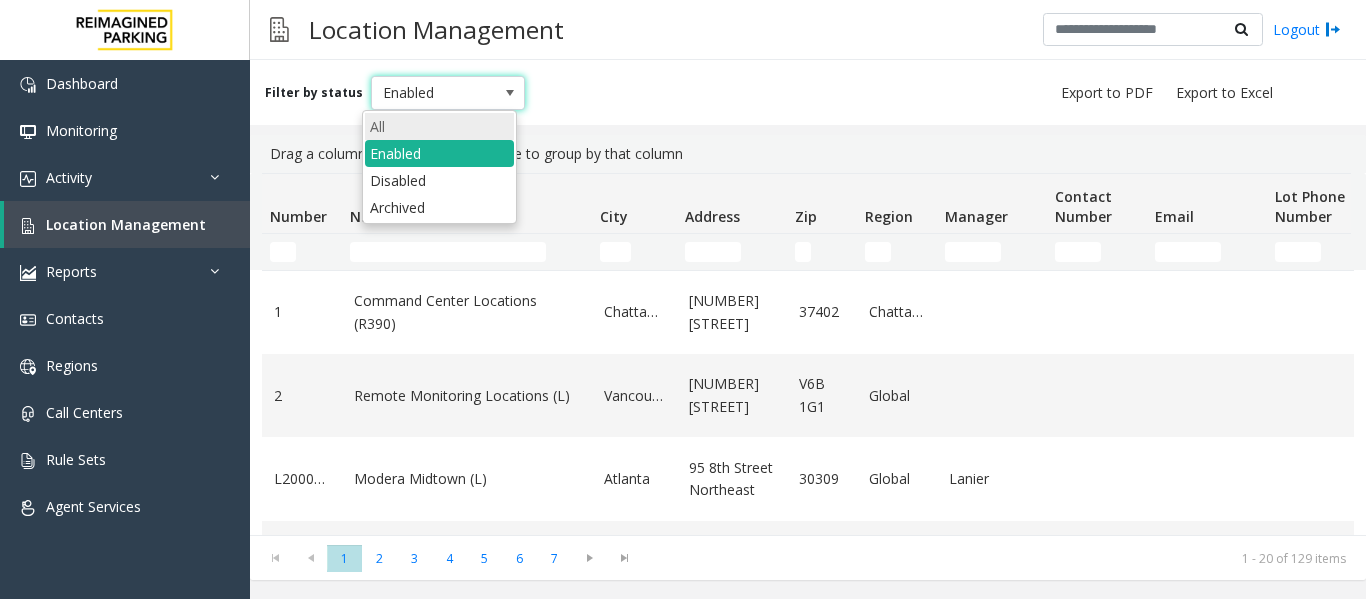 click on "All" at bounding box center [439, 126] 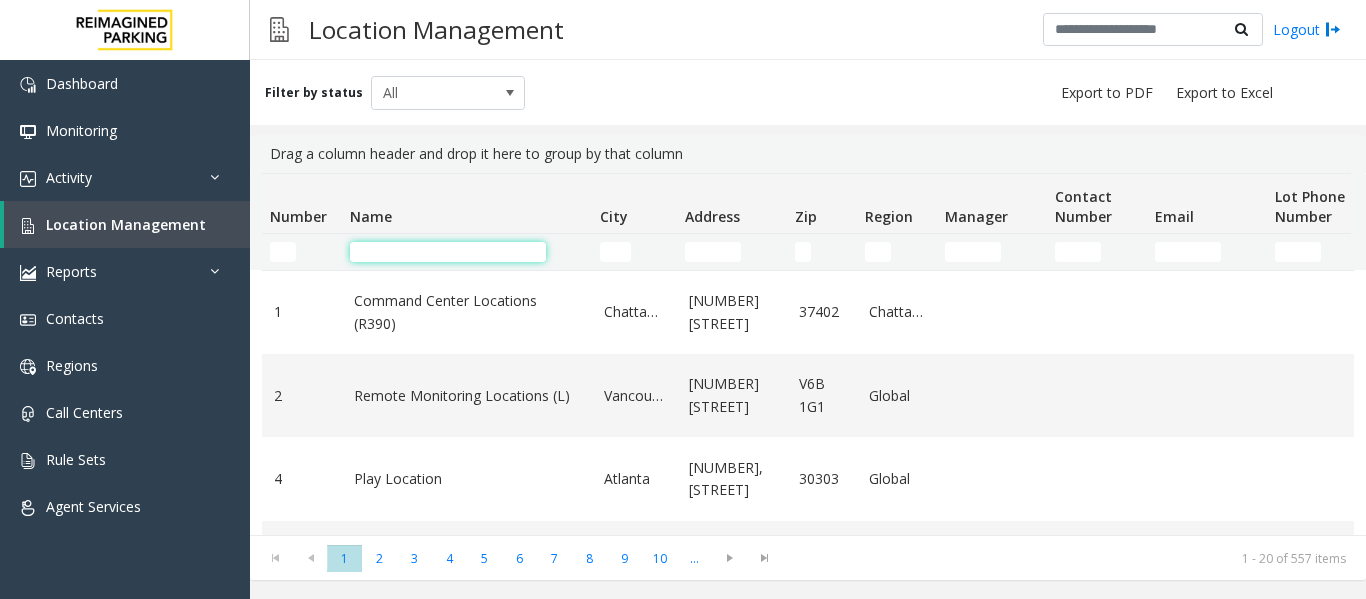 click 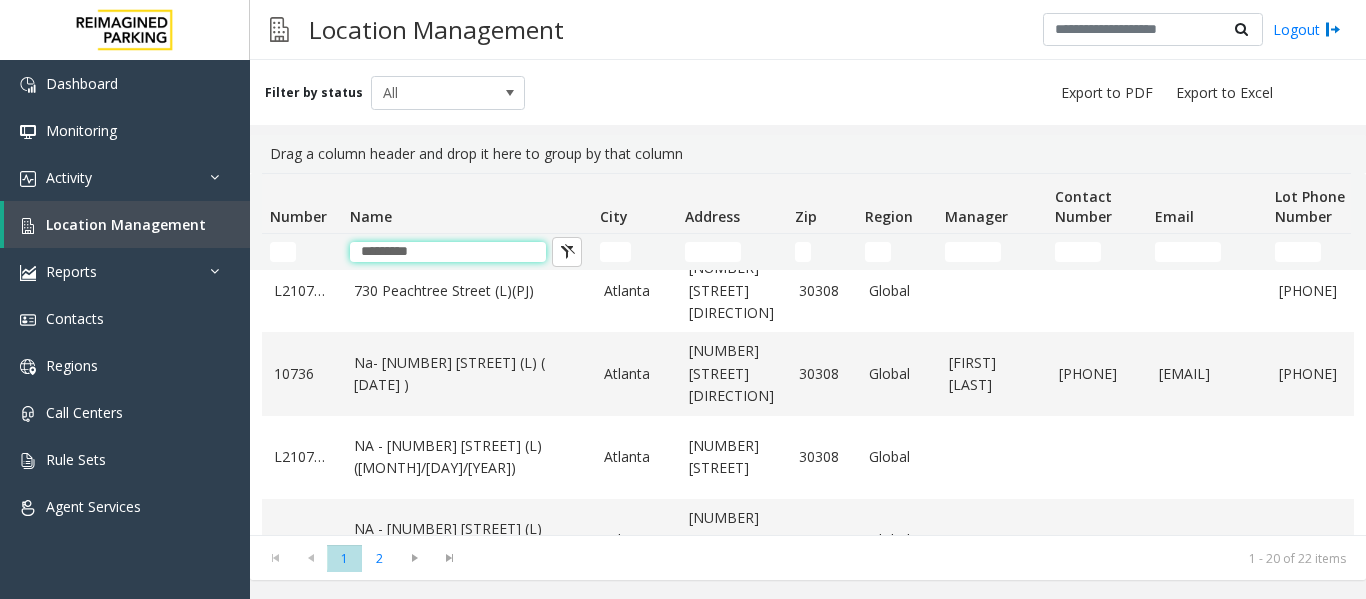 scroll, scrollTop: 1042, scrollLeft: 0, axis: vertical 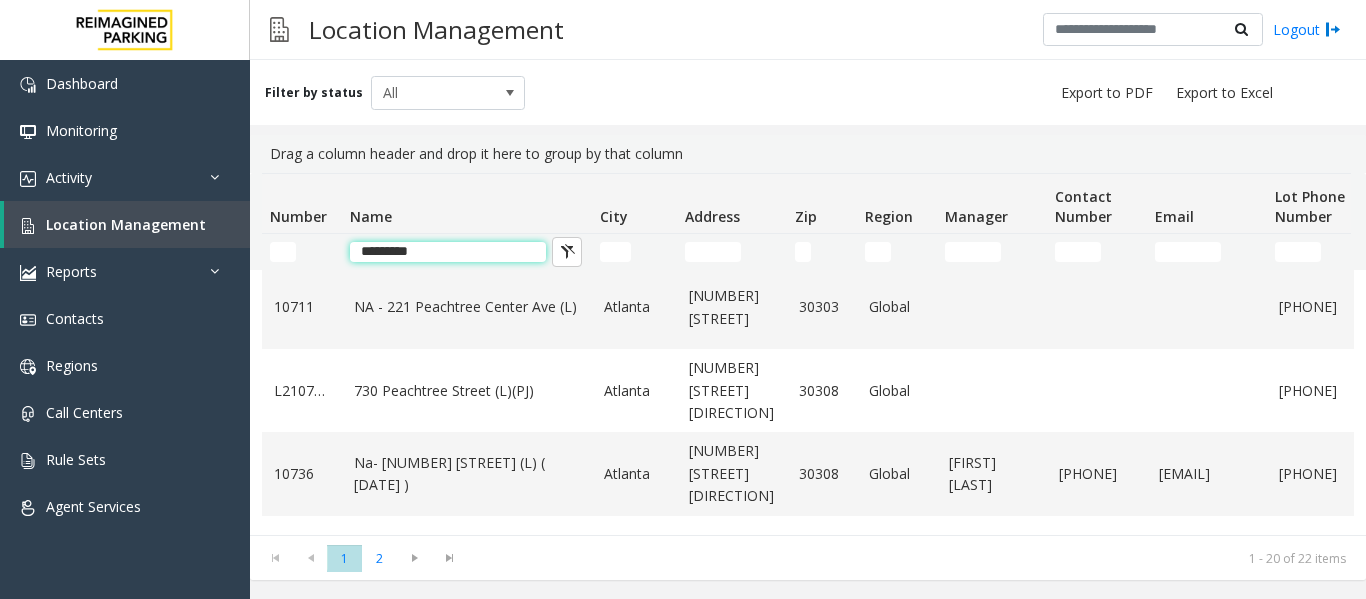 click on "*********" 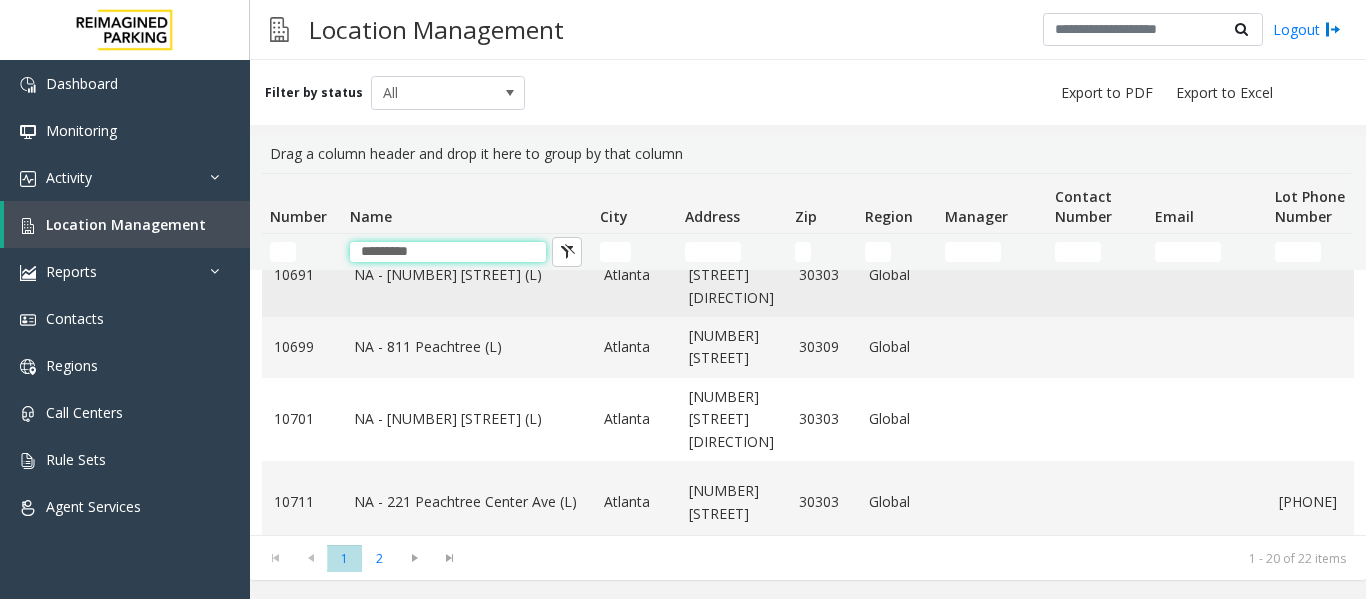 scroll, scrollTop: 842, scrollLeft: 0, axis: vertical 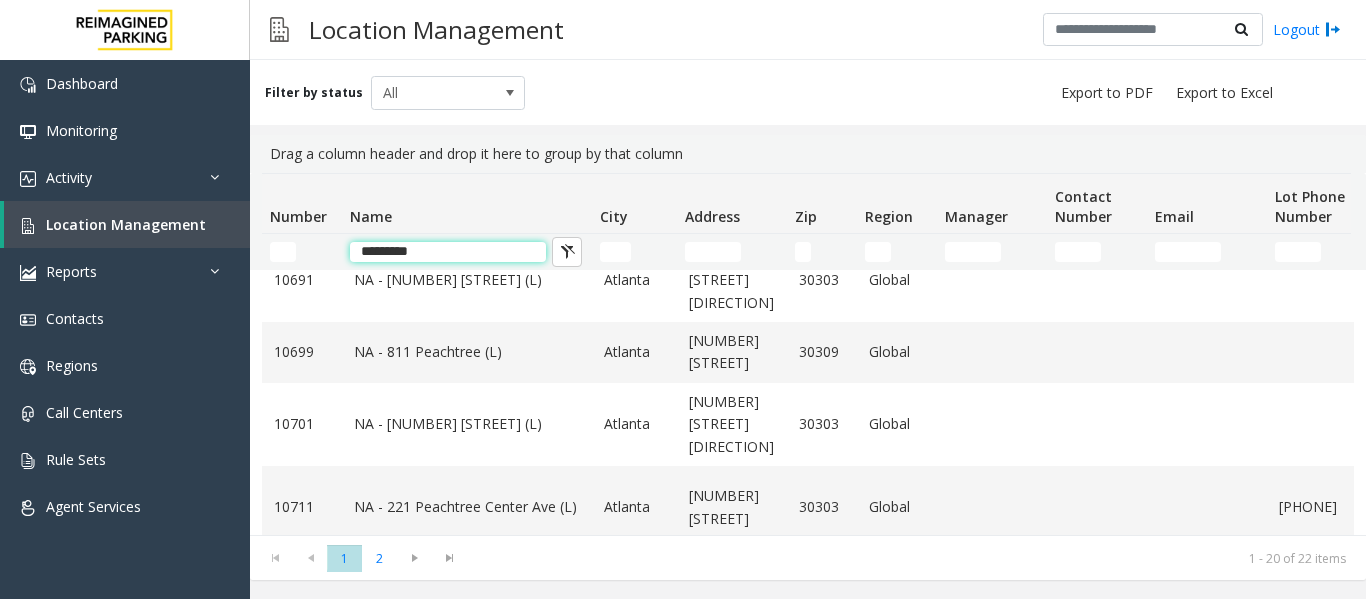 click on "*********" 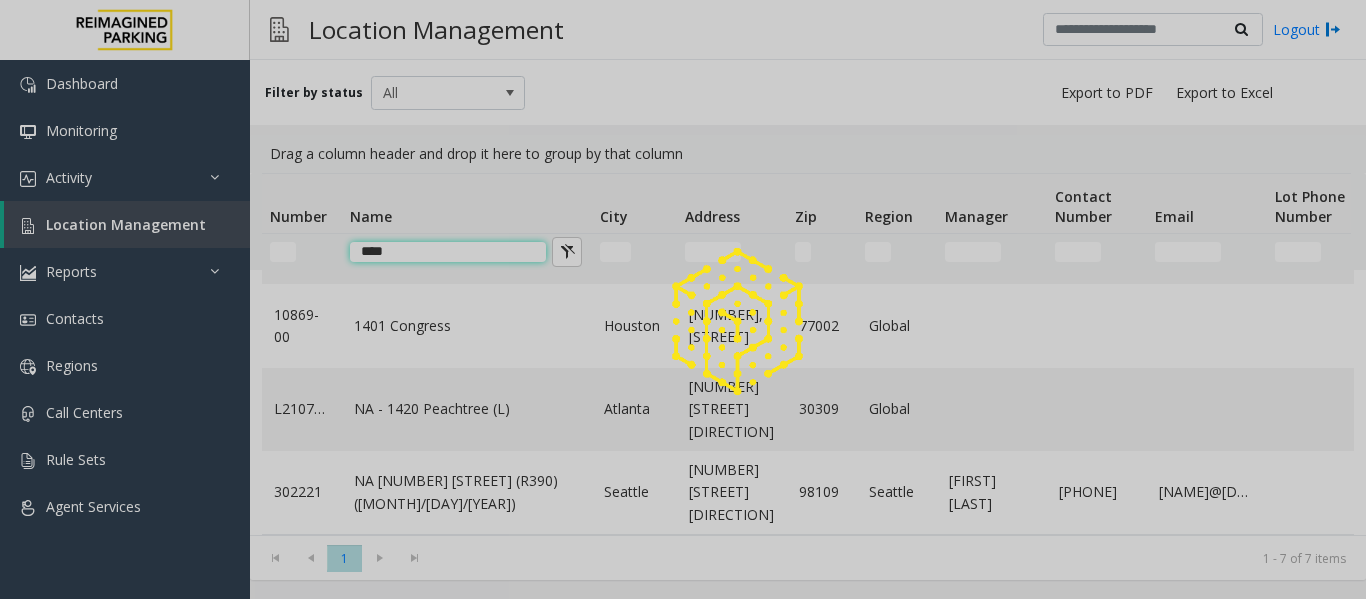 scroll, scrollTop: 0, scrollLeft: 0, axis: both 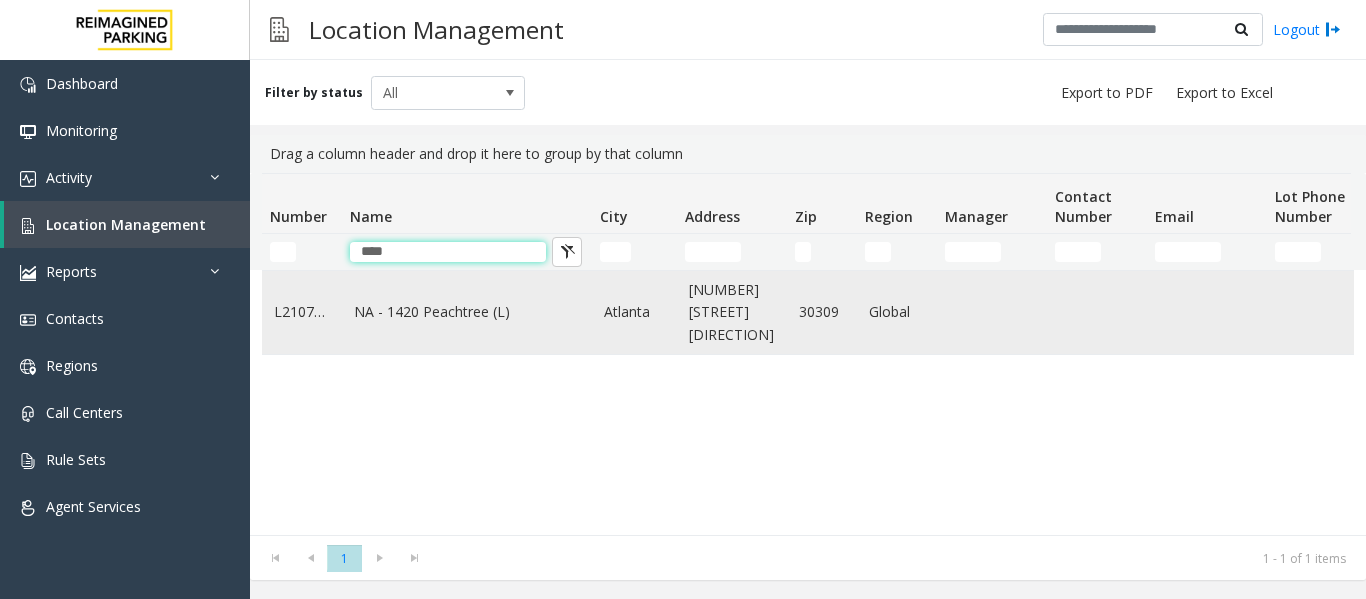 type on "****" 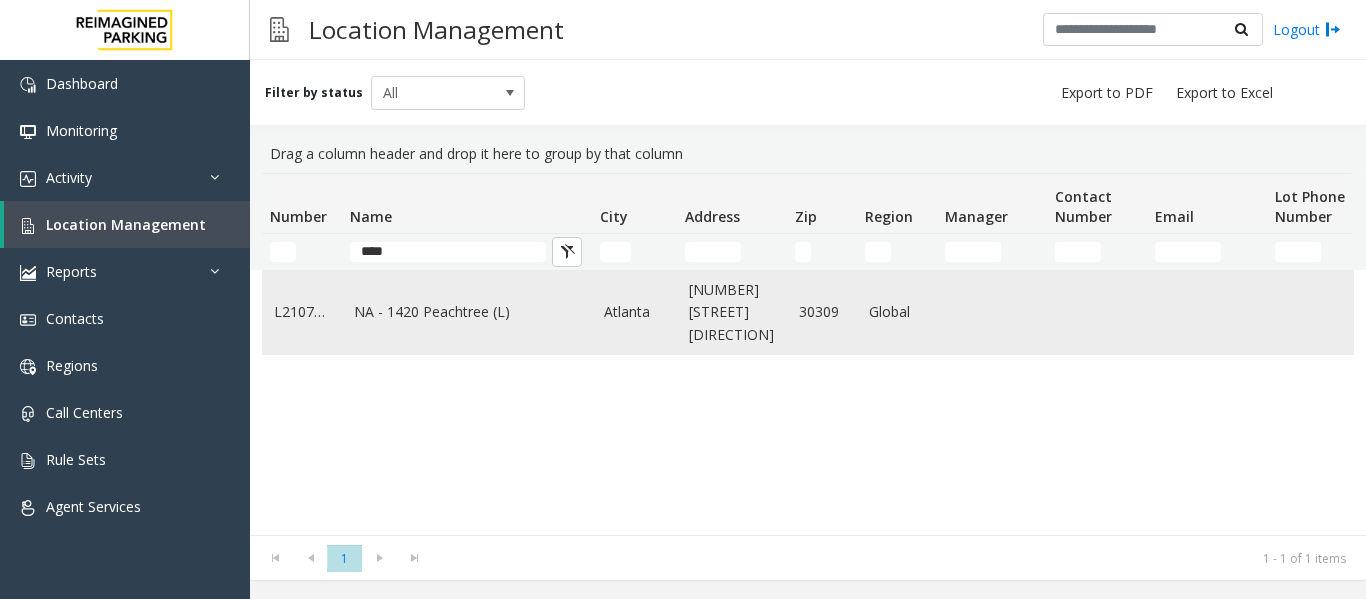 click on "NA - 1420 Peachtree (L)" 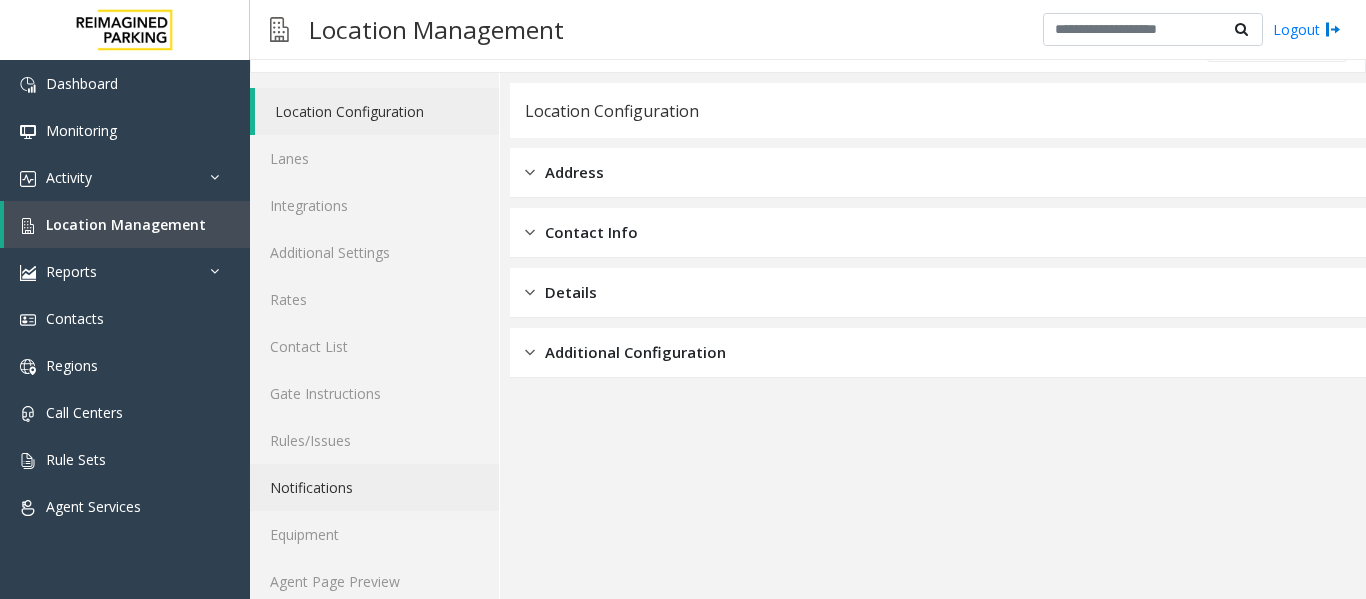 scroll, scrollTop: 60, scrollLeft: 0, axis: vertical 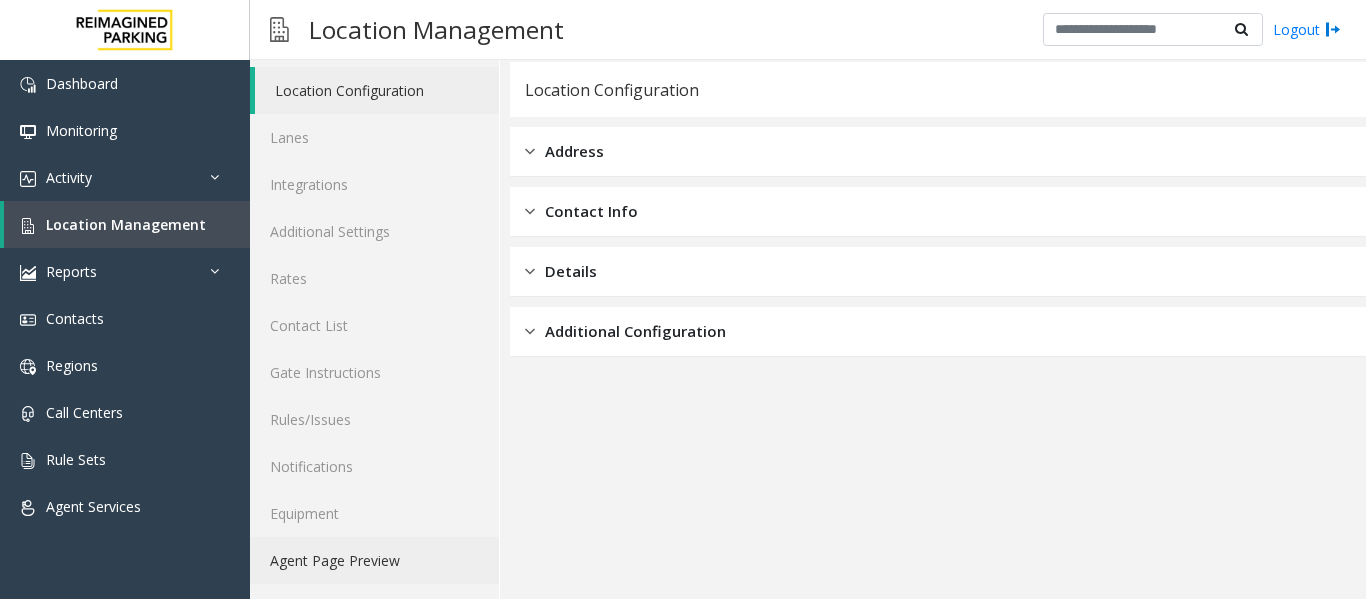 click on "Agent Page Preview" 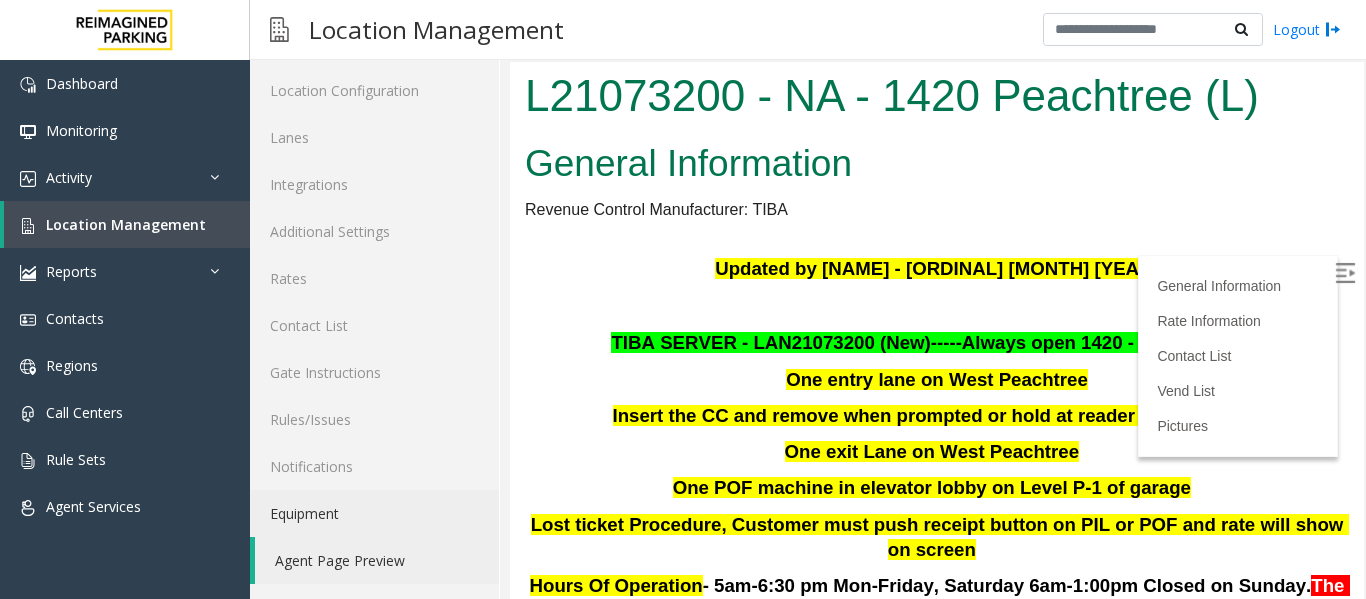 scroll, scrollTop: 0, scrollLeft: 0, axis: both 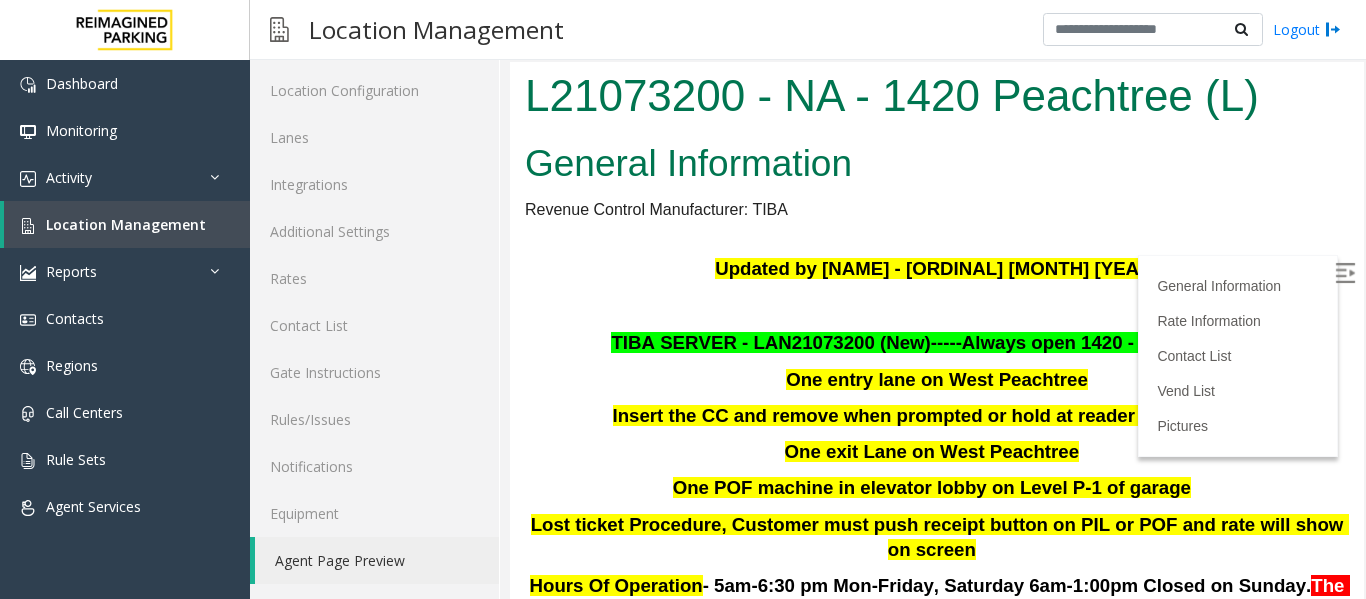click at bounding box center (1345, 273) 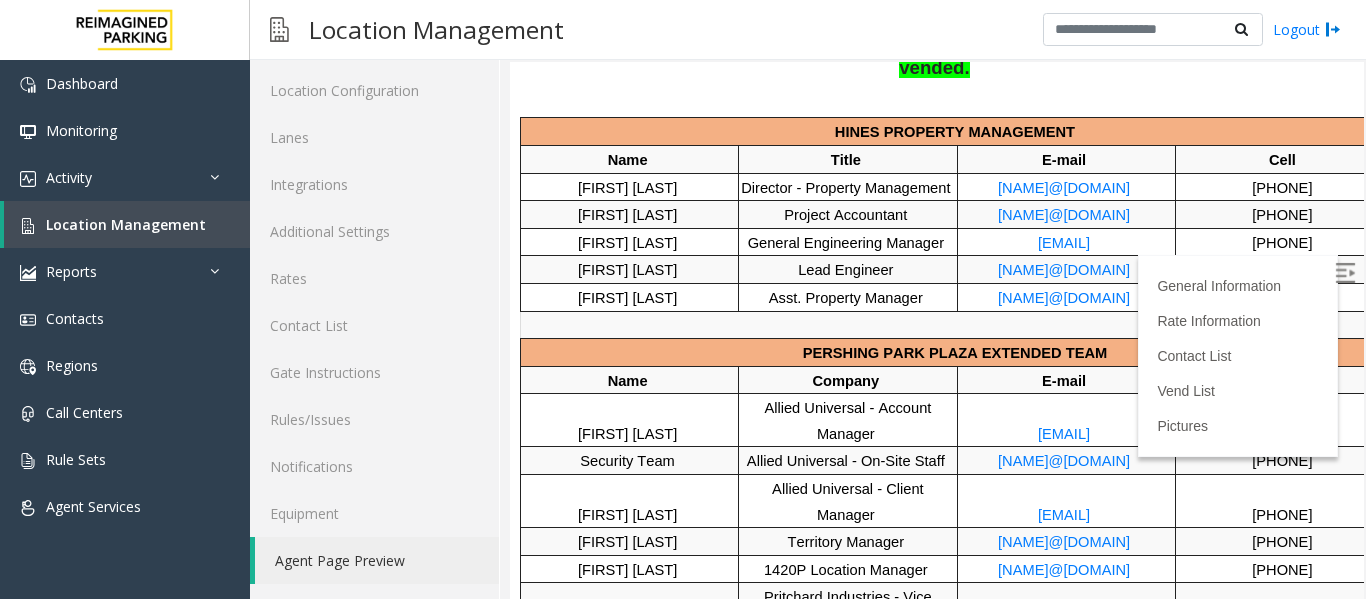 scroll, scrollTop: 1000, scrollLeft: 0, axis: vertical 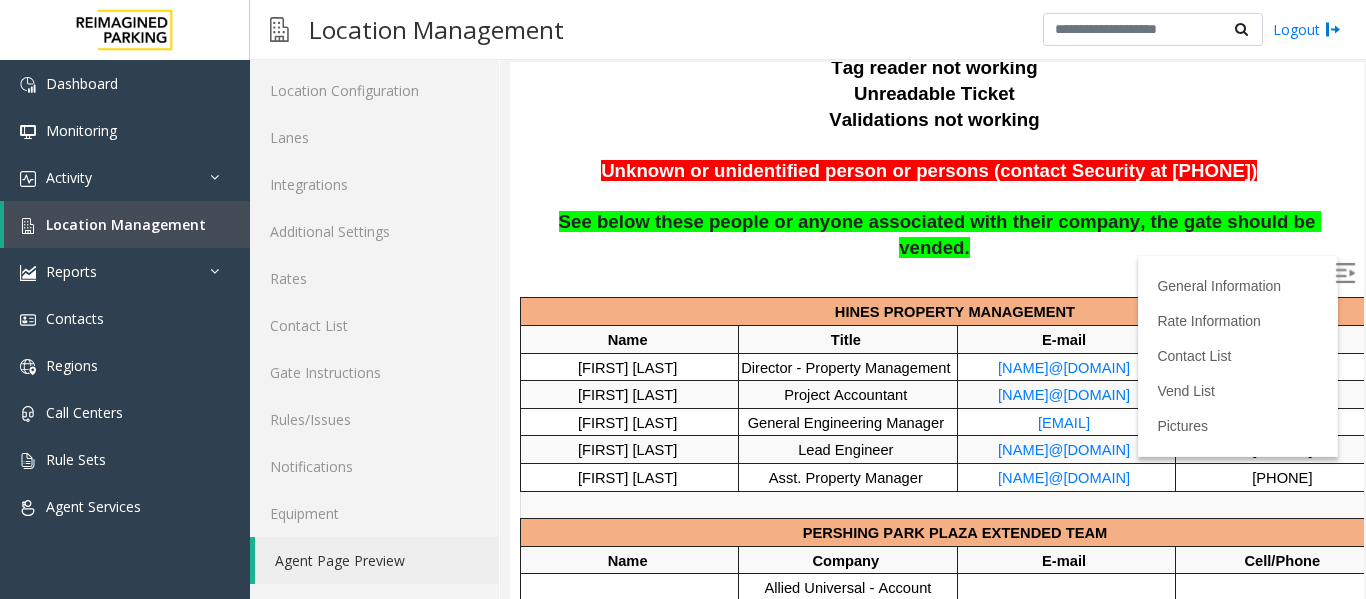 click on "HINES PROPERTY MANAGEMENT" at bounding box center [957, 311] 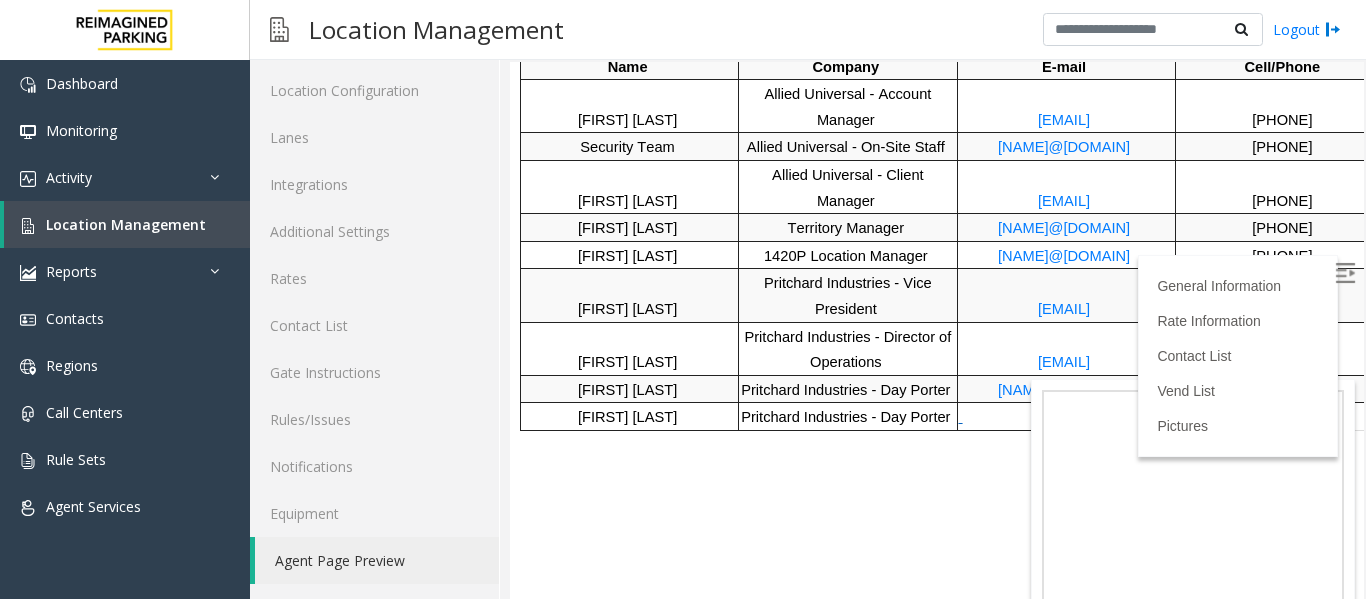 scroll, scrollTop: 545, scrollLeft: 0, axis: vertical 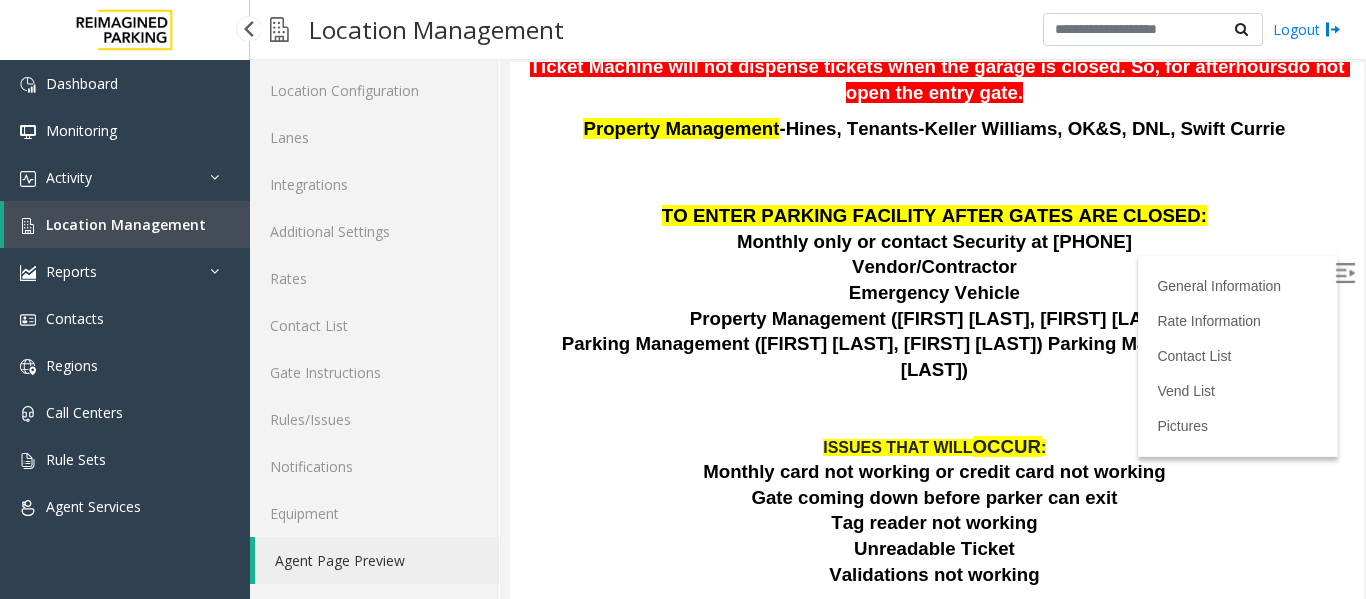 click on "Location Management" at bounding box center [126, 224] 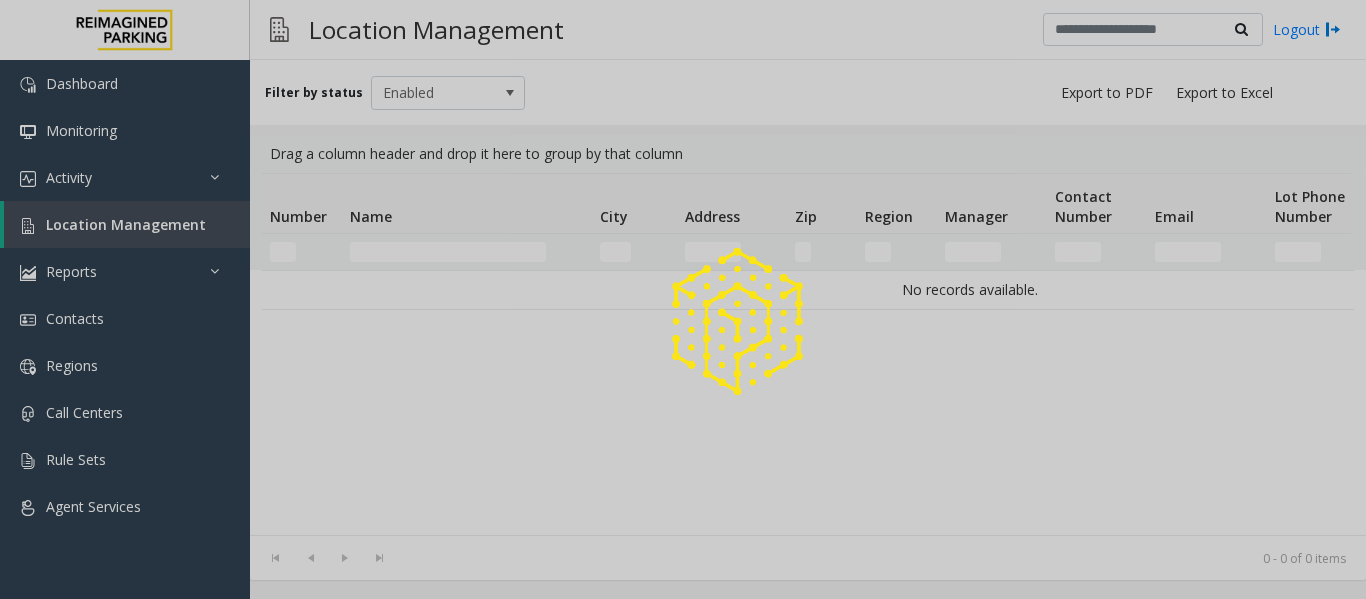 scroll, scrollTop: 0, scrollLeft: 0, axis: both 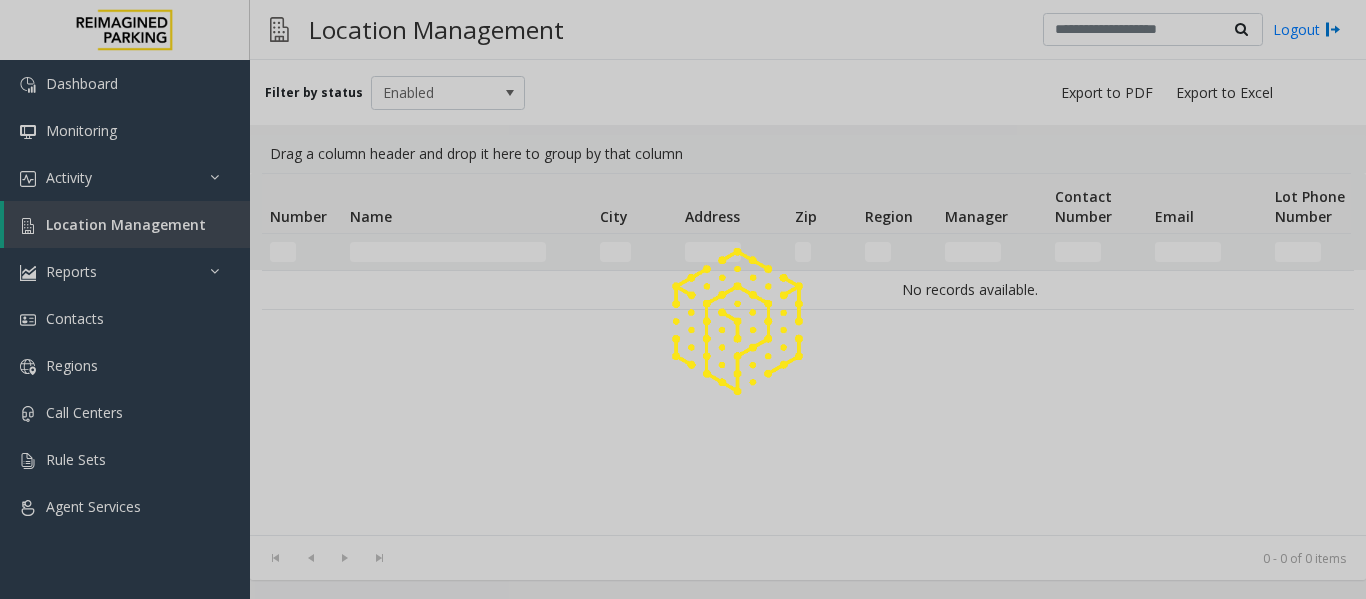 click 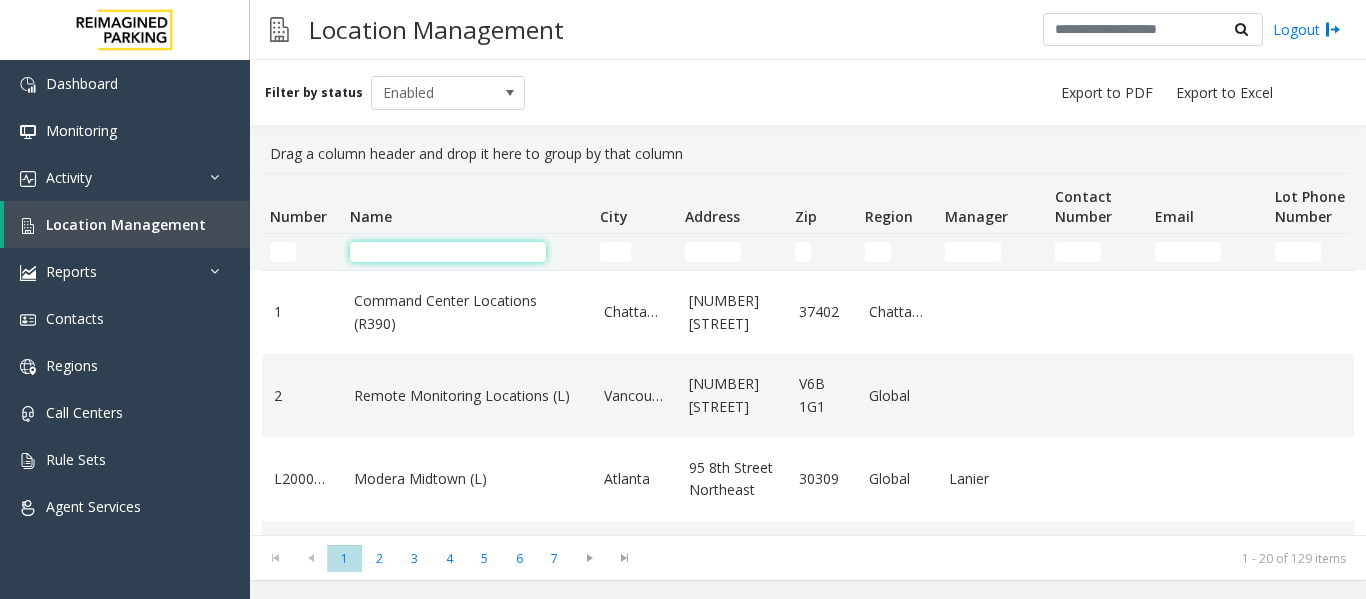 click 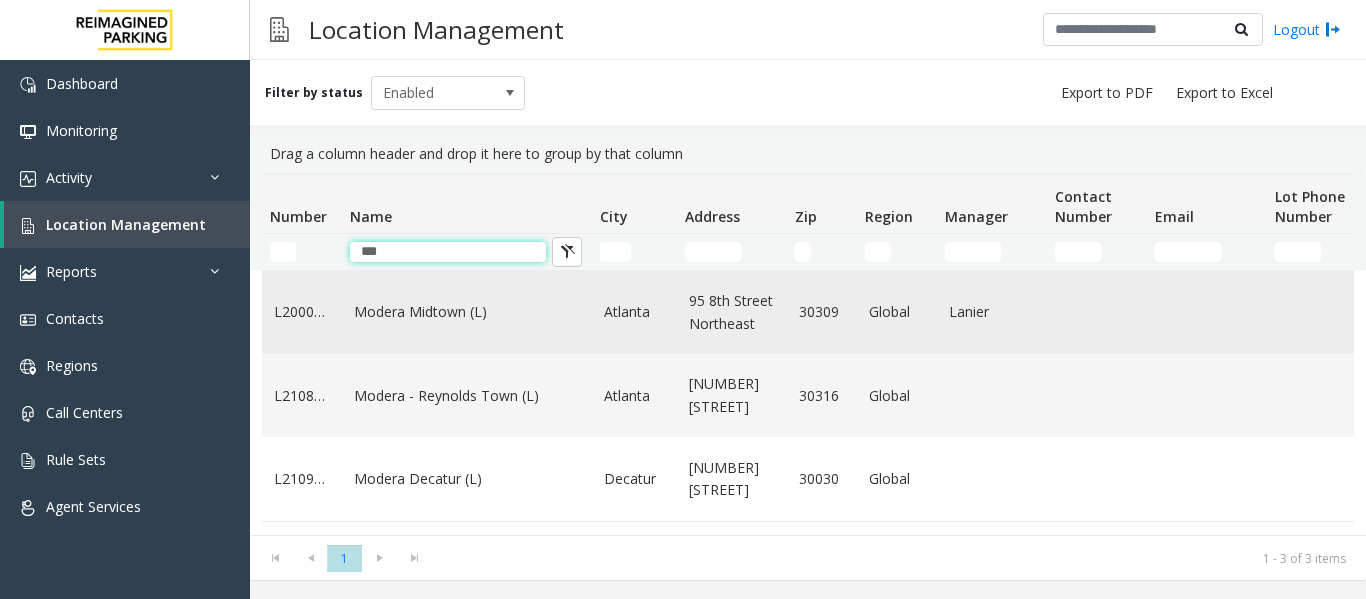 type on "***" 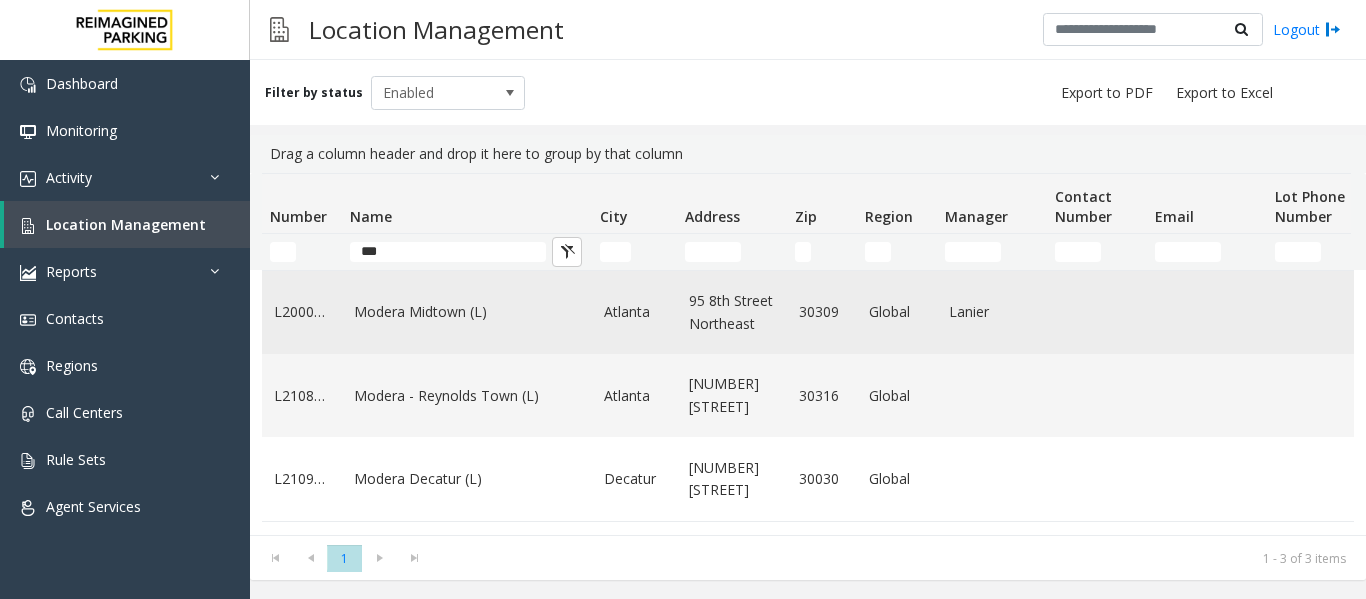 click on "Modera Midtown	(L)" 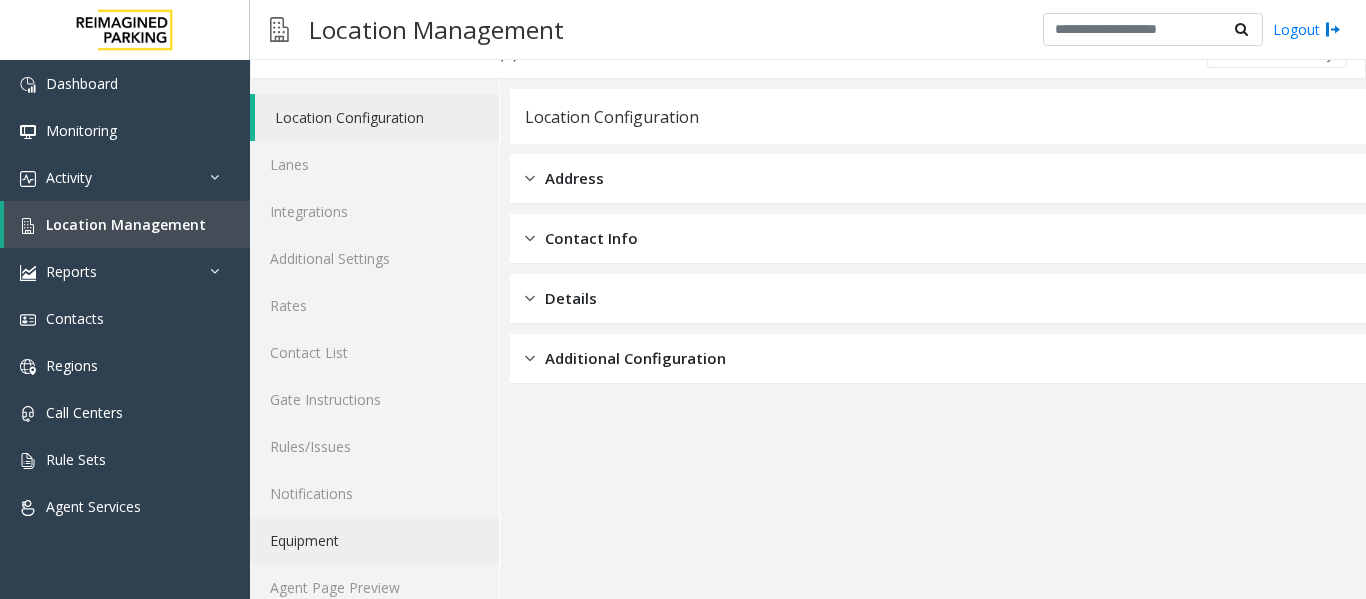 scroll, scrollTop: 60, scrollLeft: 0, axis: vertical 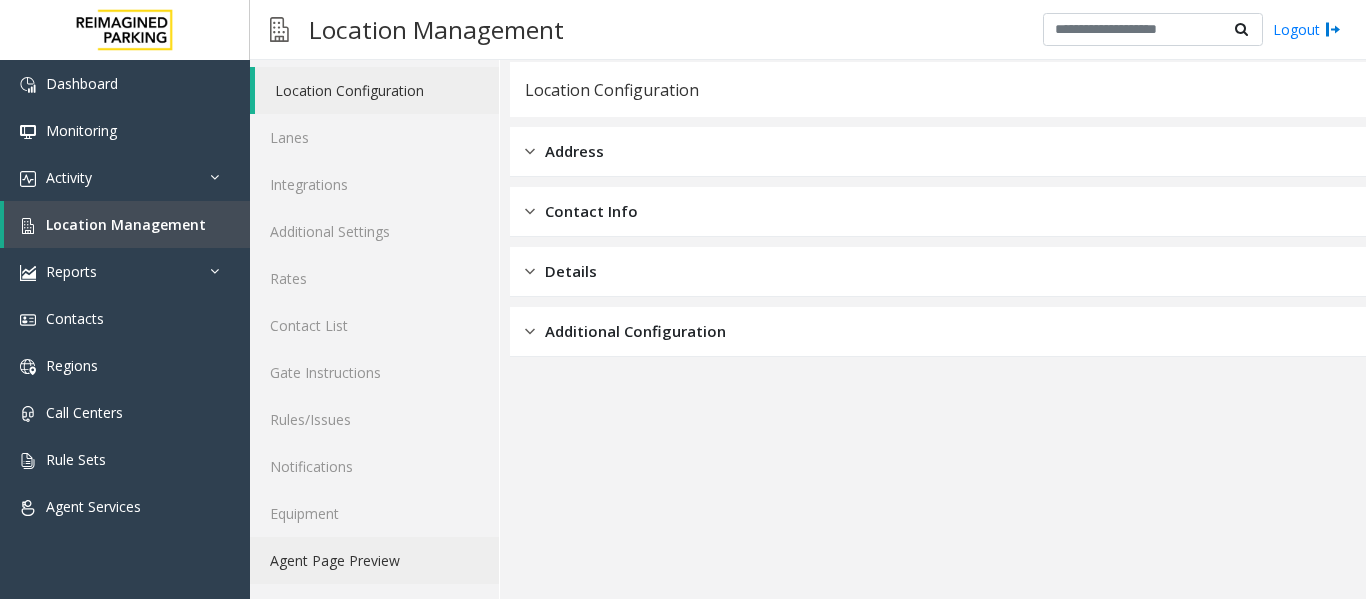 click on "Agent Page Preview" 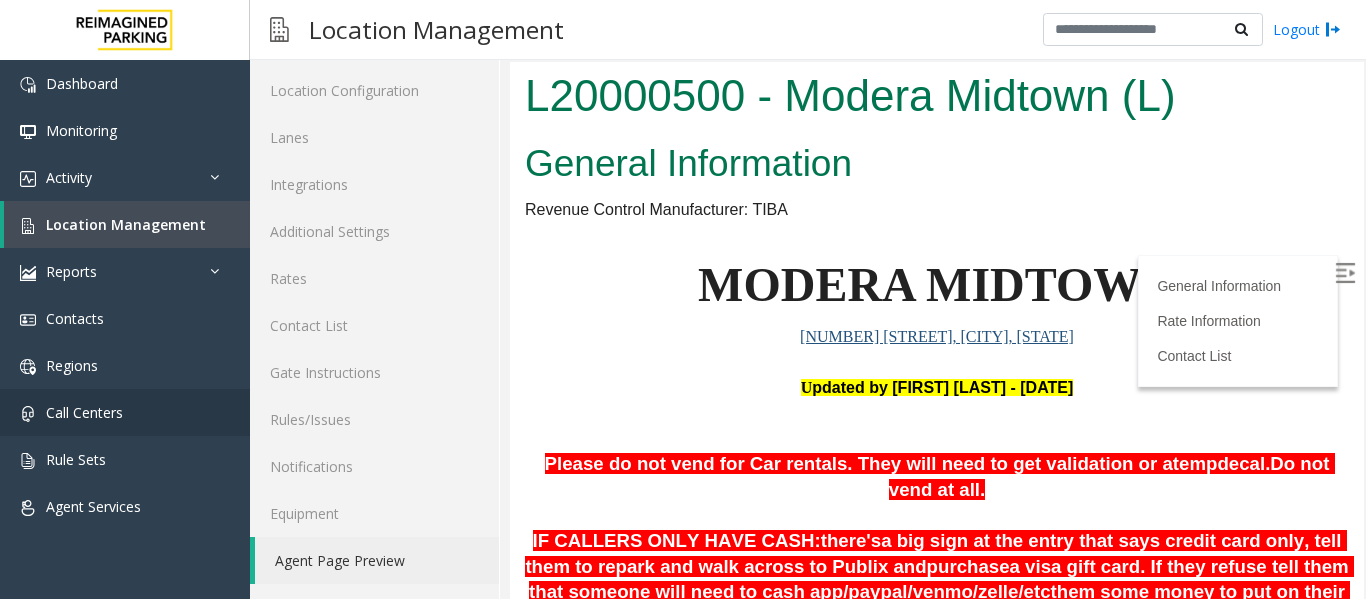scroll, scrollTop: 0, scrollLeft: 0, axis: both 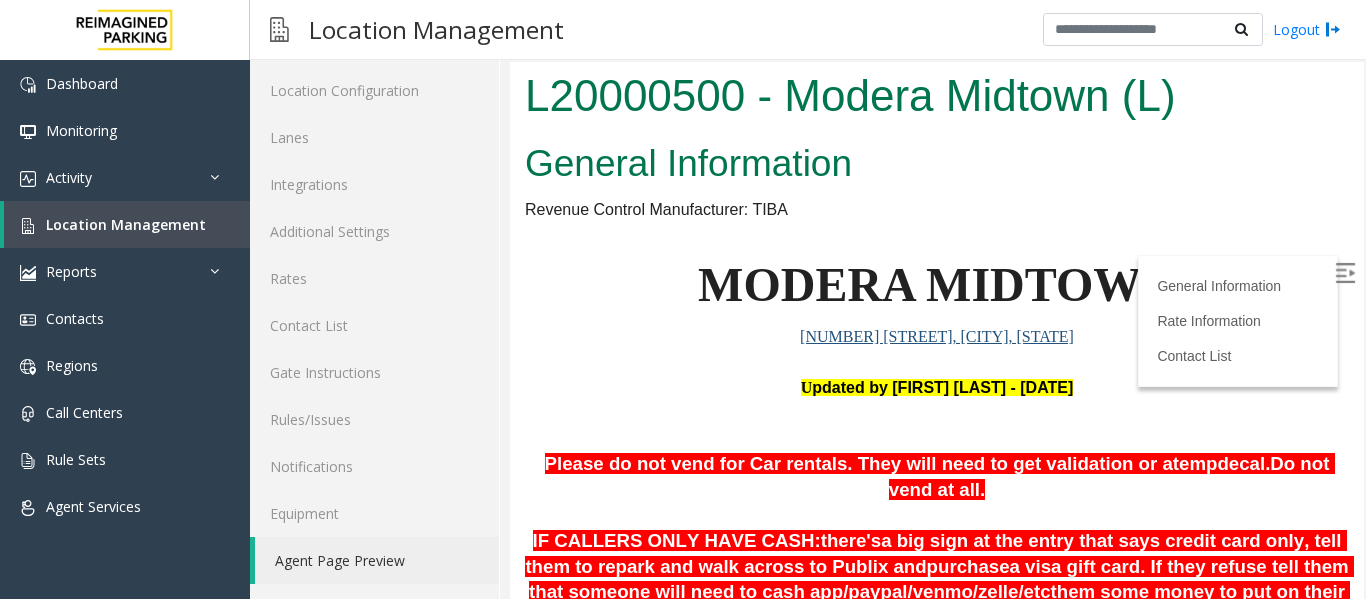 click at bounding box center (1347, 276) 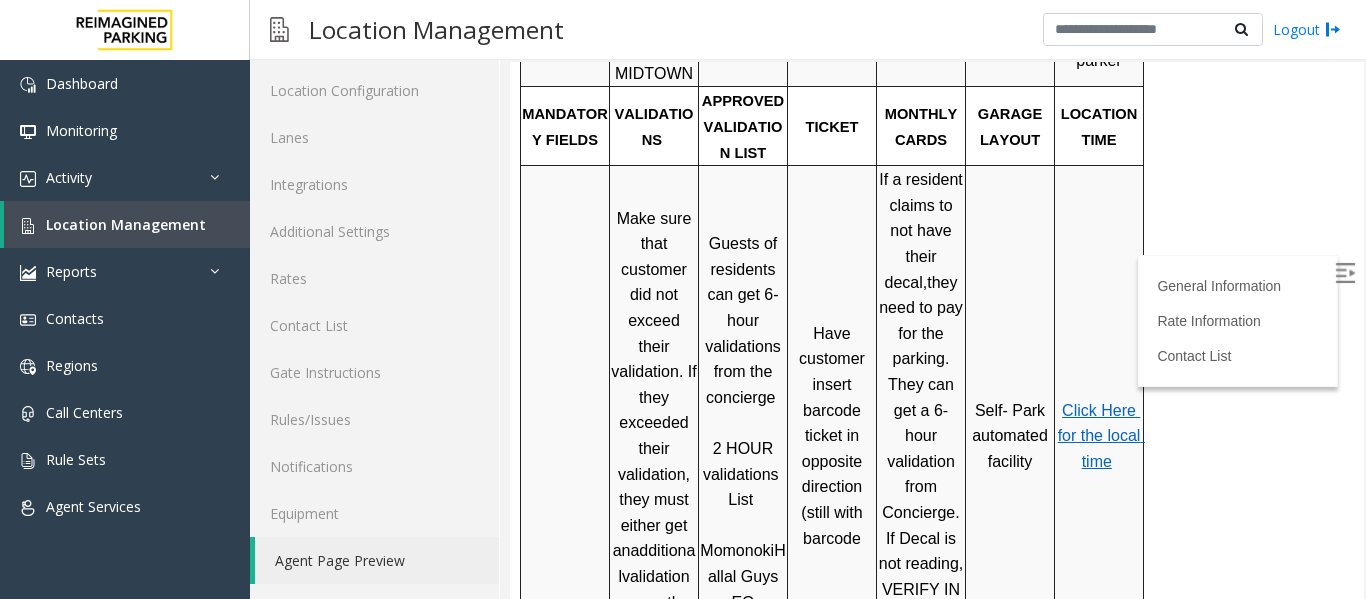 scroll, scrollTop: 830, scrollLeft: 0, axis: vertical 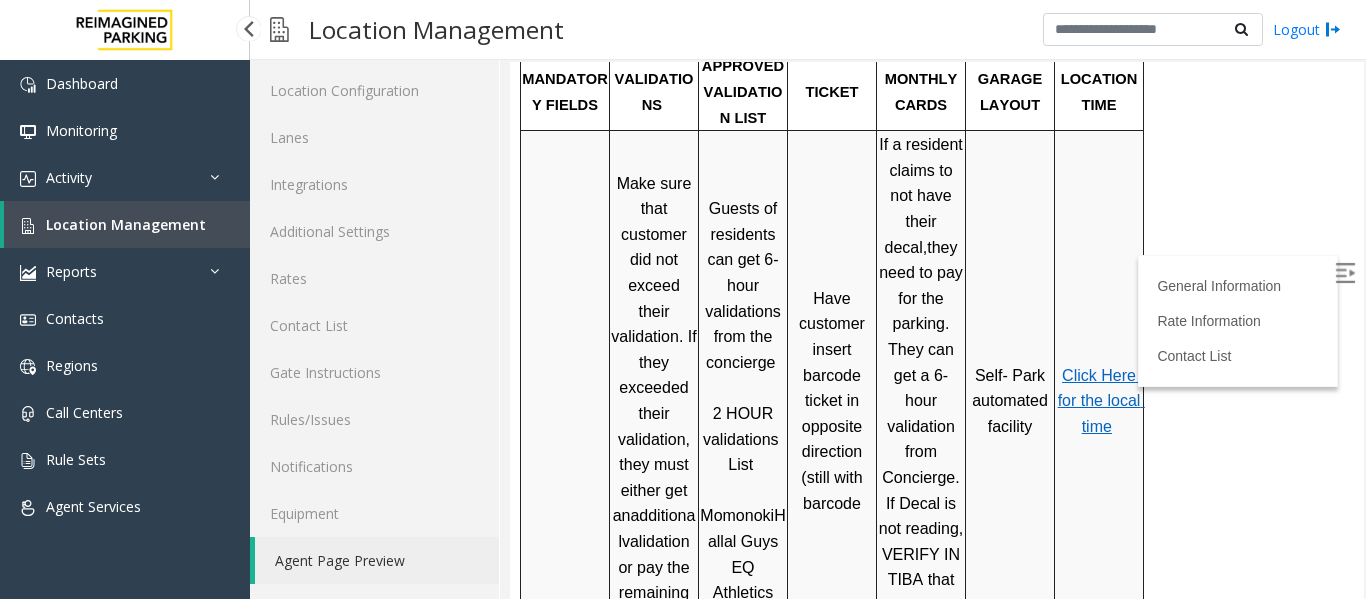 click on "Location Management" at bounding box center [126, 224] 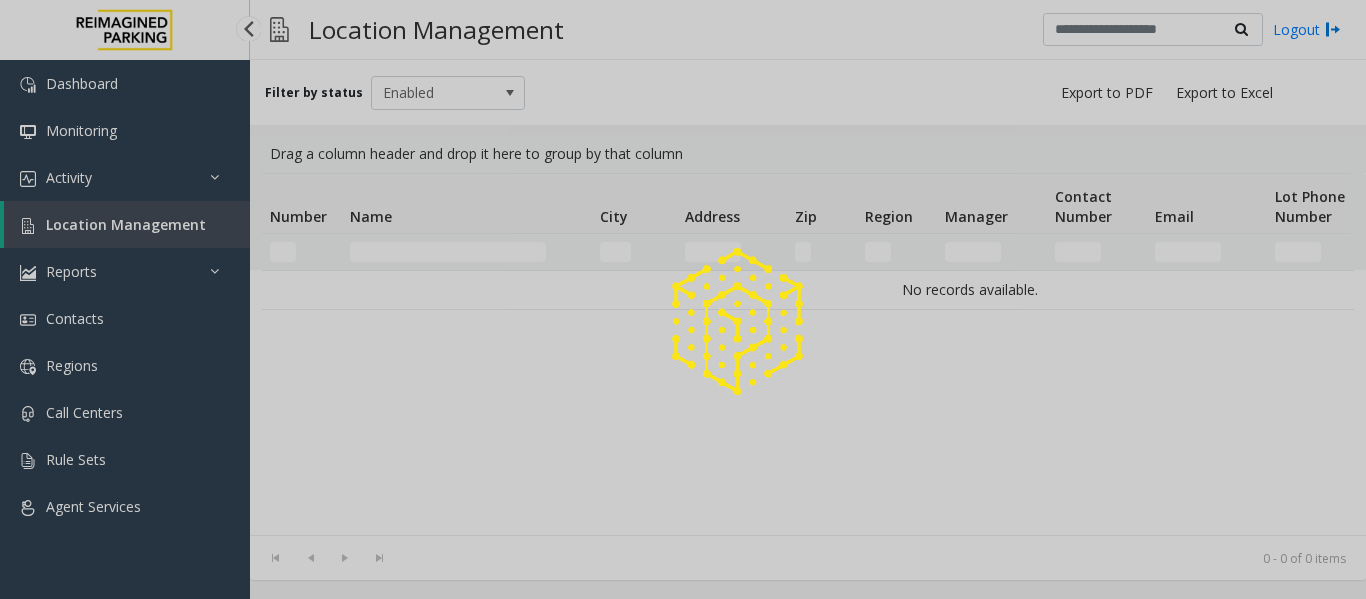 scroll, scrollTop: 0, scrollLeft: 0, axis: both 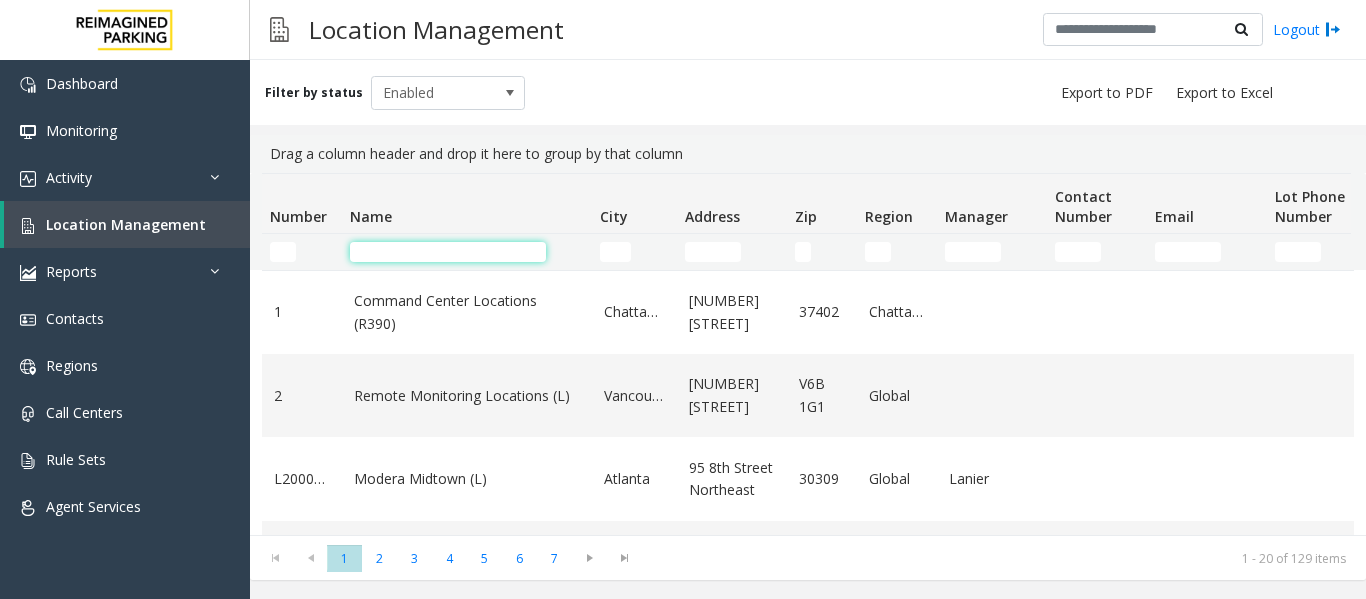 click 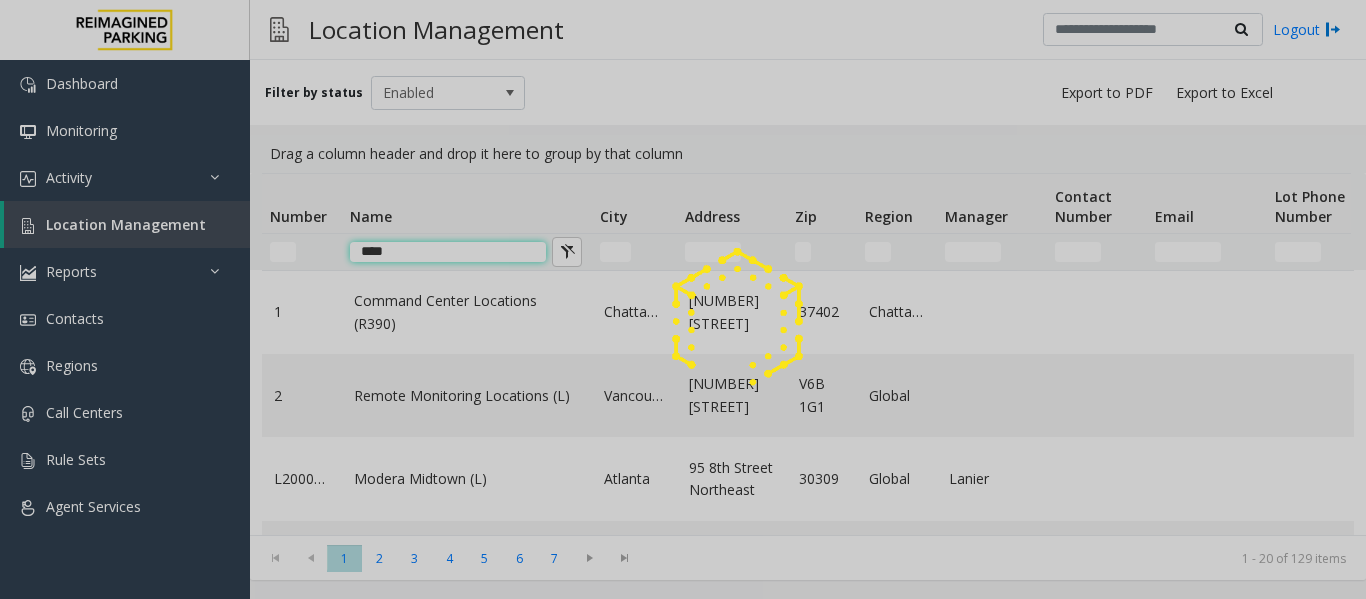 type on "****" 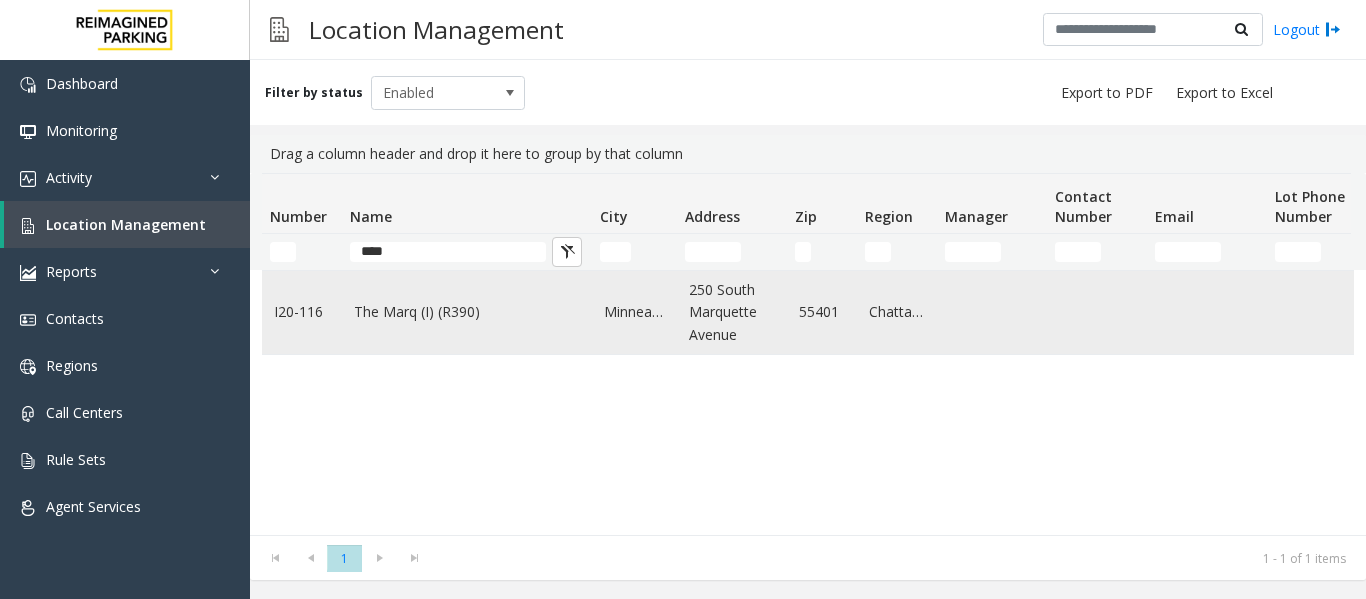 click on "The Marq (I) (R390)" 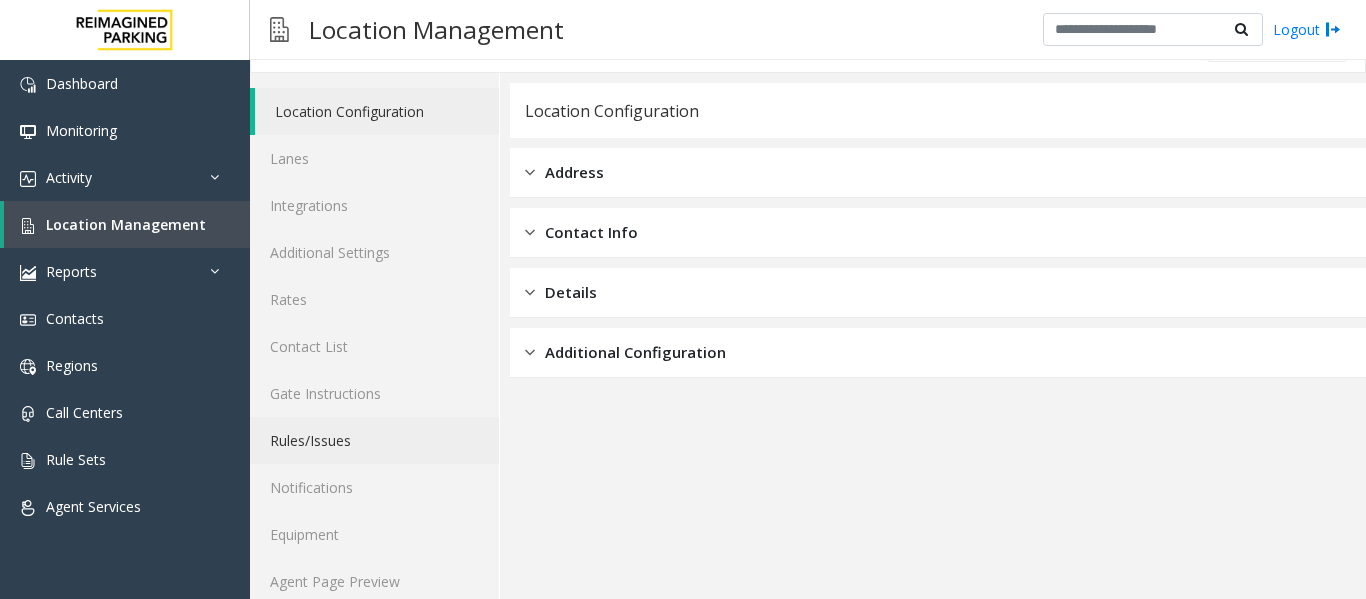 scroll, scrollTop: 60, scrollLeft: 0, axis: vertical 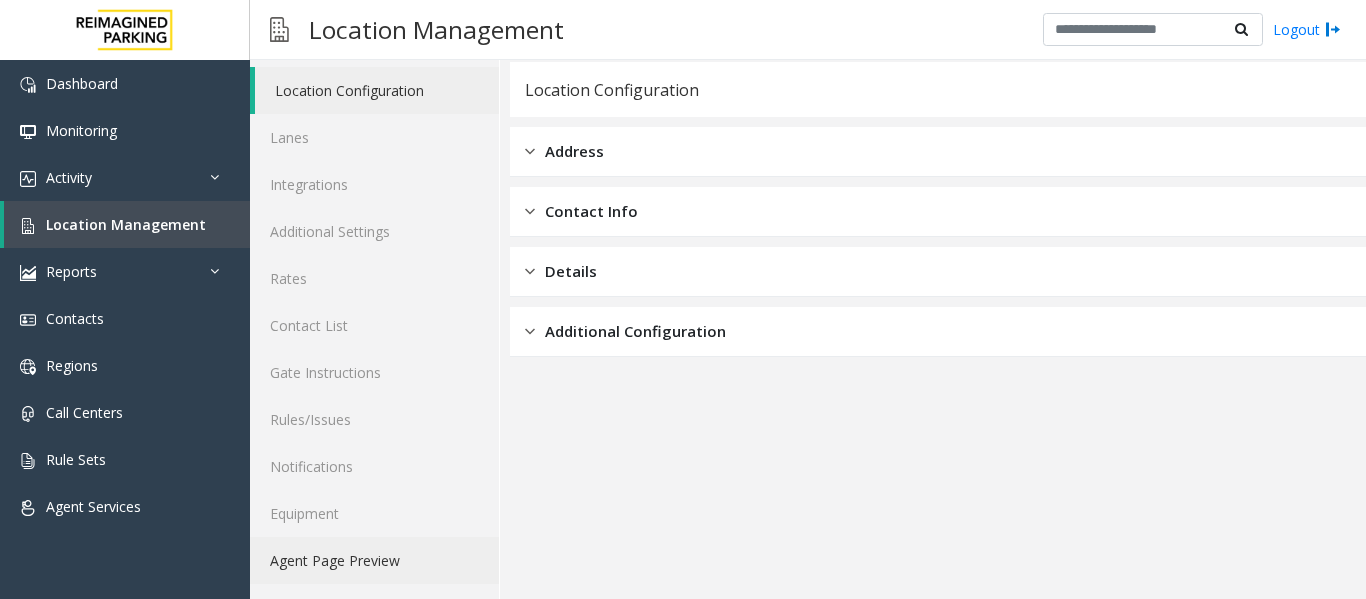 click on "Agent Page Preview" 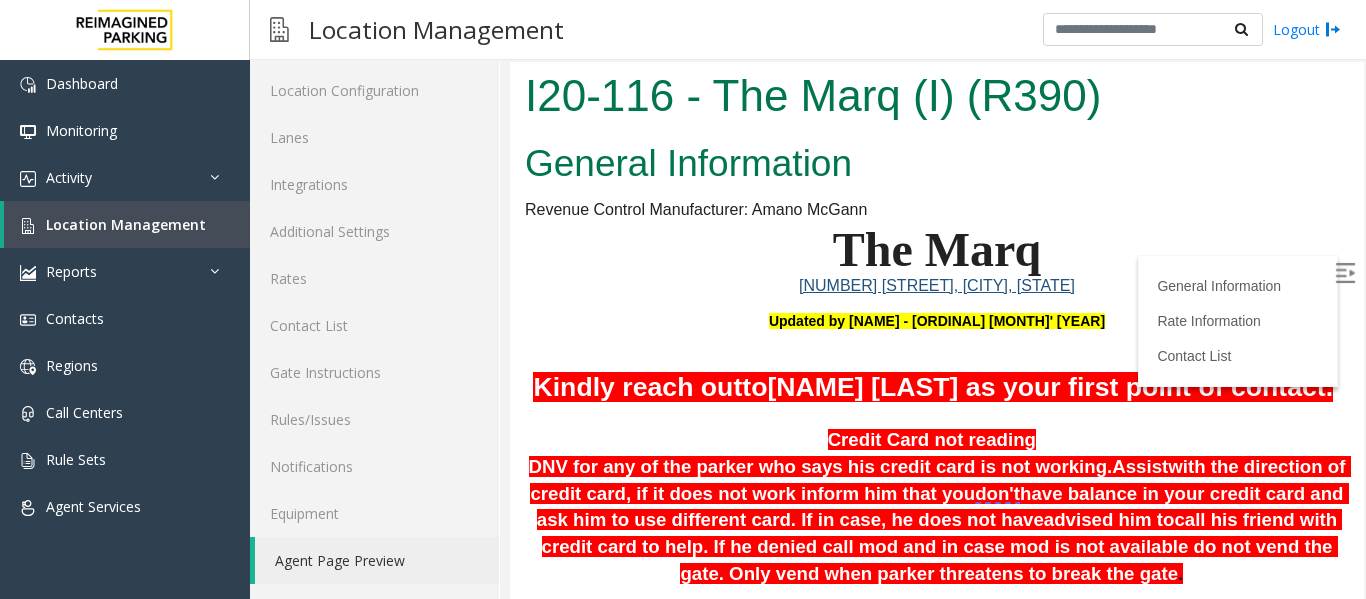 scroll, scrollTop: 1342, scrollLeft: 0, axis: vertical 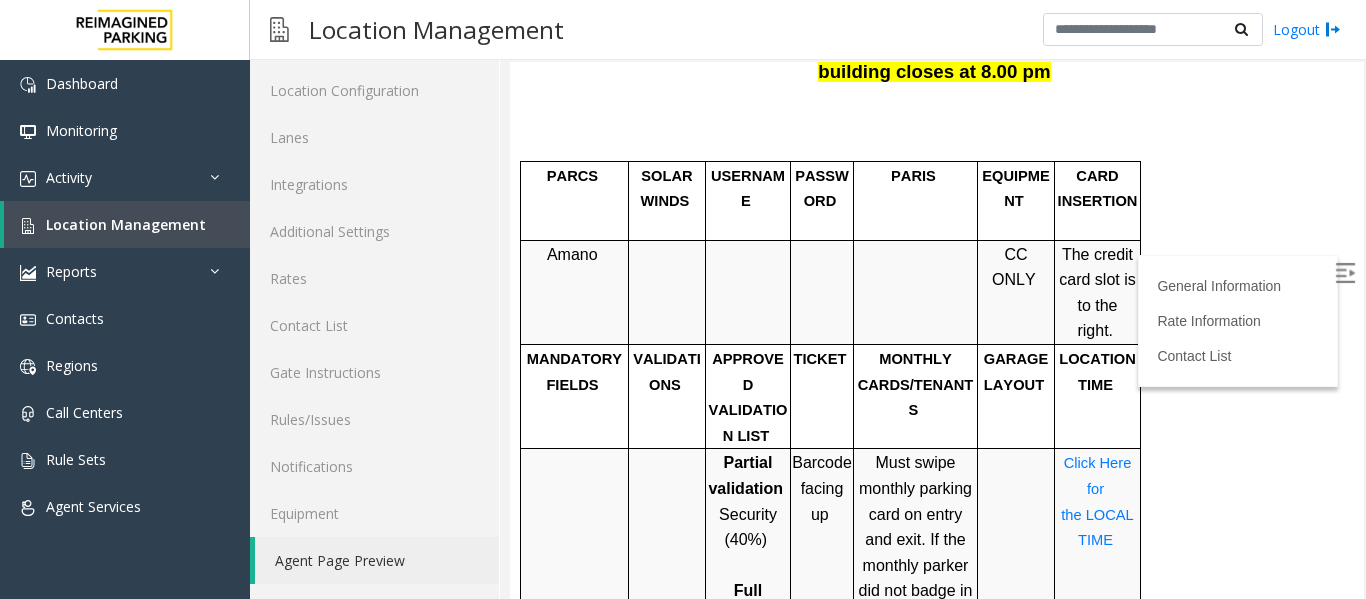click at bounding box center [1347, 276] 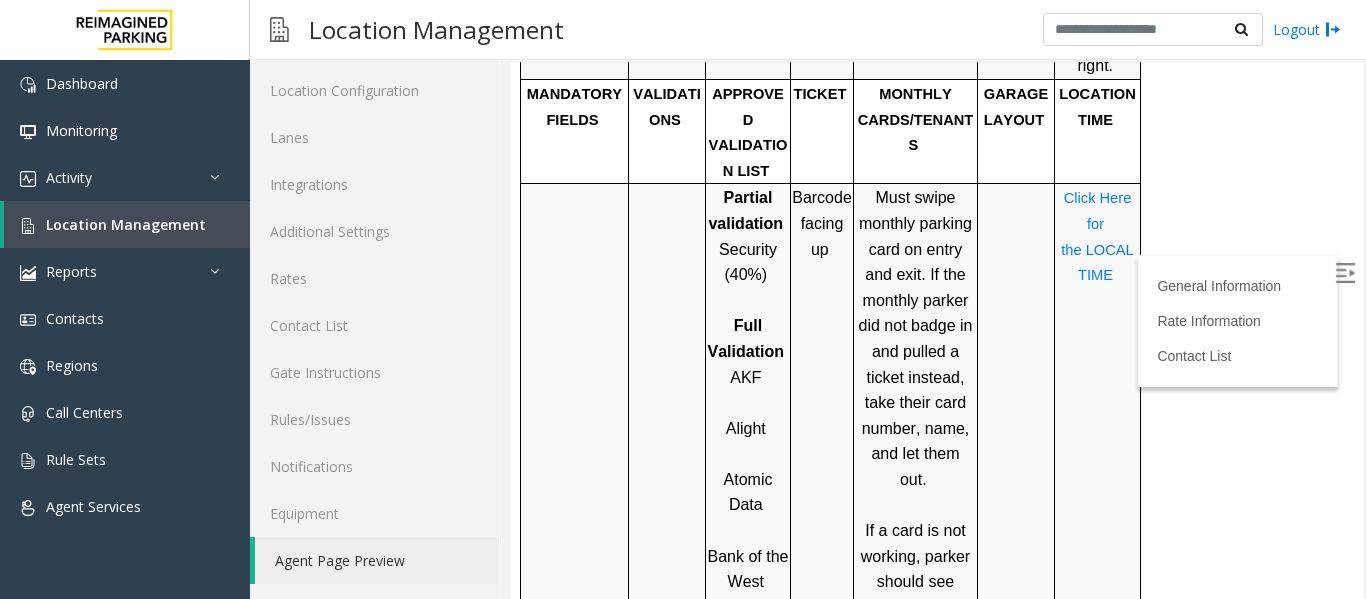 scroll, scrollTop: 1642, scrollLeft: 0, axis: vertical 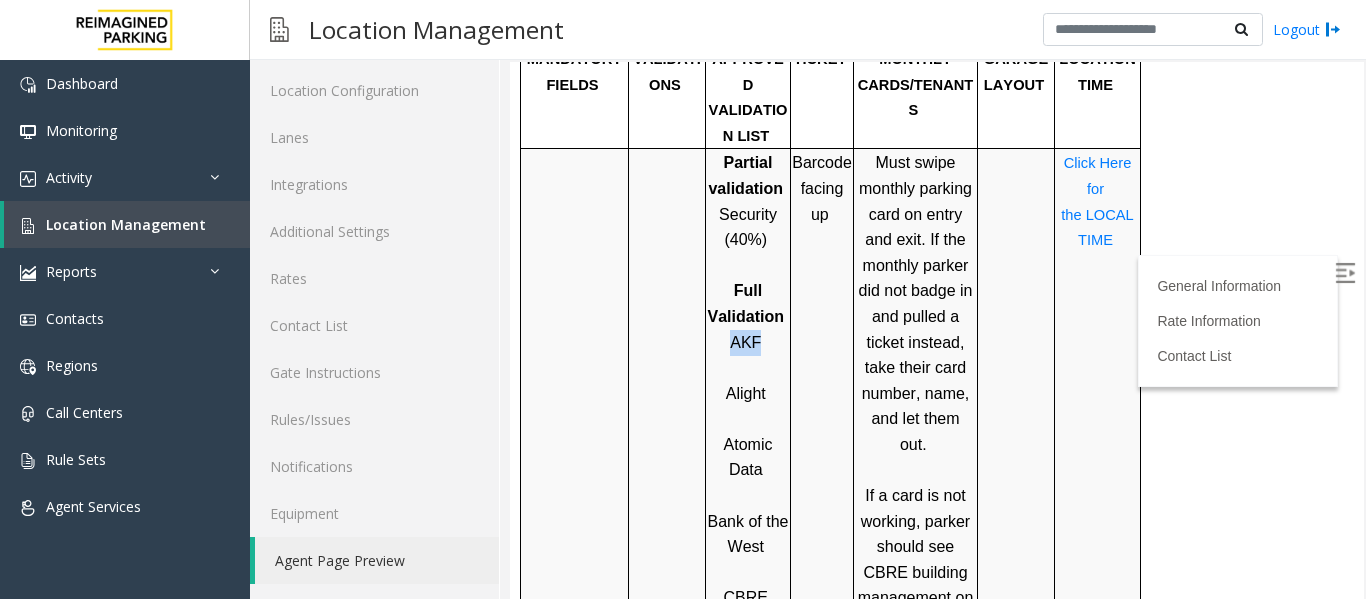drag, startPoint x: 735, startPoint y: 285, endPoint x: 760, endPoint y: 282, distance: 25.179358 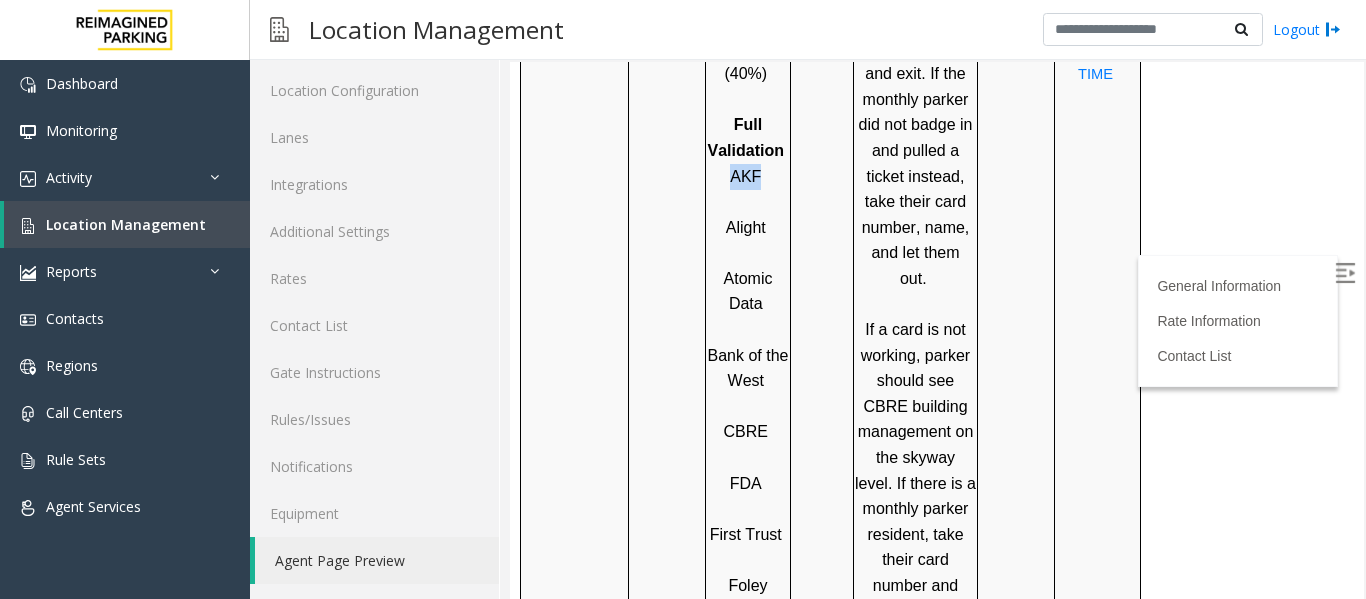 scroll, scrollTop: 1842, scrollLeft: 0, axis: vertical 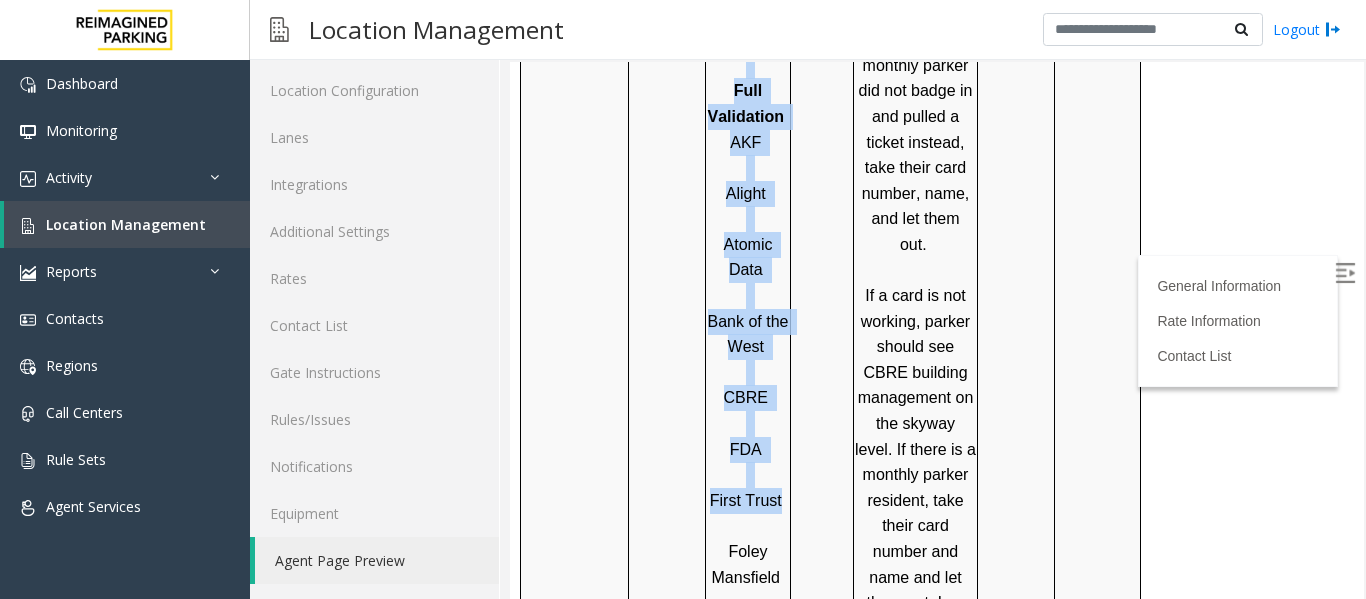 drag, startPoint x: 708, startPoint y: 440, endPoint x: 775, endPoint y: 434, distance: 67.26812 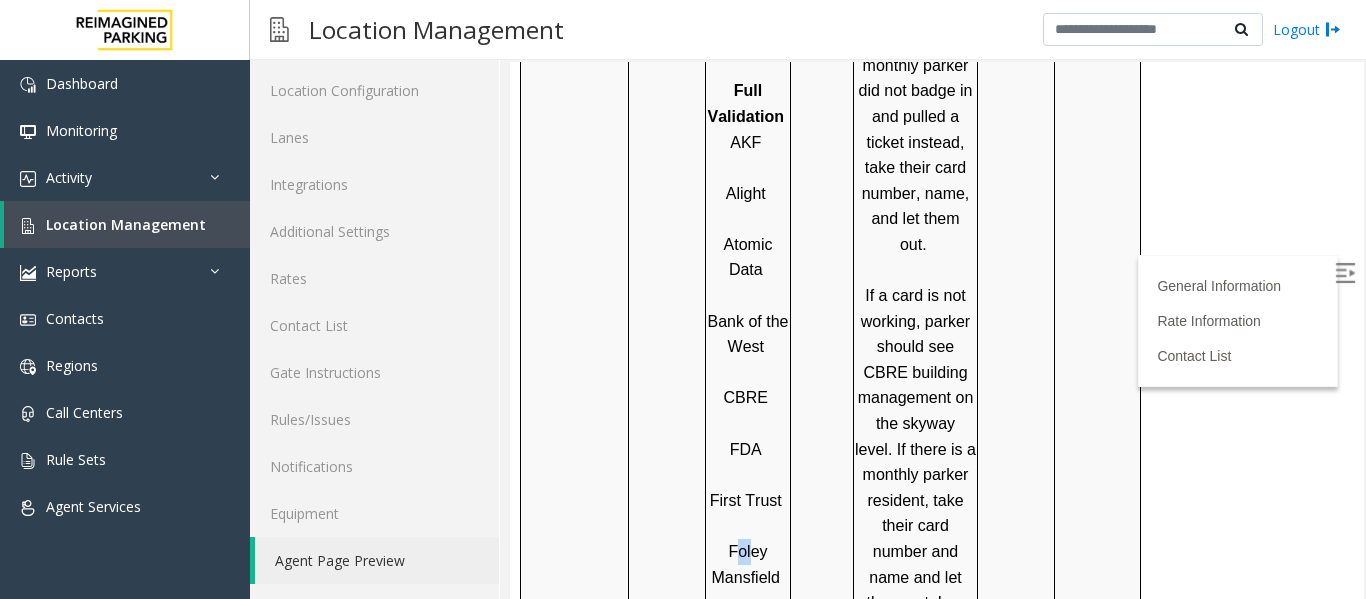 drag, startPoint x: 740, startPoint y: 478, endPoint x: 751, endPoint y: 490, distance: 16.27882 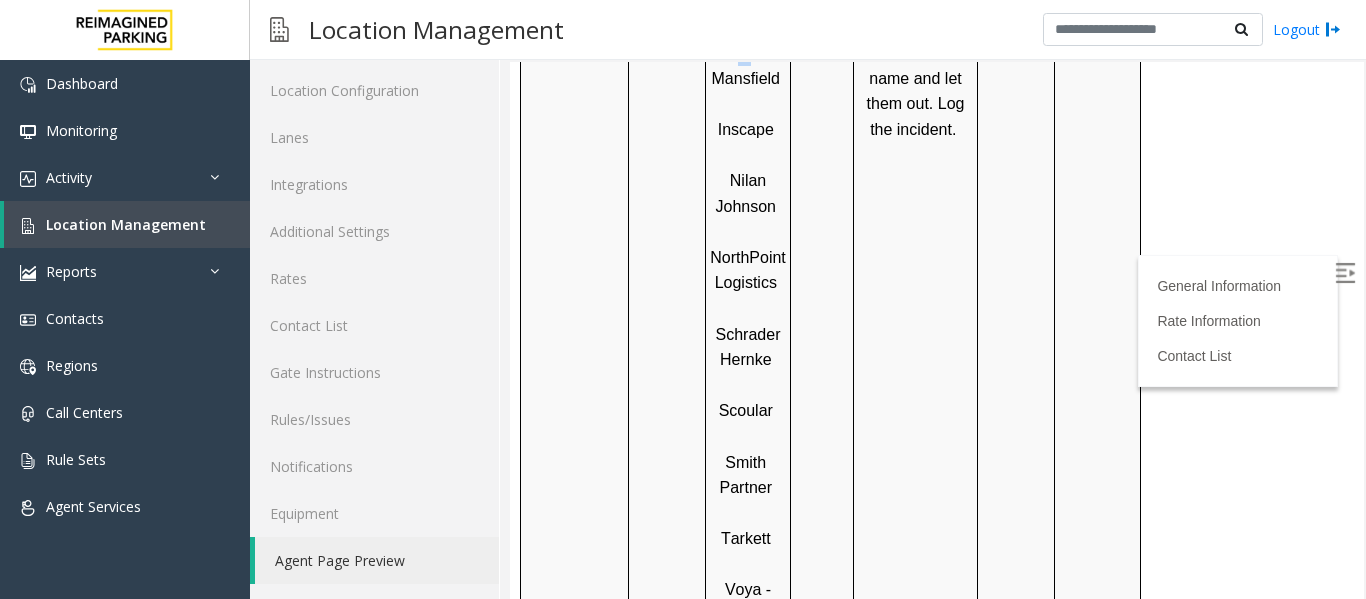 scroll, scrollTop: 2342, scrollLeft: 0, axis: vertical 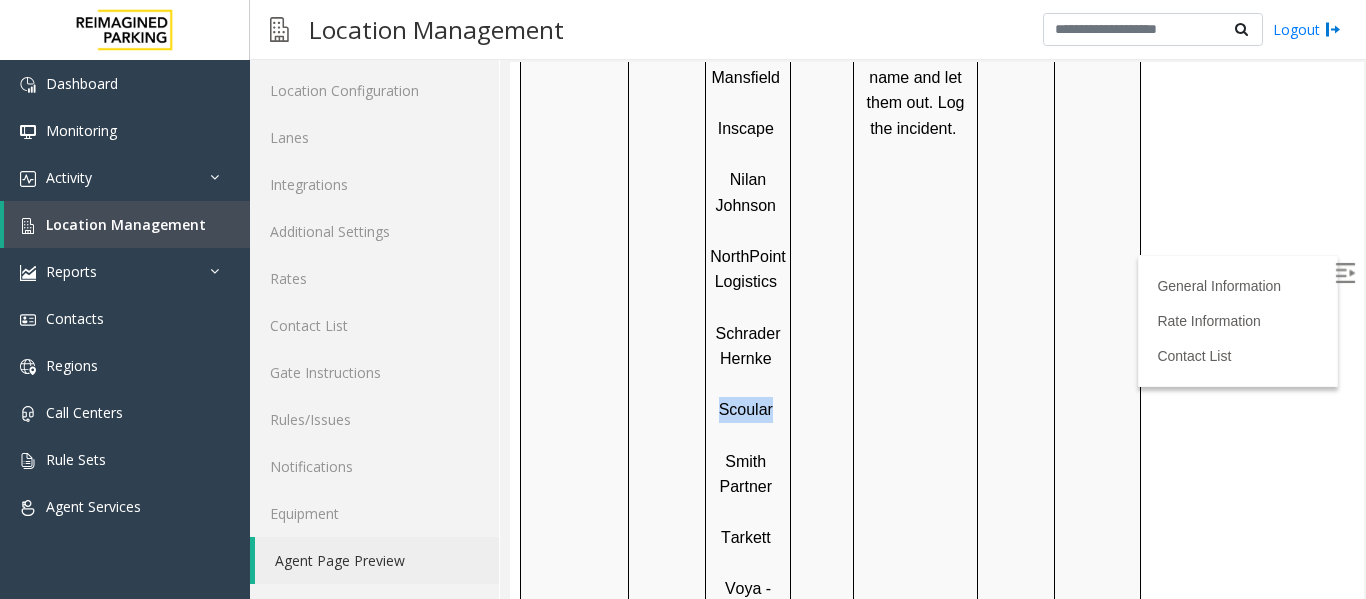 drag, startPoint x: 725, startPoint y: 348, endPoint x: 770, endPoint y: 350, distance: 45.044422 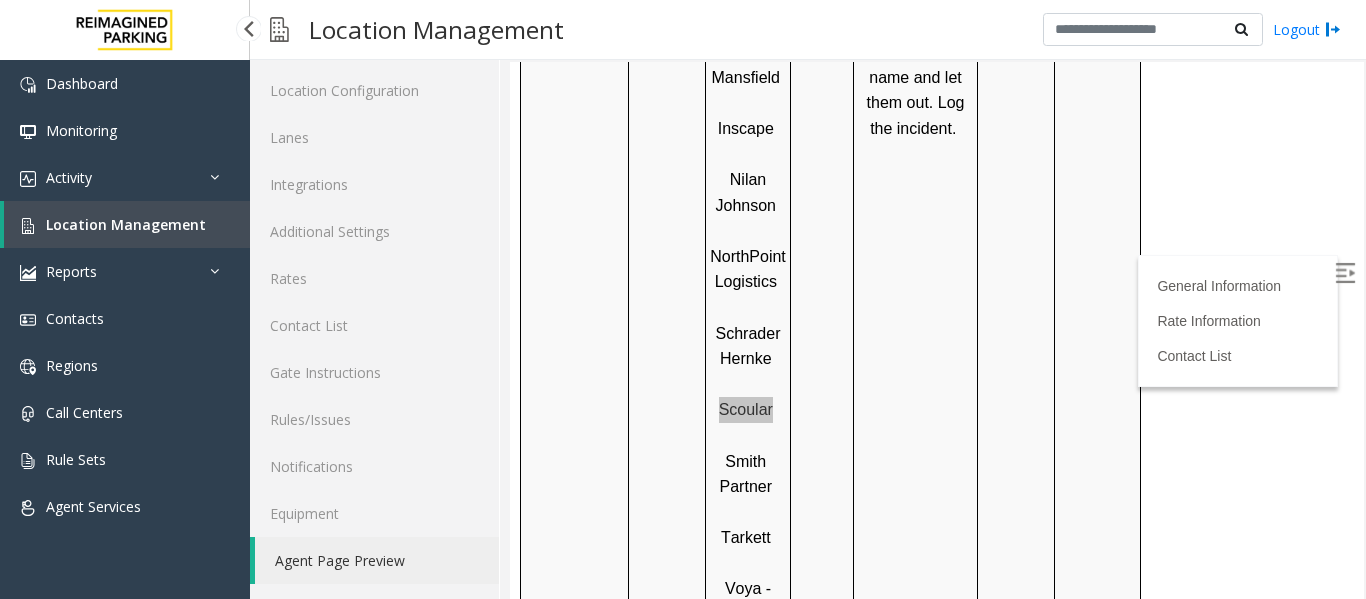 click on "Location Management" at bounding box center (126, 224) 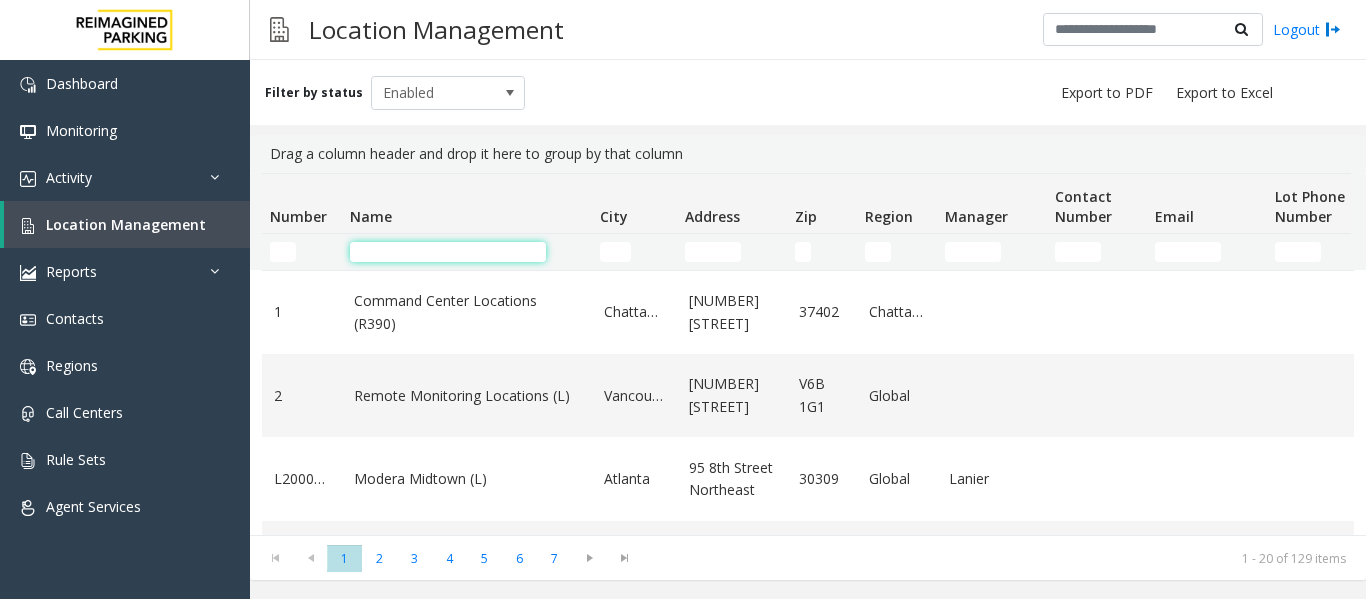 click 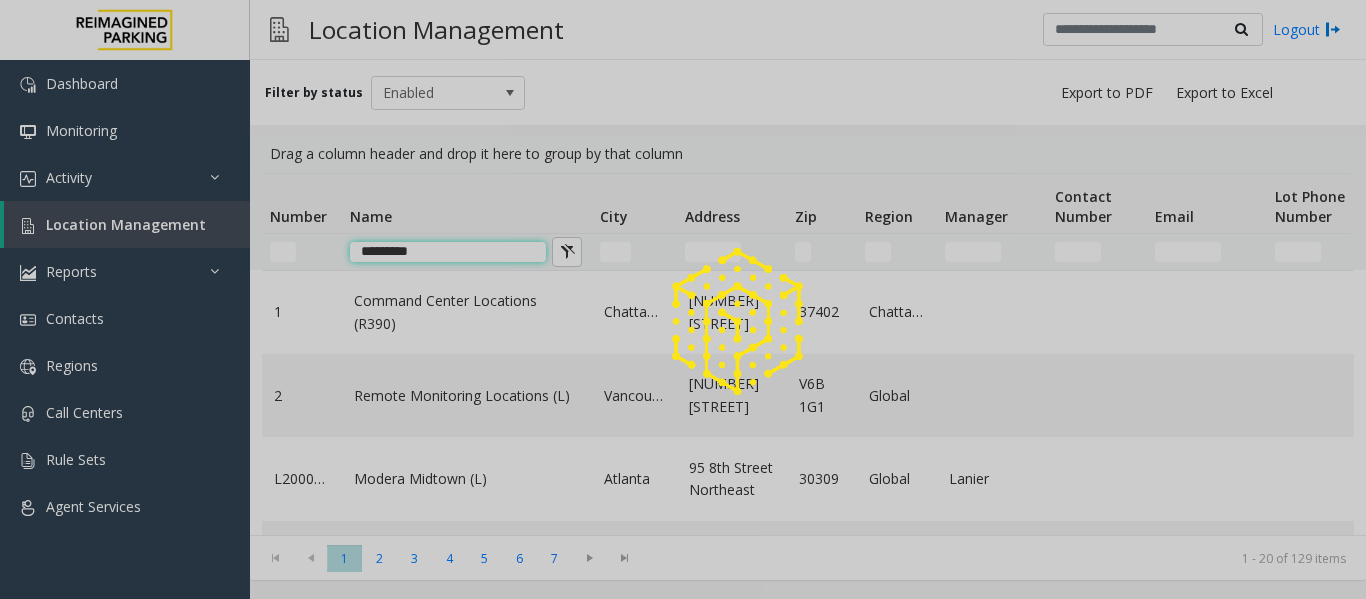 type on "*********" 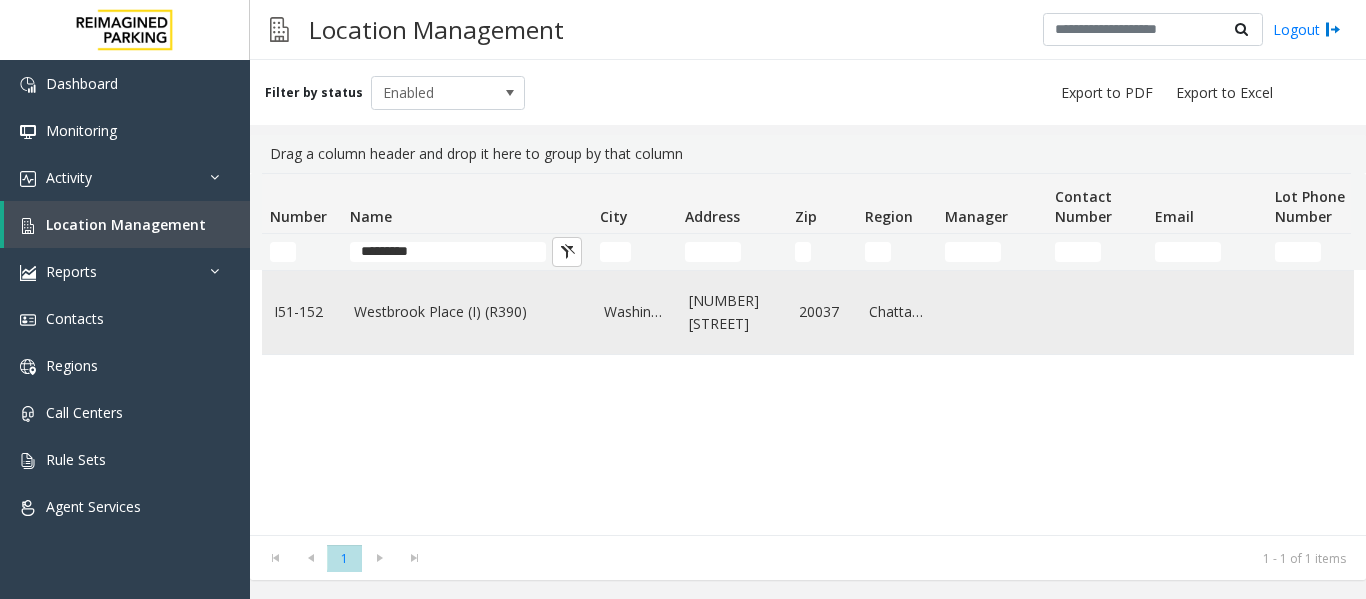 click on "Westbrook Place (I) (R390)" 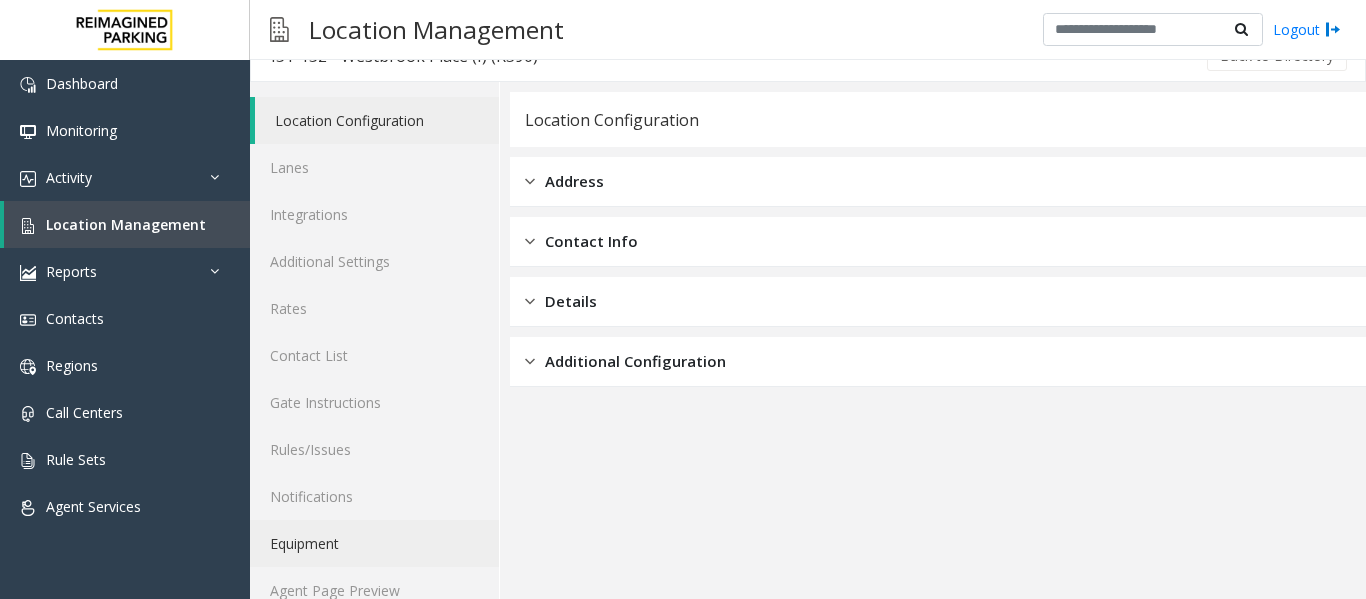 scroll, scrollTop: 60, scrollLeft: 0, axis: vertical 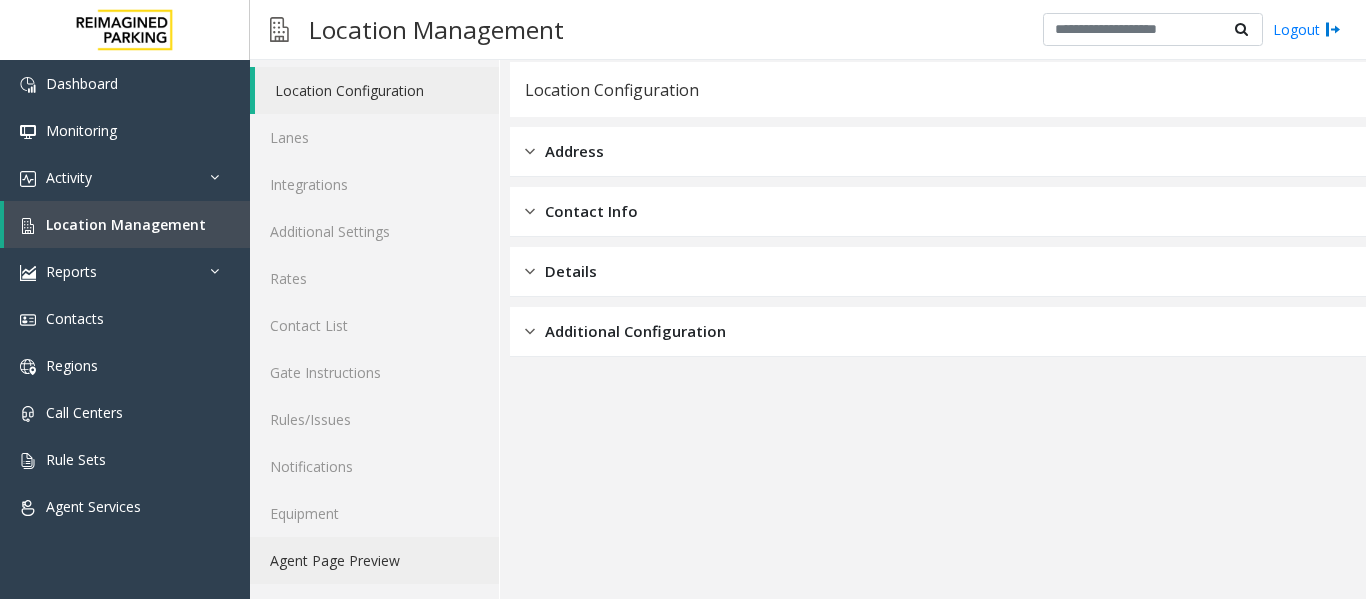 click on "Agent Page Preview" 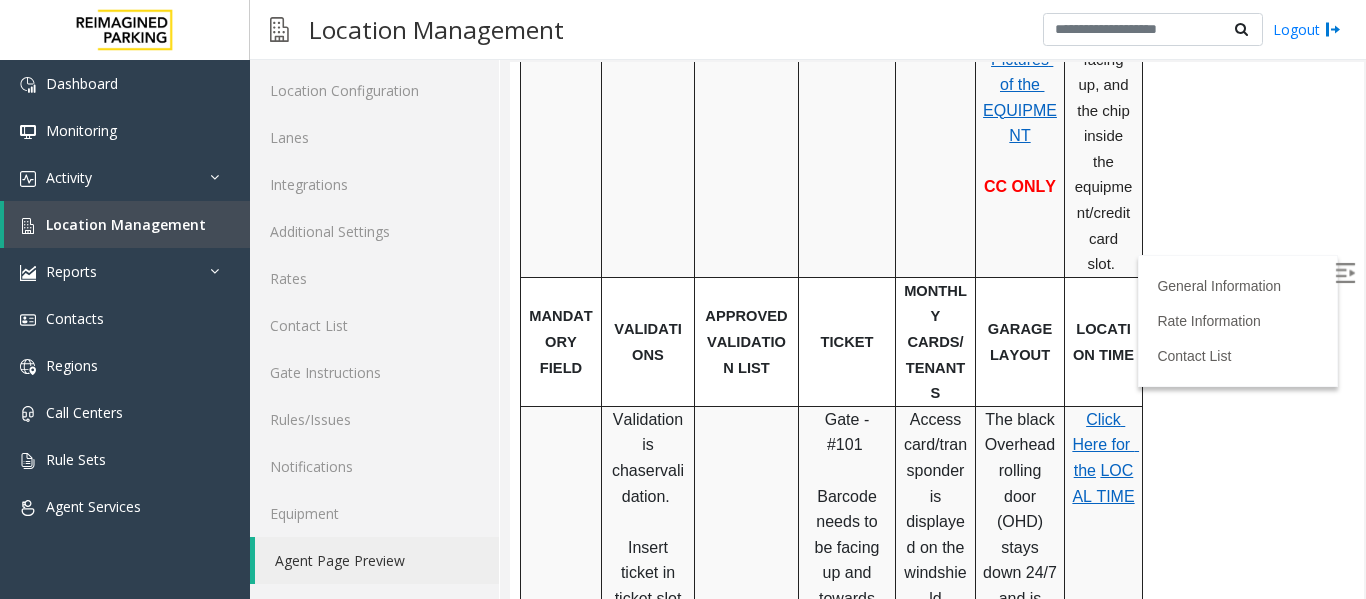 scroll, scrollTop: 986, scrollLeft: 0, axis: vertical 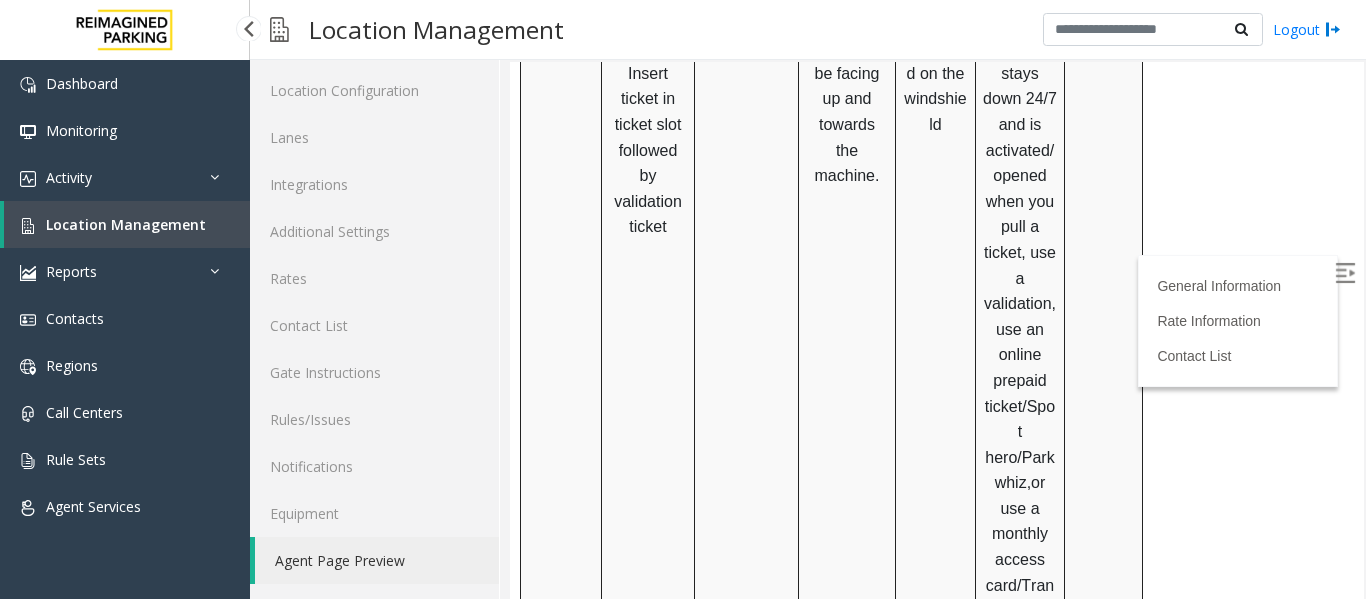 click on "Location Management" at bounding box center (127, 224) 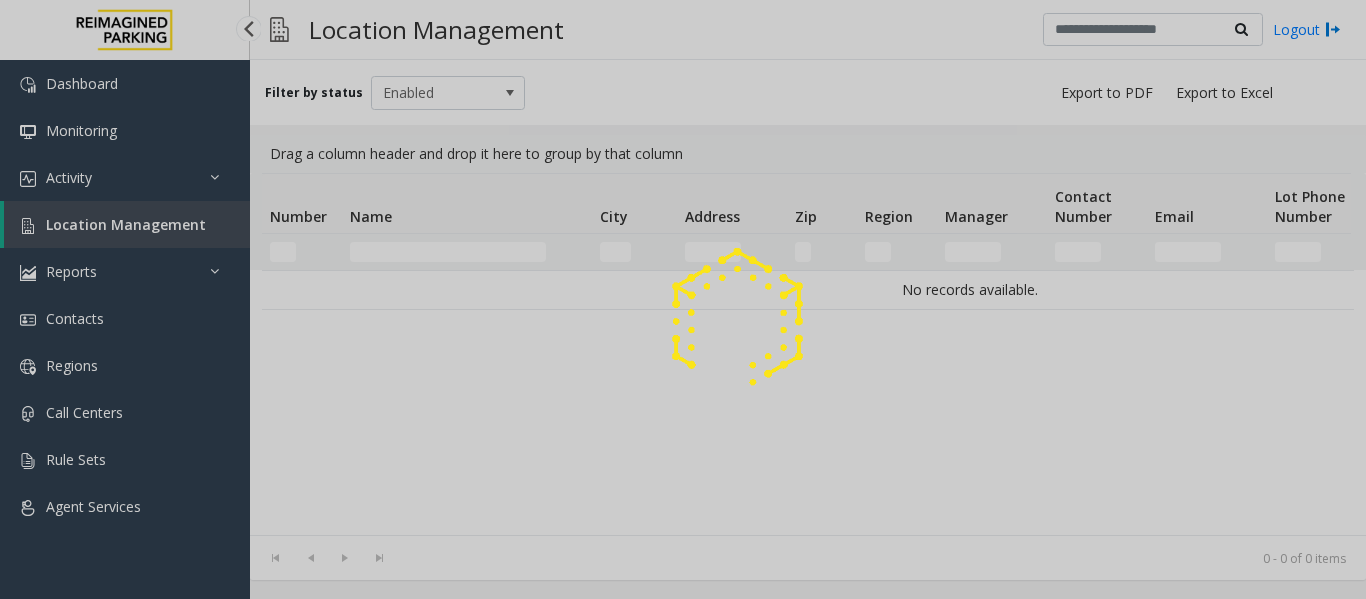 scroll, scrollTop: 0, scrollLeft: 0, axis: both 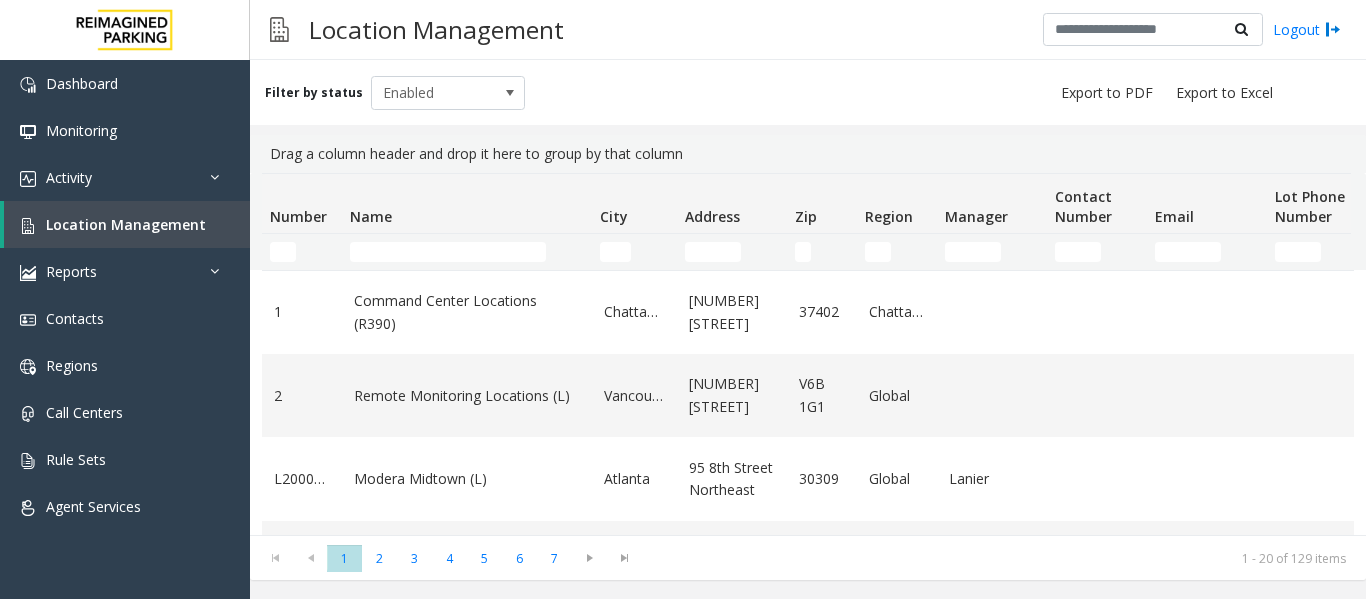 click 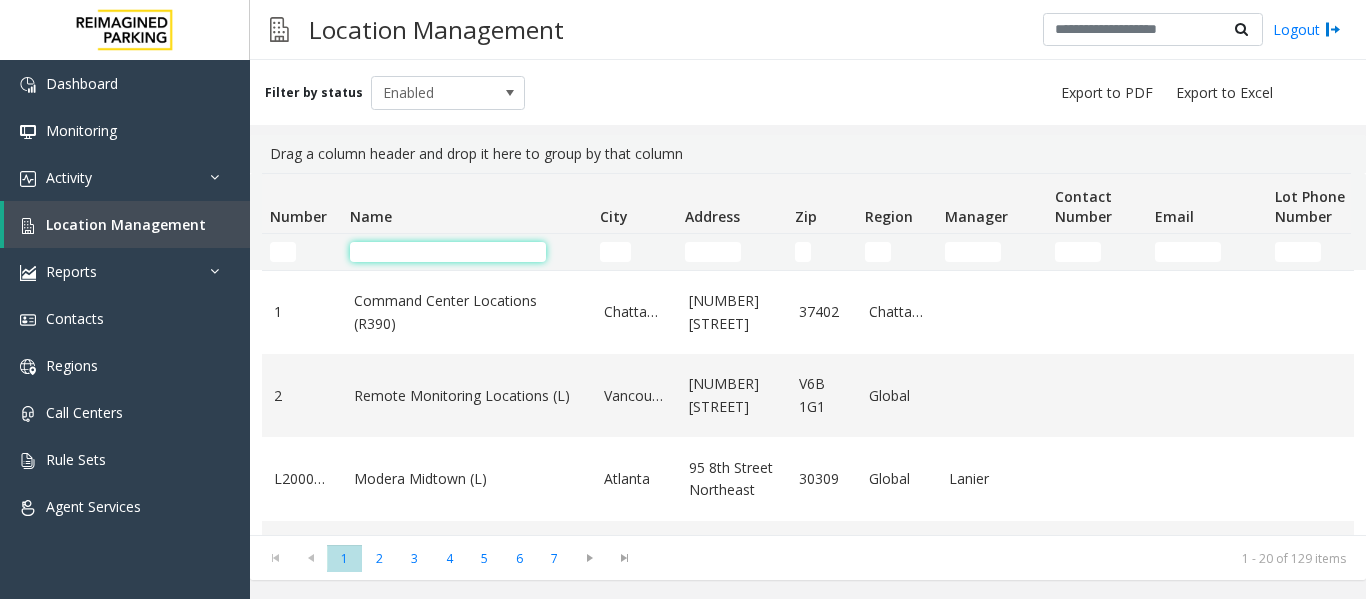 click 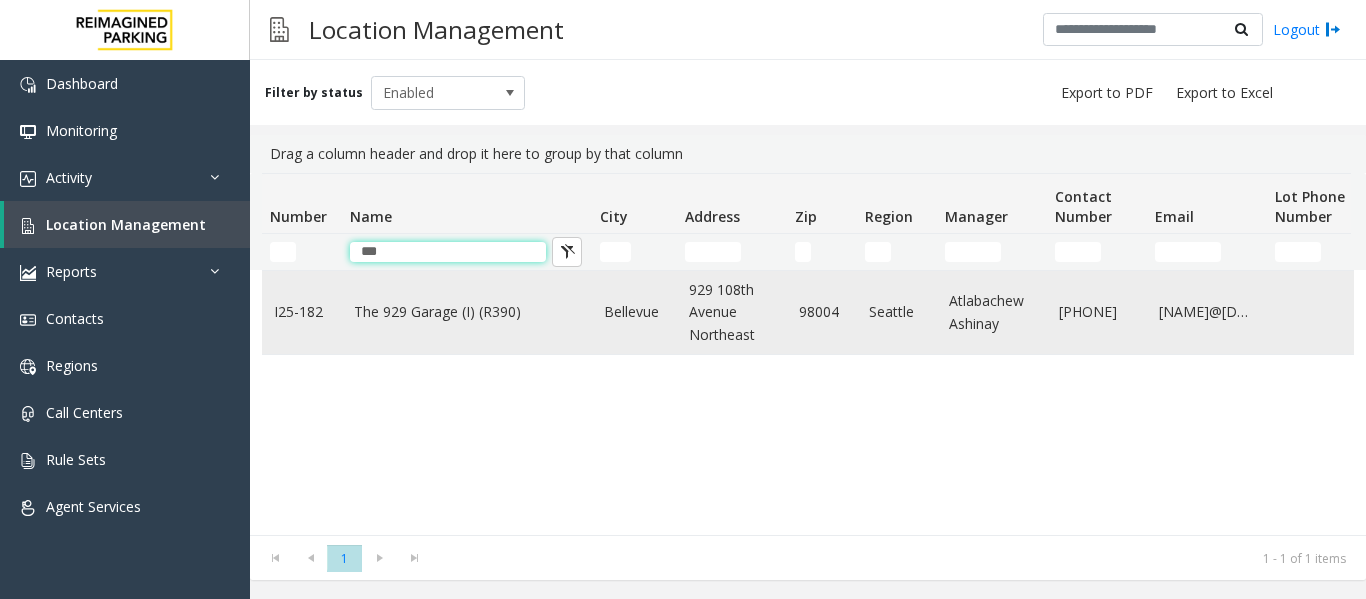 type on "***" 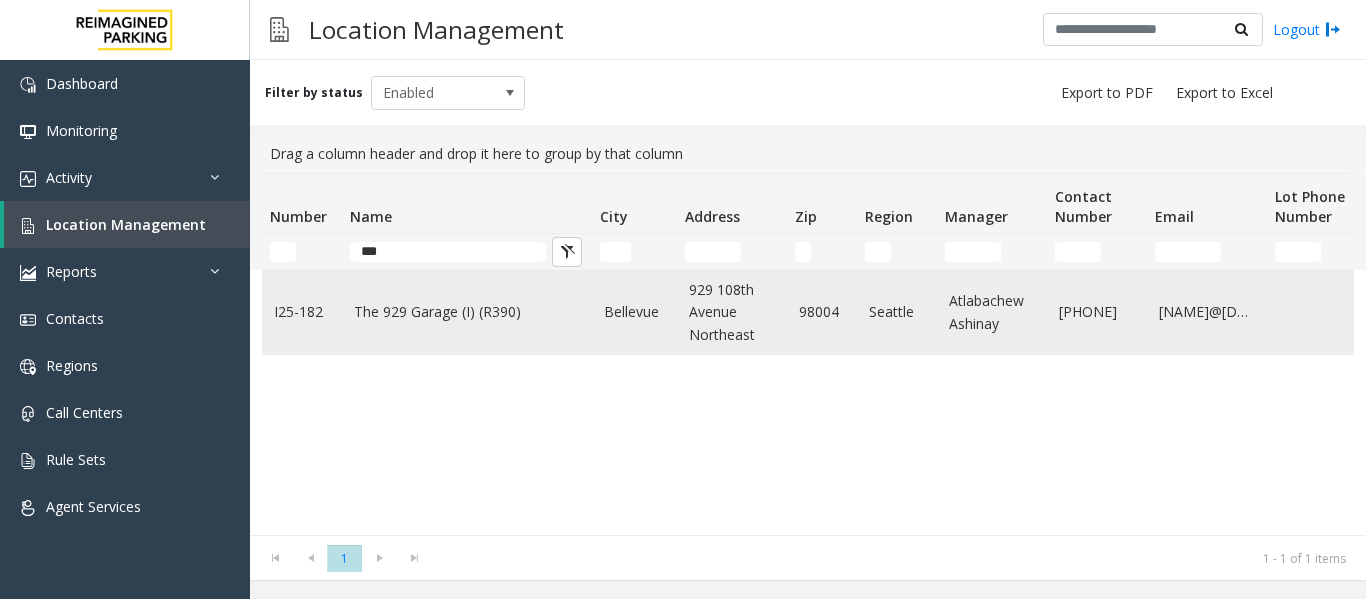 click on "The 929 Garage (I) (R390)" 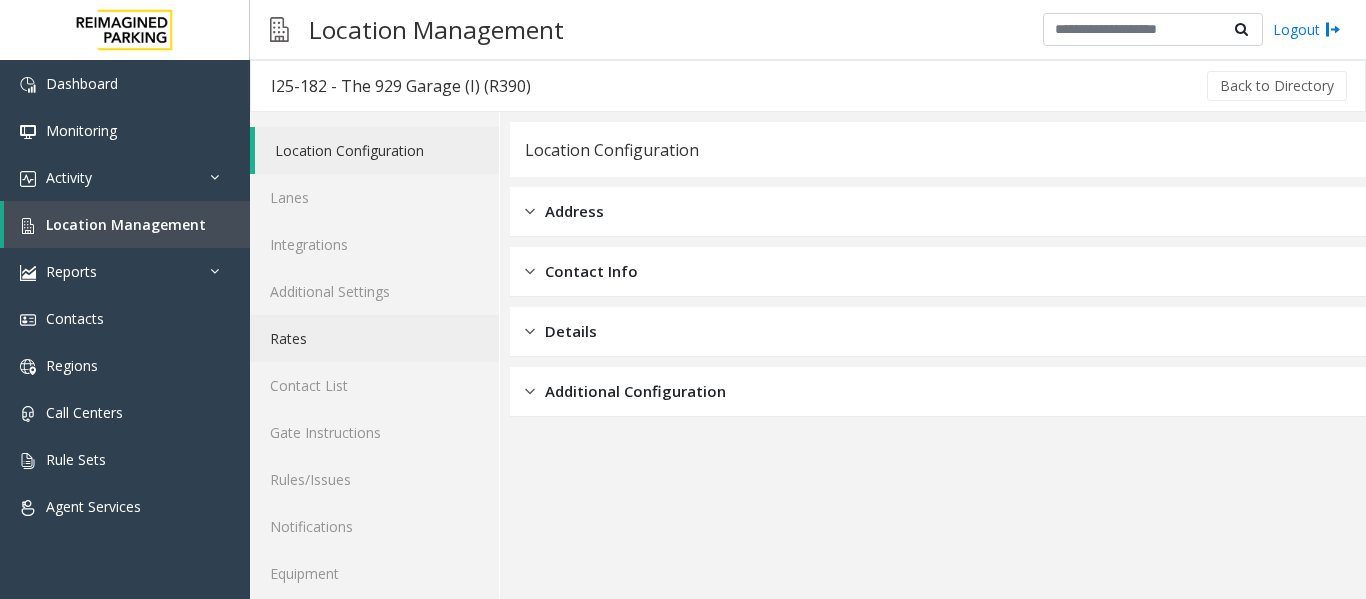 scroll, scrollTop: 60, scrollLeft: 0, axis: vertical 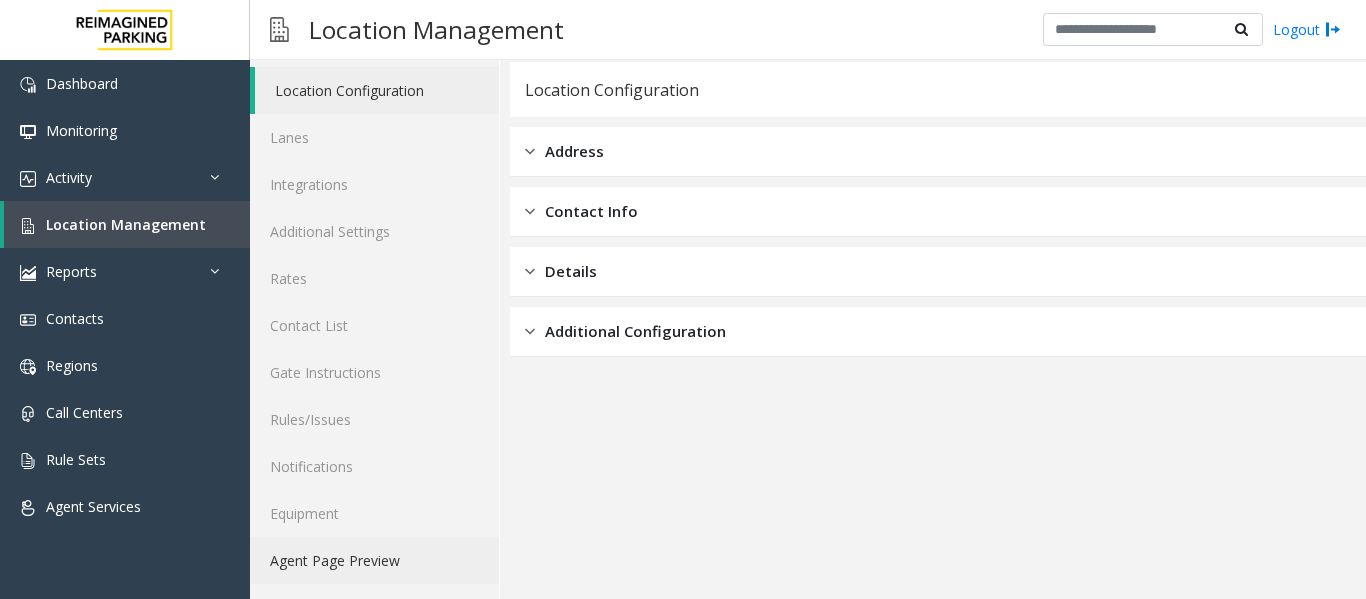 click on "Agent Page Preview" 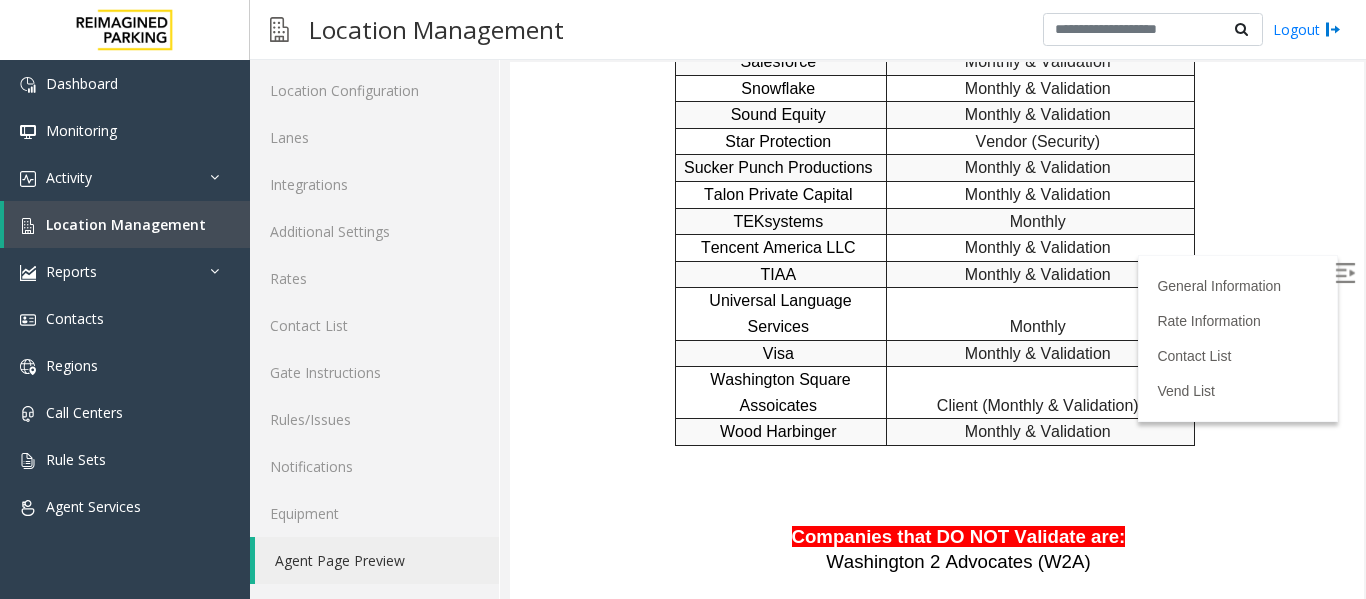 scroll, scrollTop: 3541, scrollLeft: 0, axis: vertical 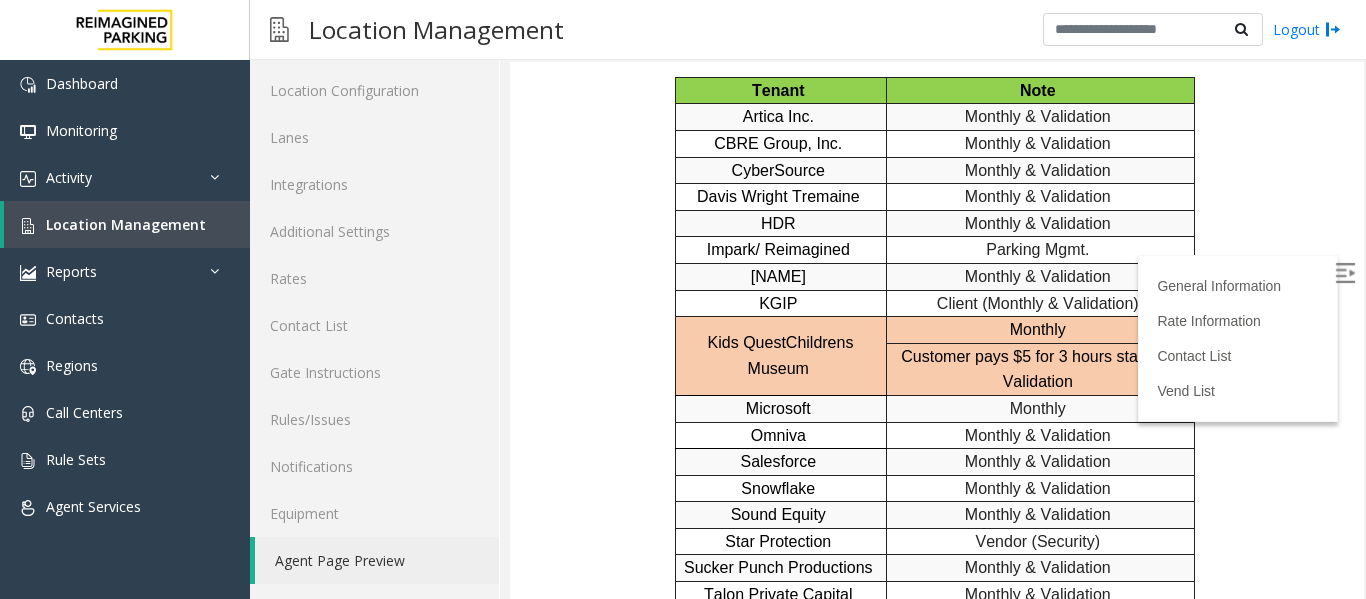 drag, startPoint x: 720, startPoint y: 340, endPoint x: 802, endPoint y: 340, distance: 82 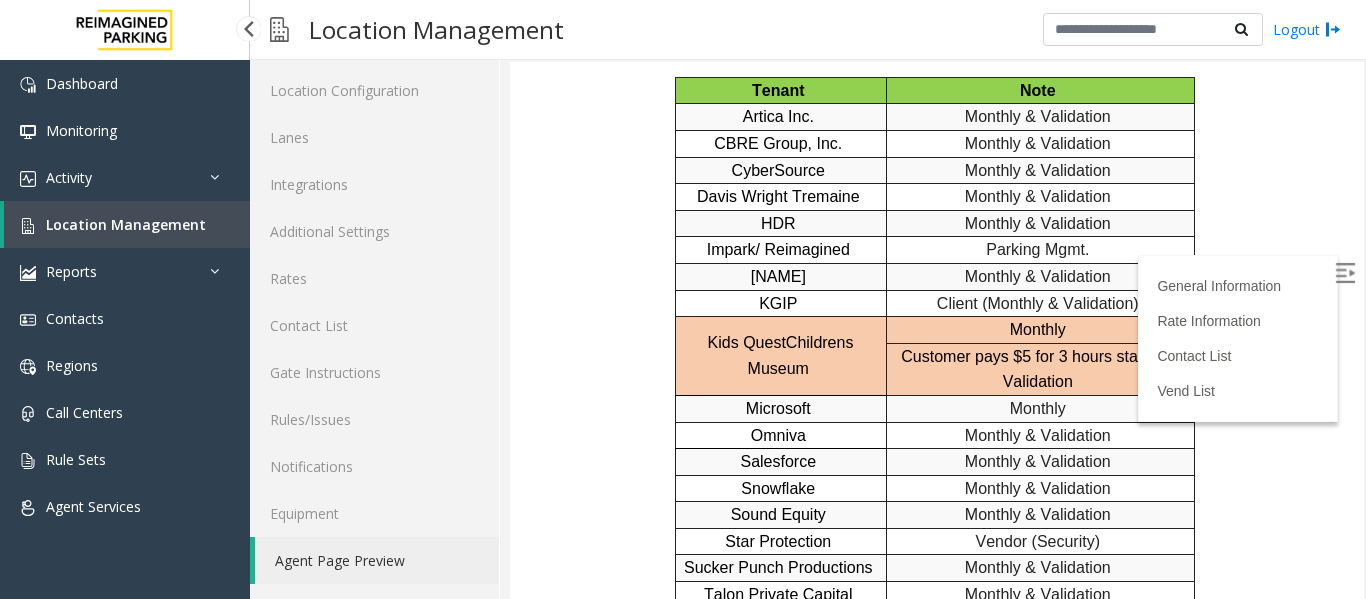 click on "Location Management" at bounding box center [126, 224] 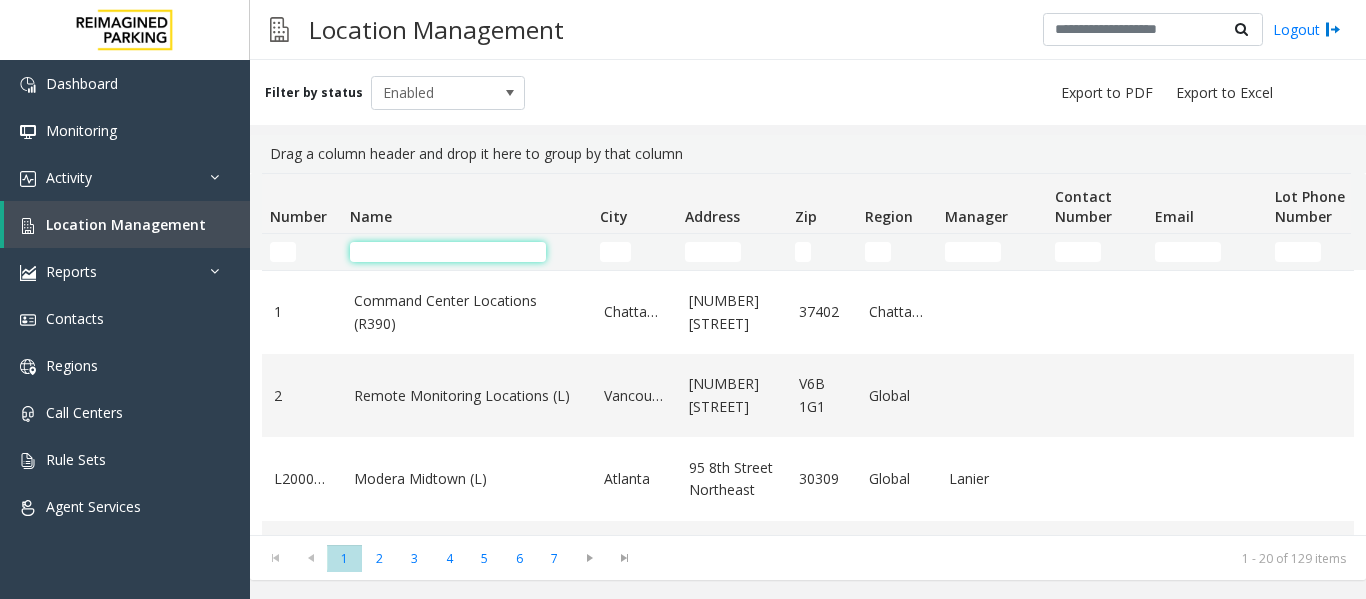 click 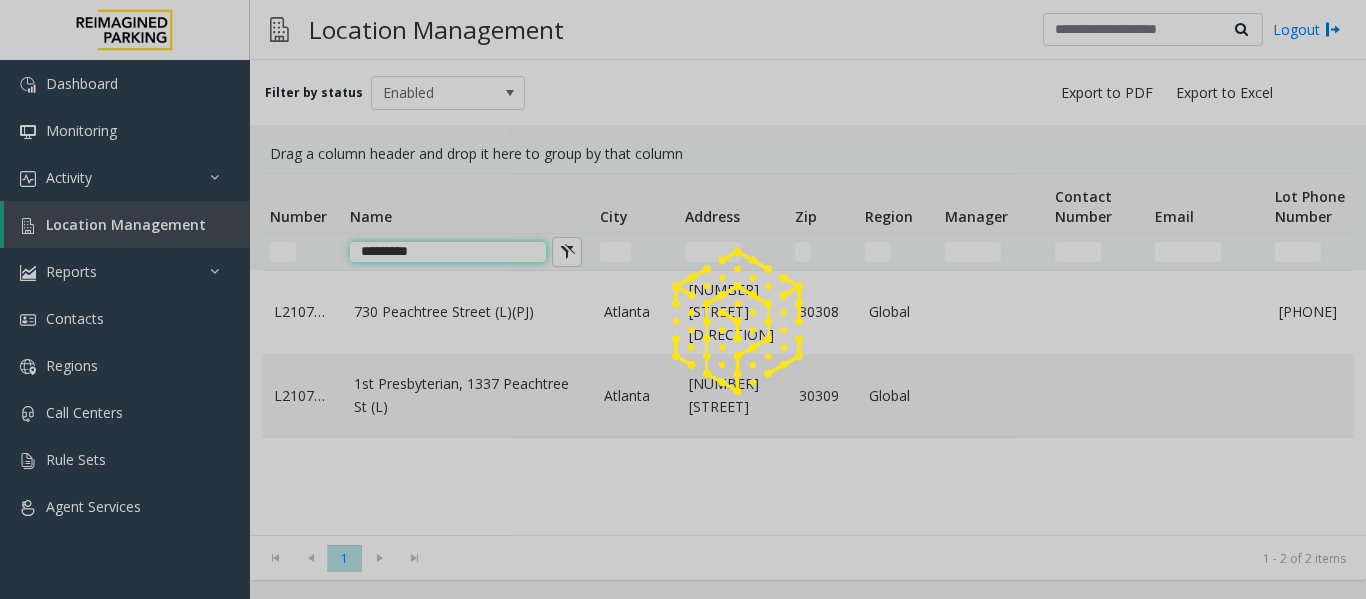 type on "*********" 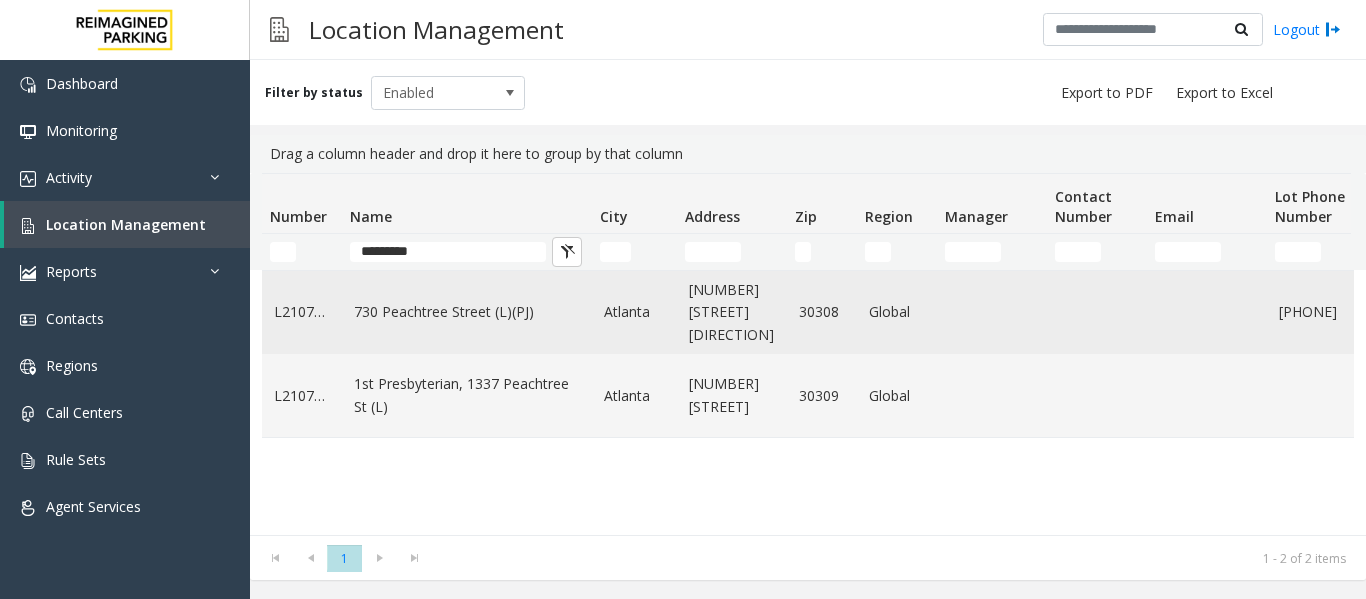 click on "730 Peachtree Street (L)(PJ)" 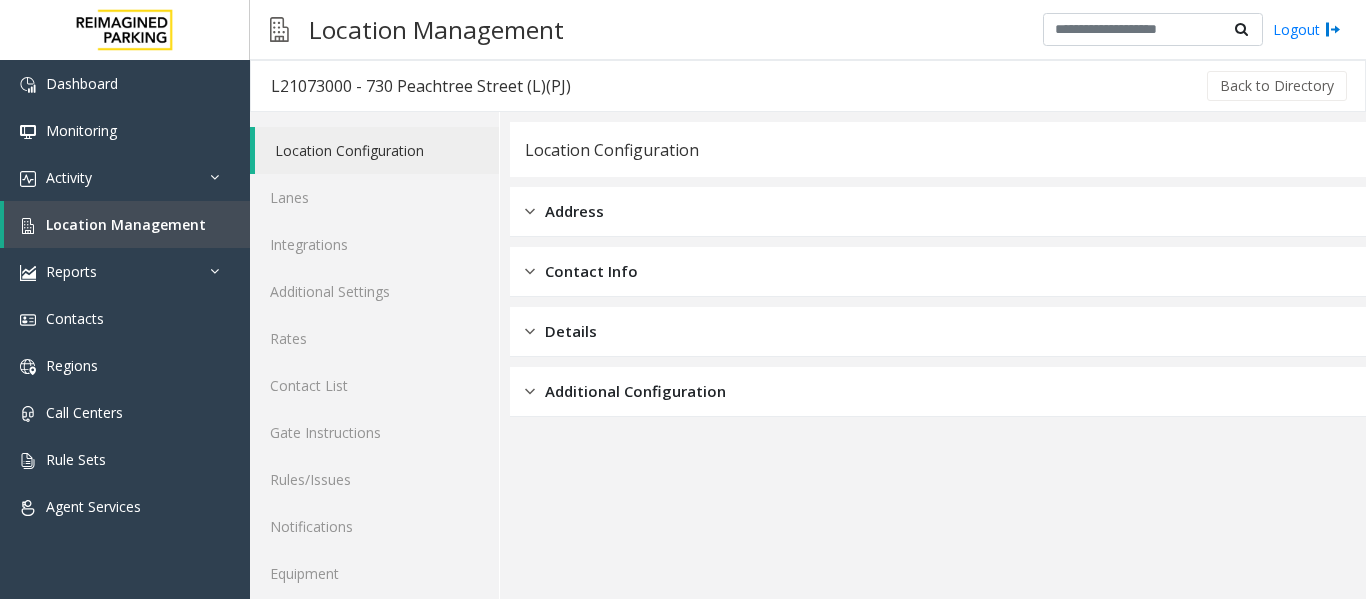 scroll, scrollTop: 60, scrollLeft: 0, axis: vertical 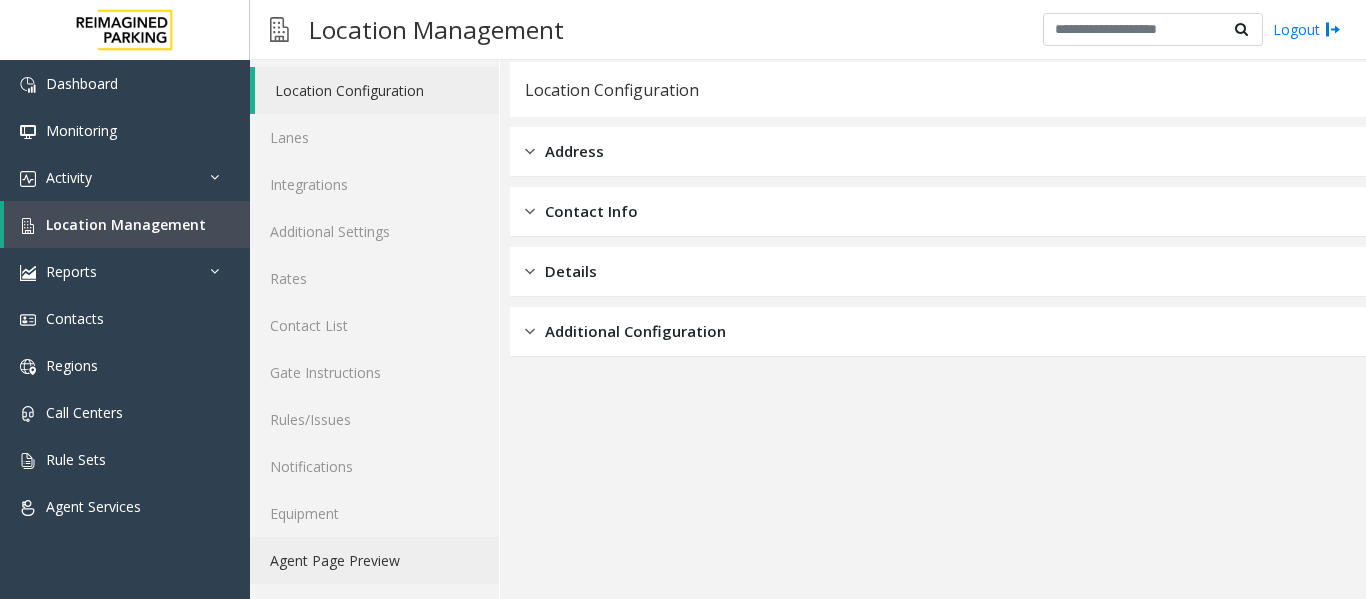 click on "Agent Page Preview" 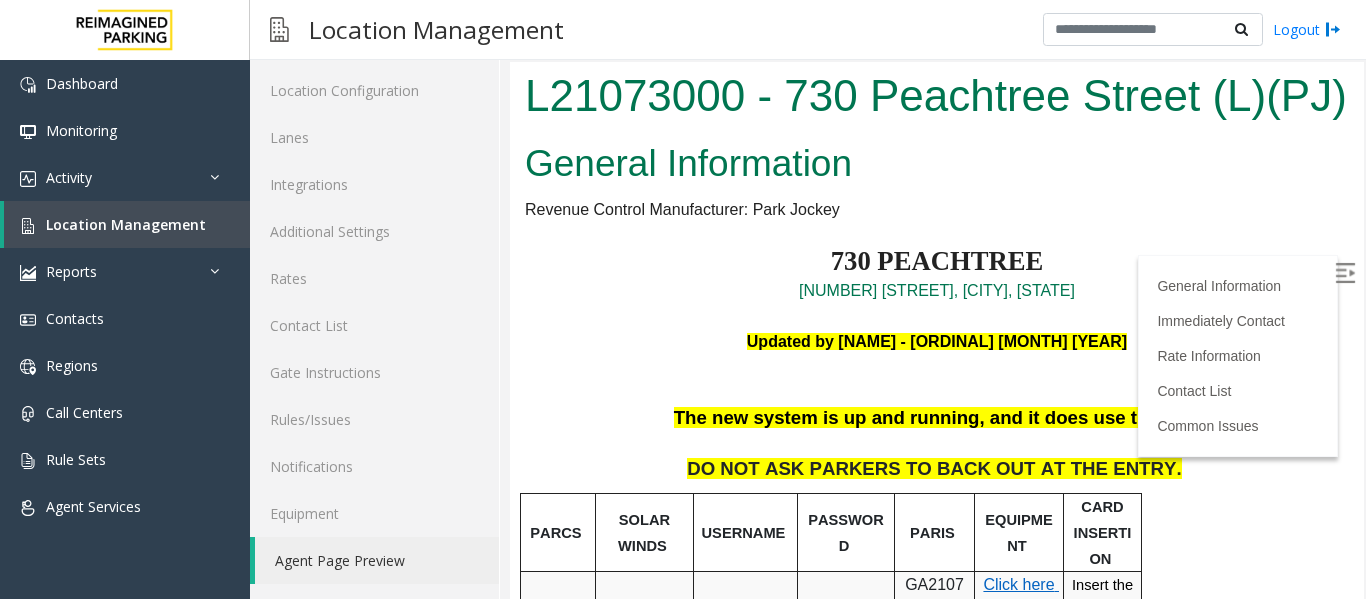 scroll, scrollTop: 0, scrollLeft: 0, axis: both 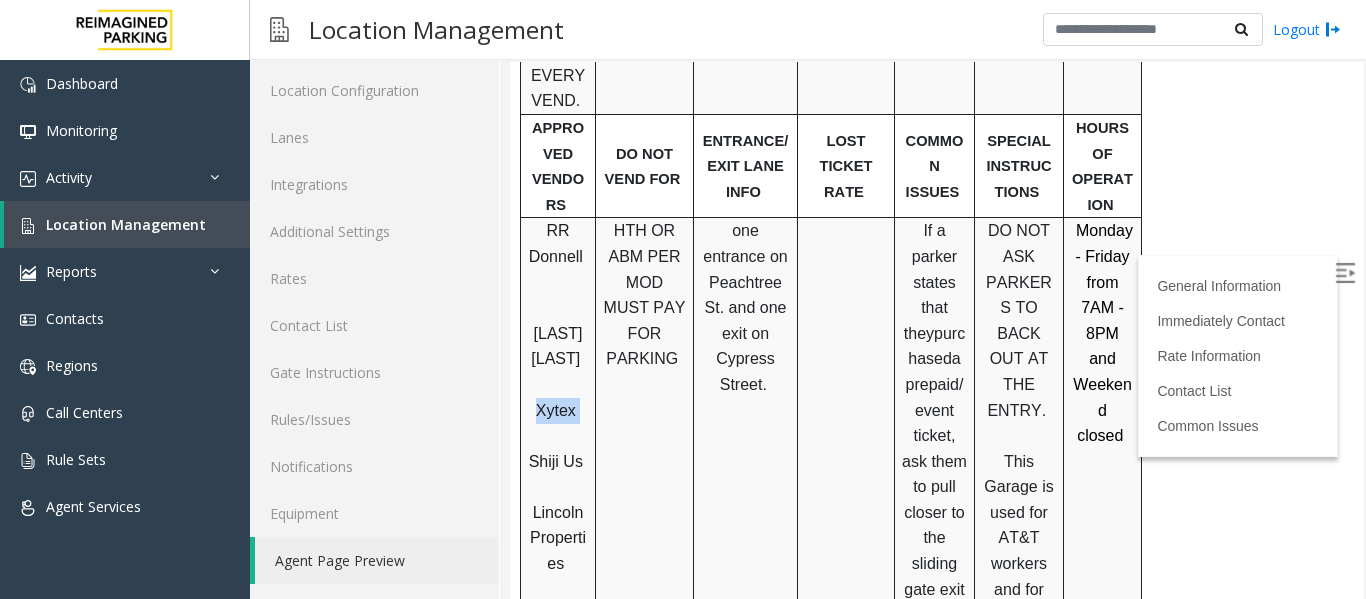 drag, startPoint x: 542, startPoint y: 349, endPoint x: 580, endPoint y: 351, distance: 38.052597 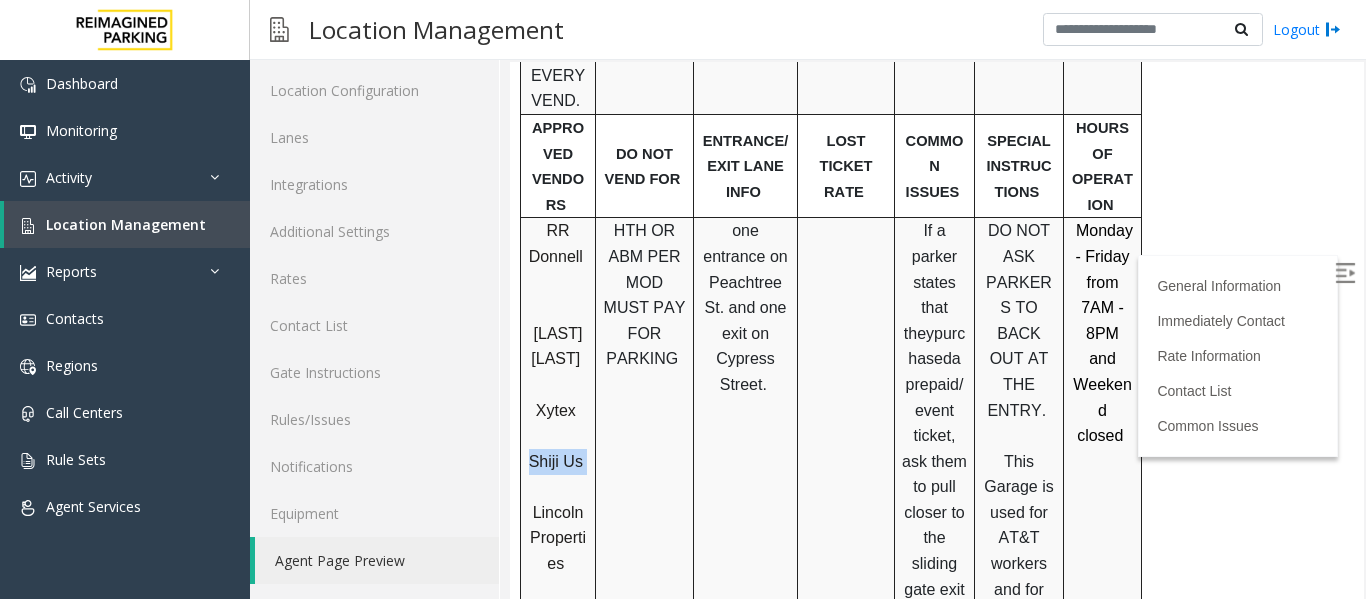 drag, startPoint x: 531, startPoint y: 394, endPoint x: 583, endPoint y: 405, distance: 53.15073 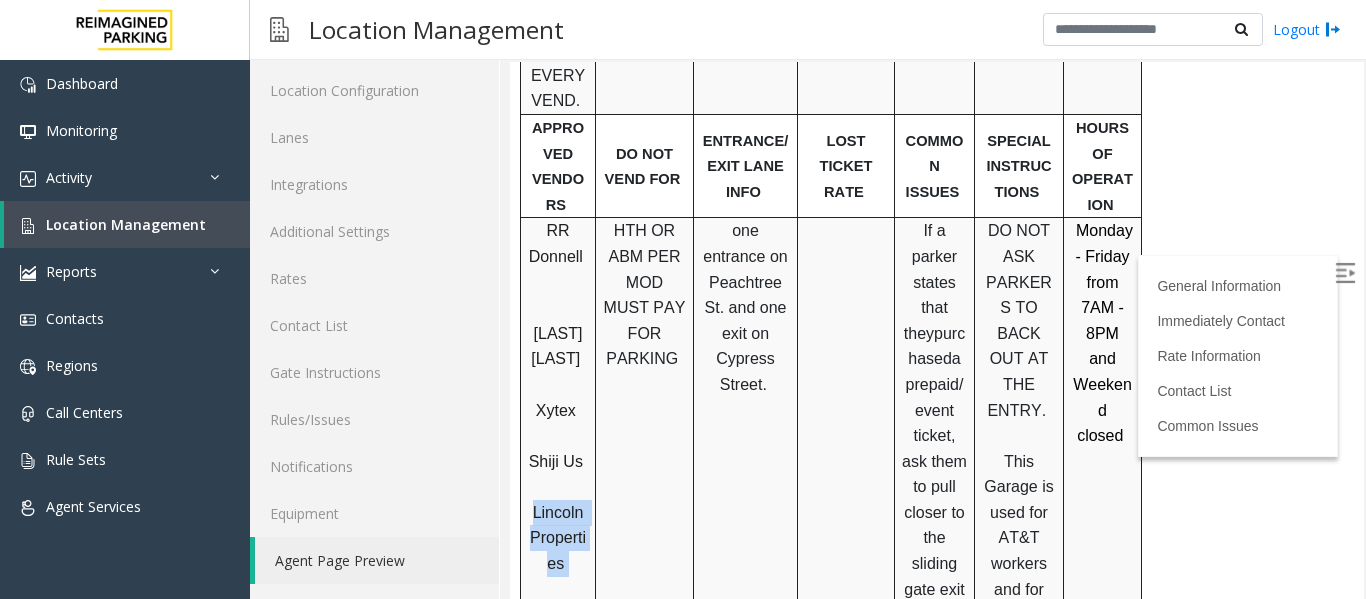 drag, startPoint x: 534, startPoint y: 445, endPoint x: 579, endPoint y: 495, distance: 67.26812 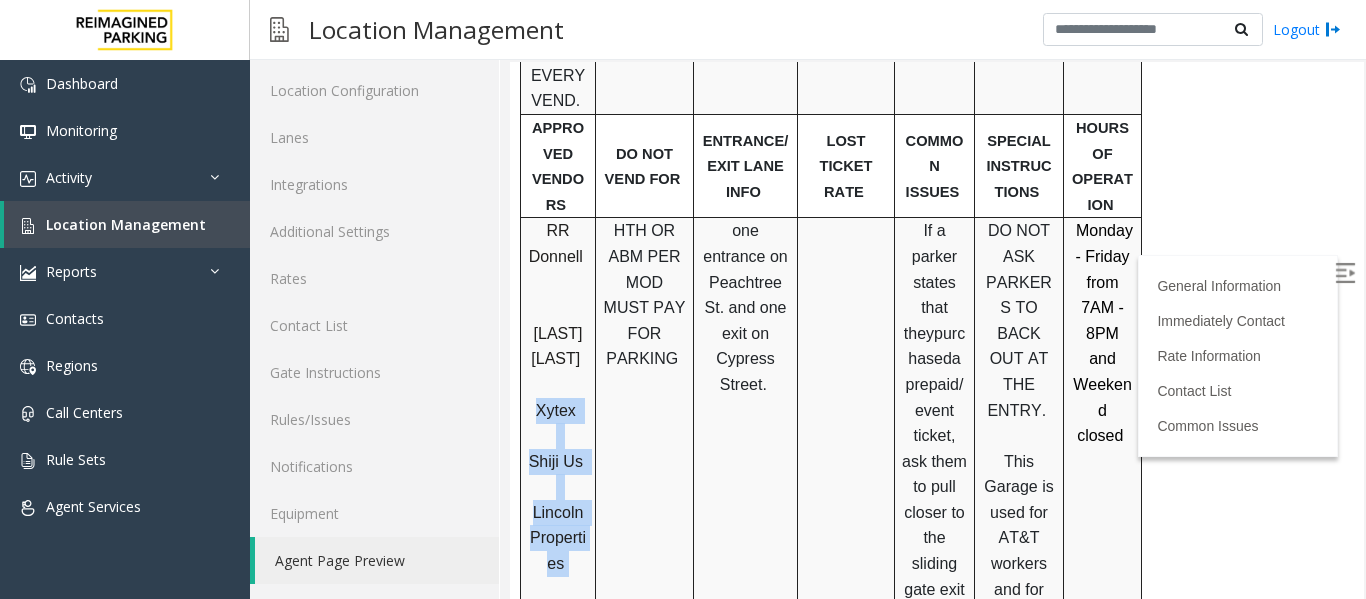 drag, startPoint x: 539, startPoint y: 347, endPoint x: 580, endPoint y: 498, distance: 156.46725 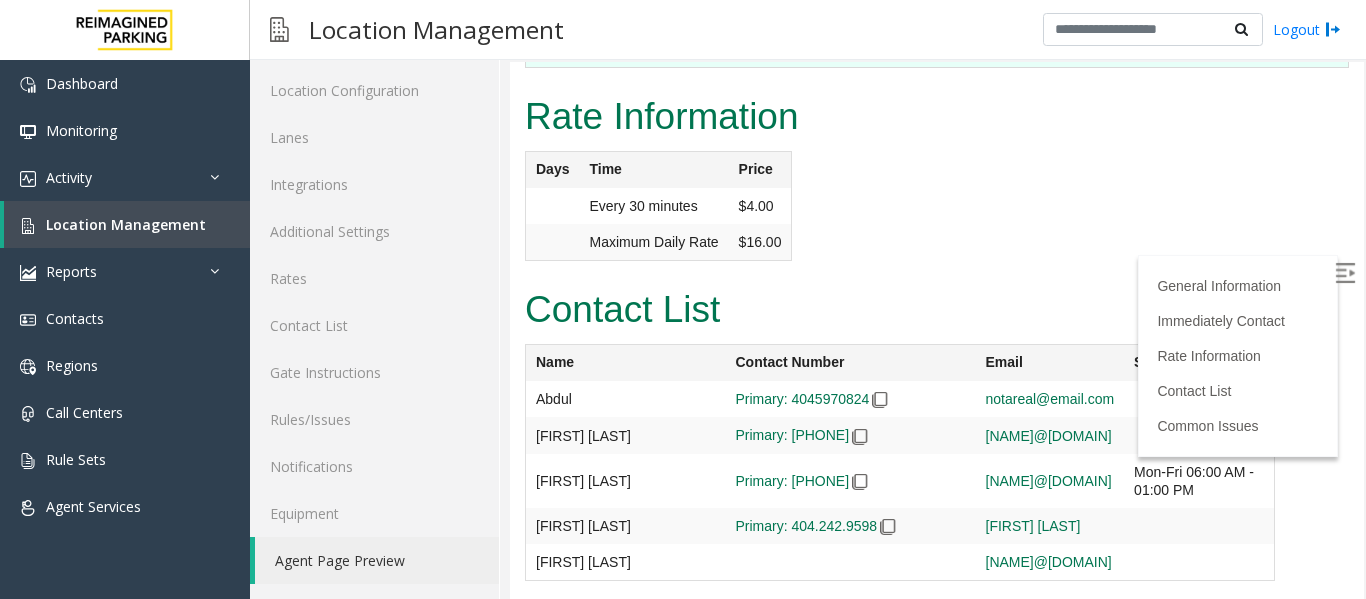 scroll, scrollTop: 962, scrollLeft: 0, axis: vertical 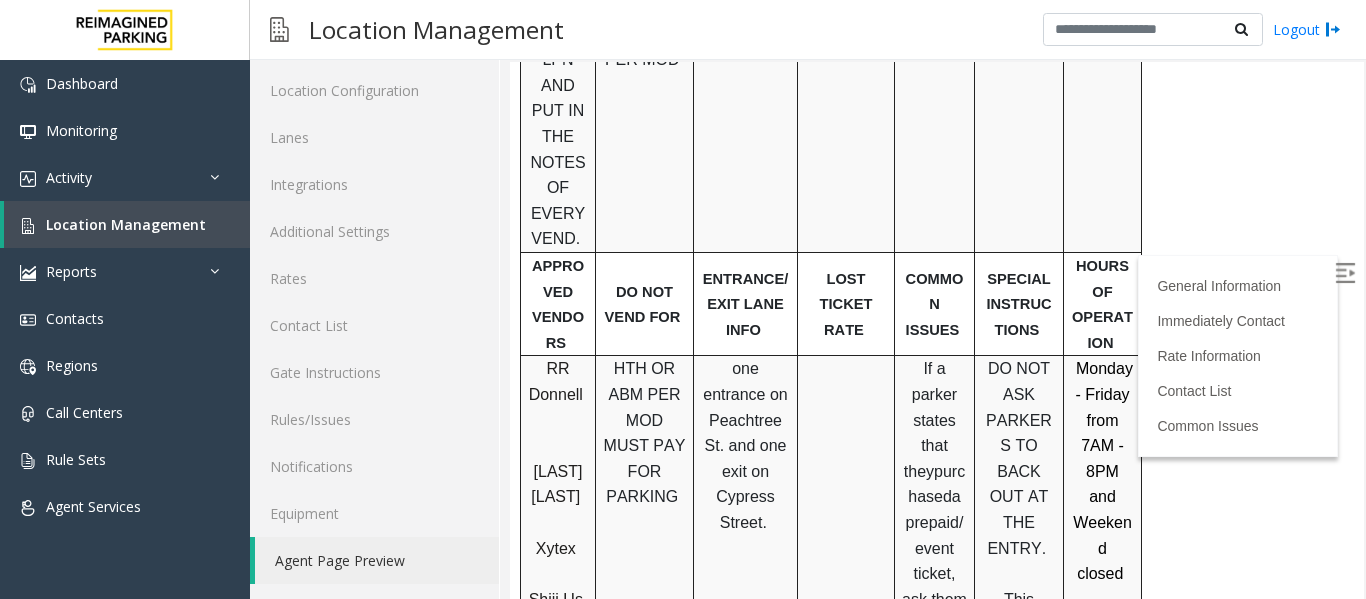 click on "Kuo Diedrich" at bounding box center [559, 484] 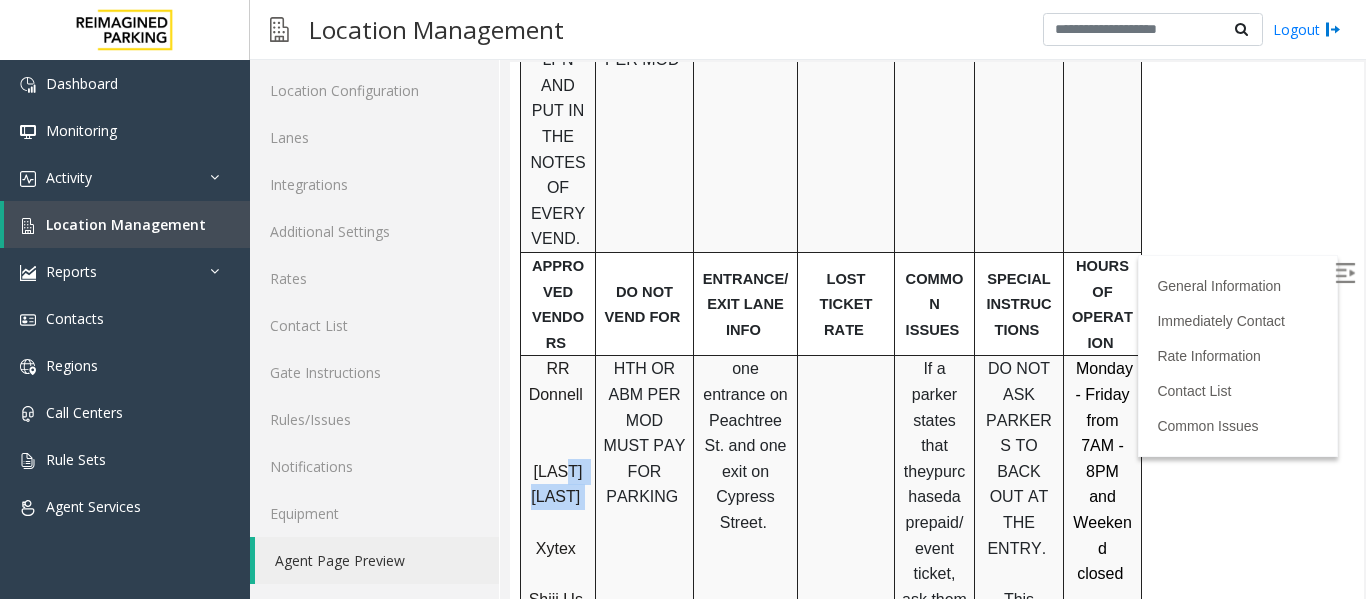 click on "Kuo Diedrich" at bounding box center [559, 484] 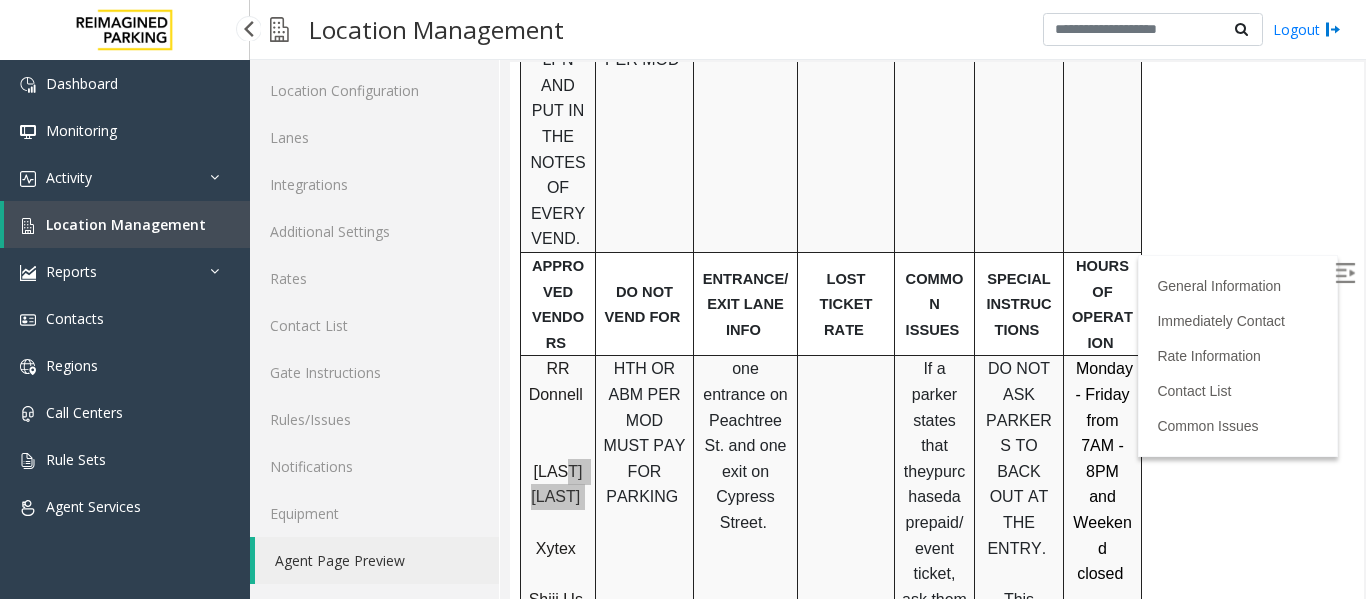 click on "Location Management" at bounding box center (126, 224) 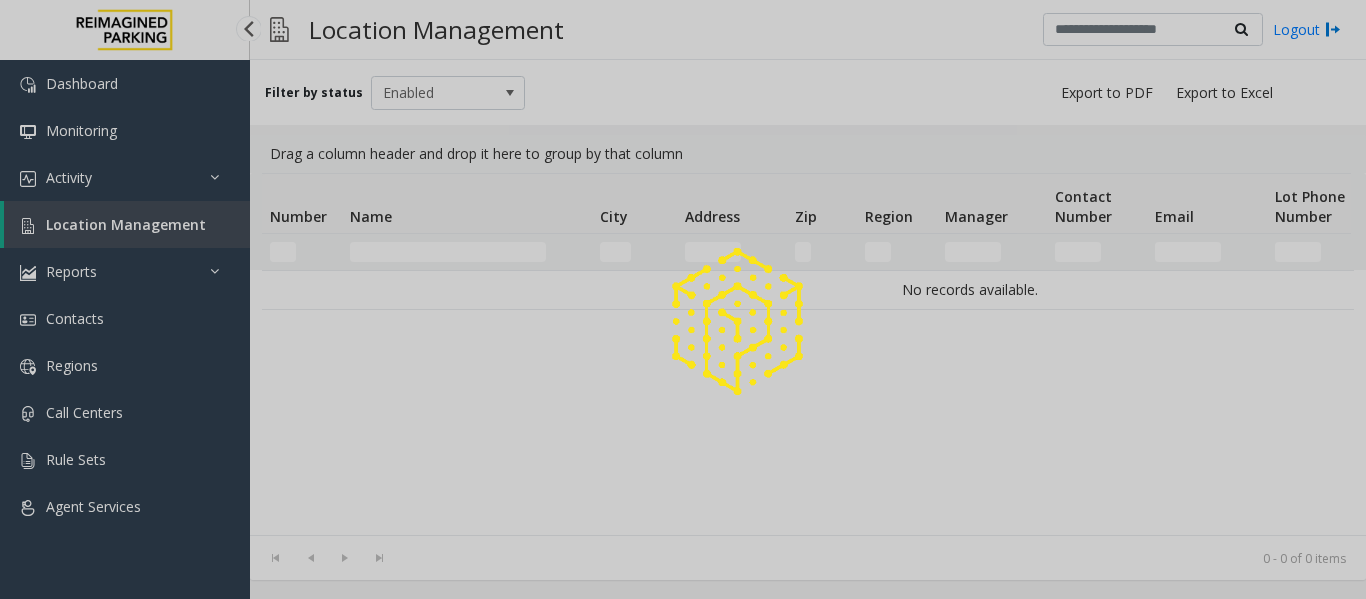 scroll, scrollTop: 0, scrollLeft: 0, axis: both 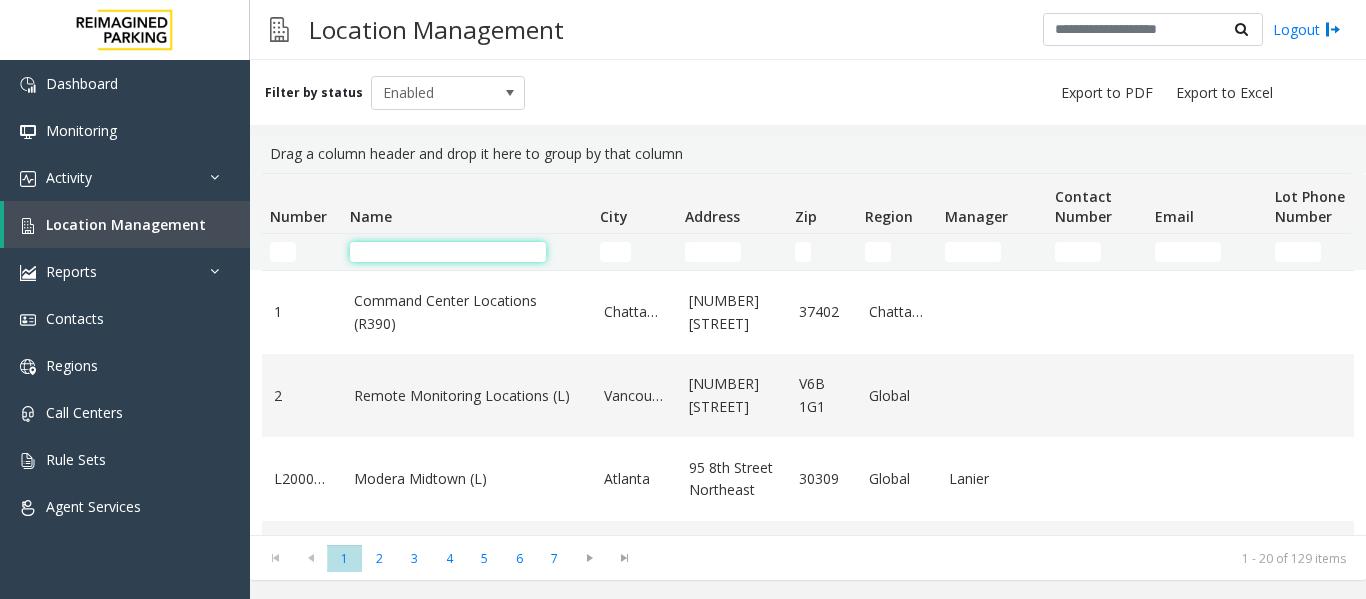 click 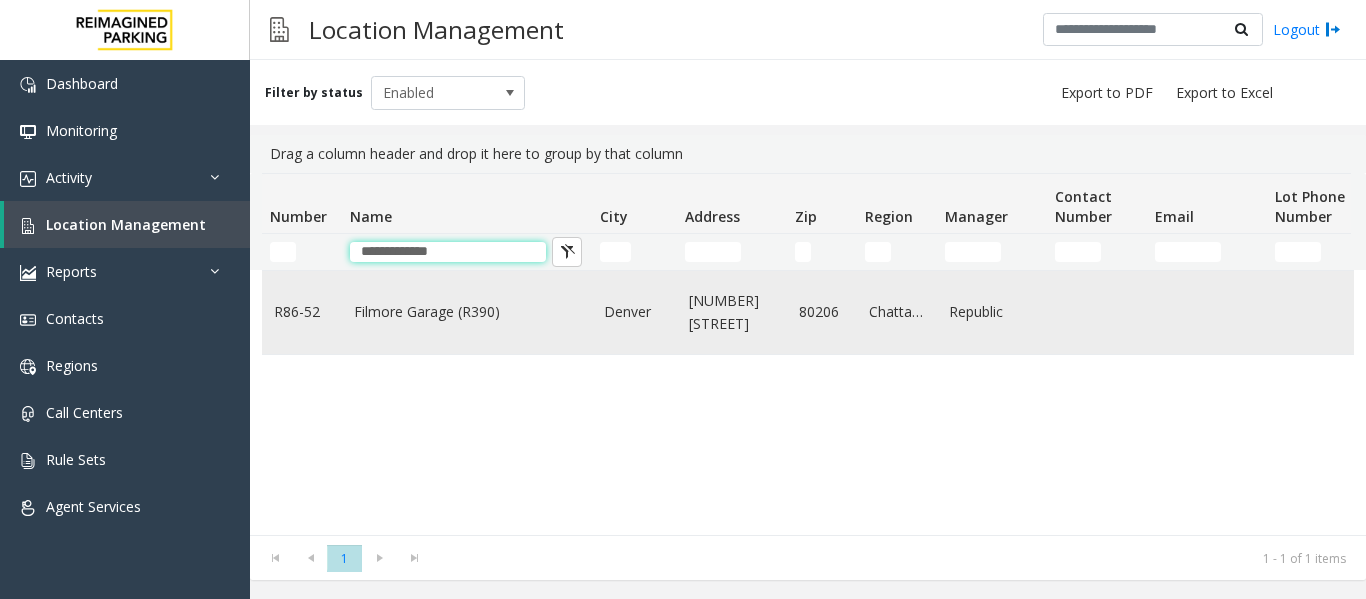 type on "**********" 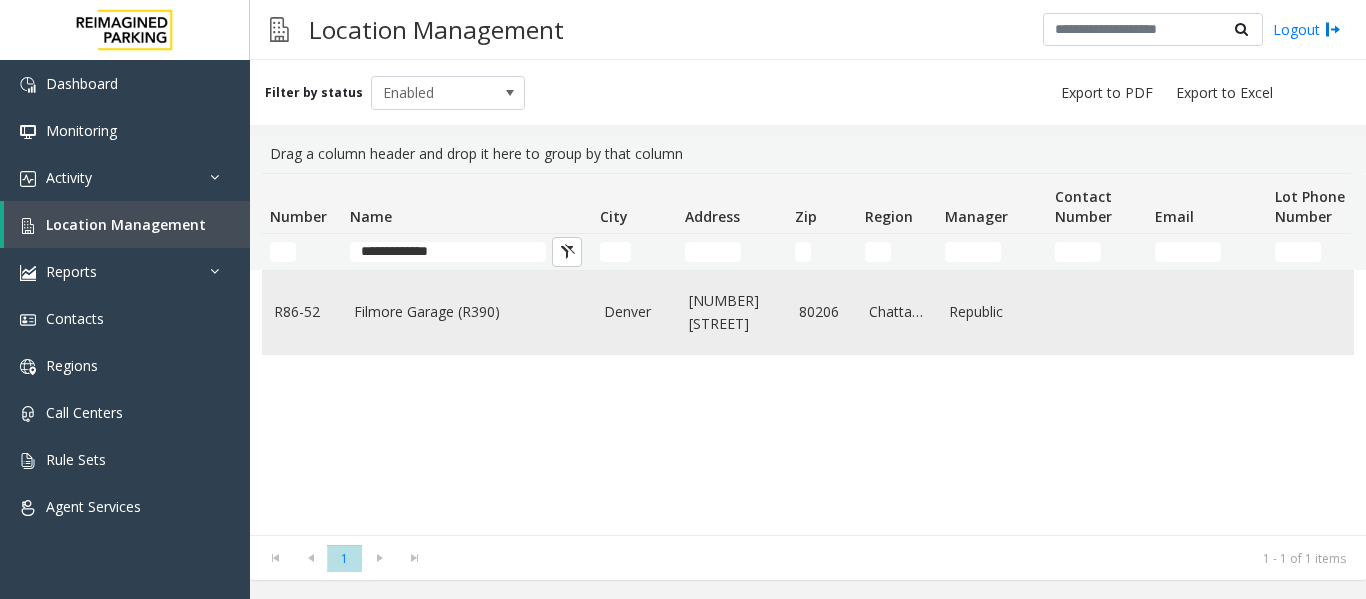 click on "Filmore Garage (R390)" 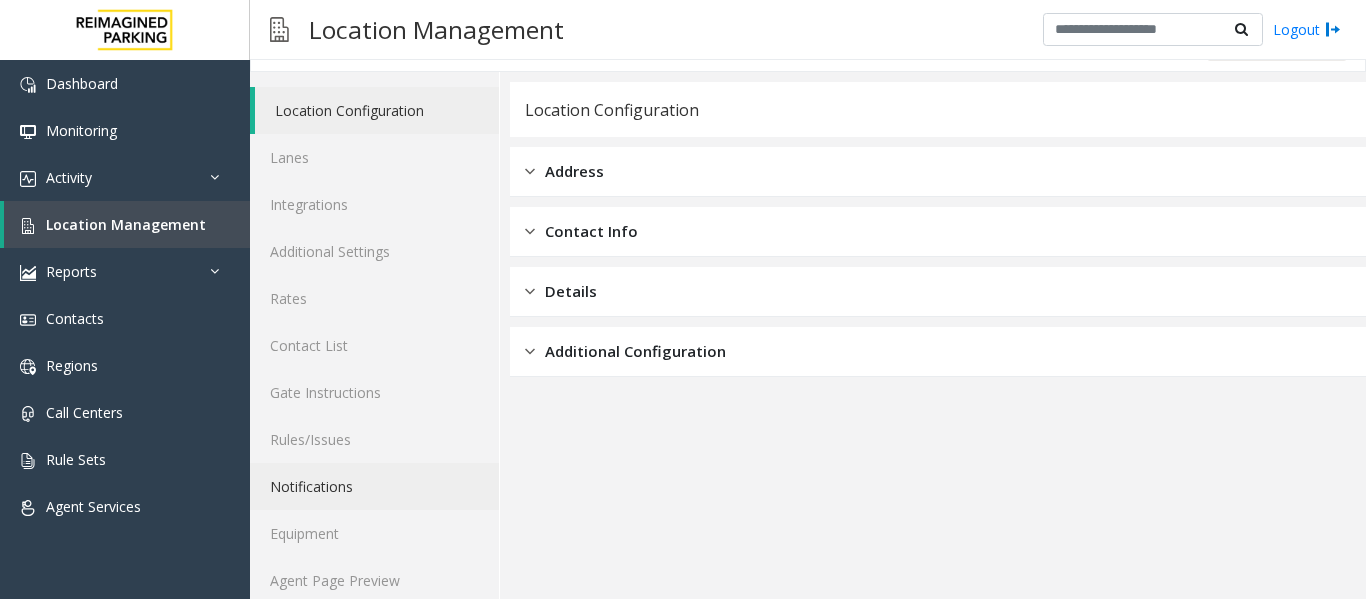 scroll, scrollTop: 60, scrollLeft: 0, axis: vertical 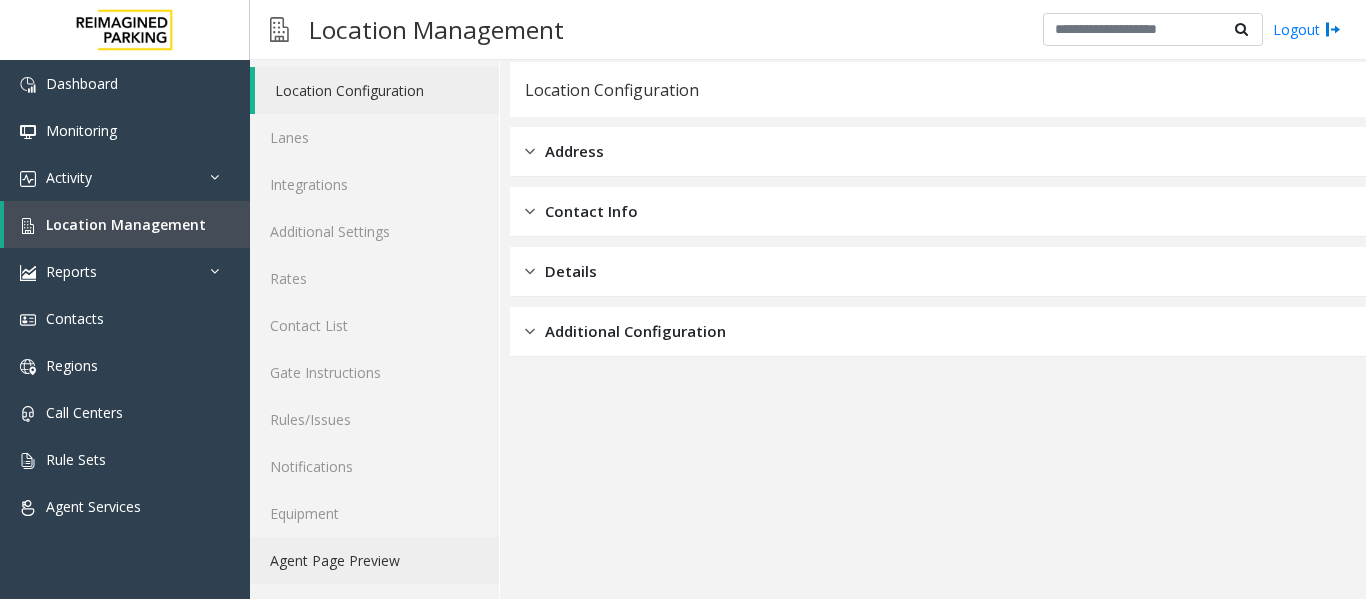 click on "Agent Page Preview" 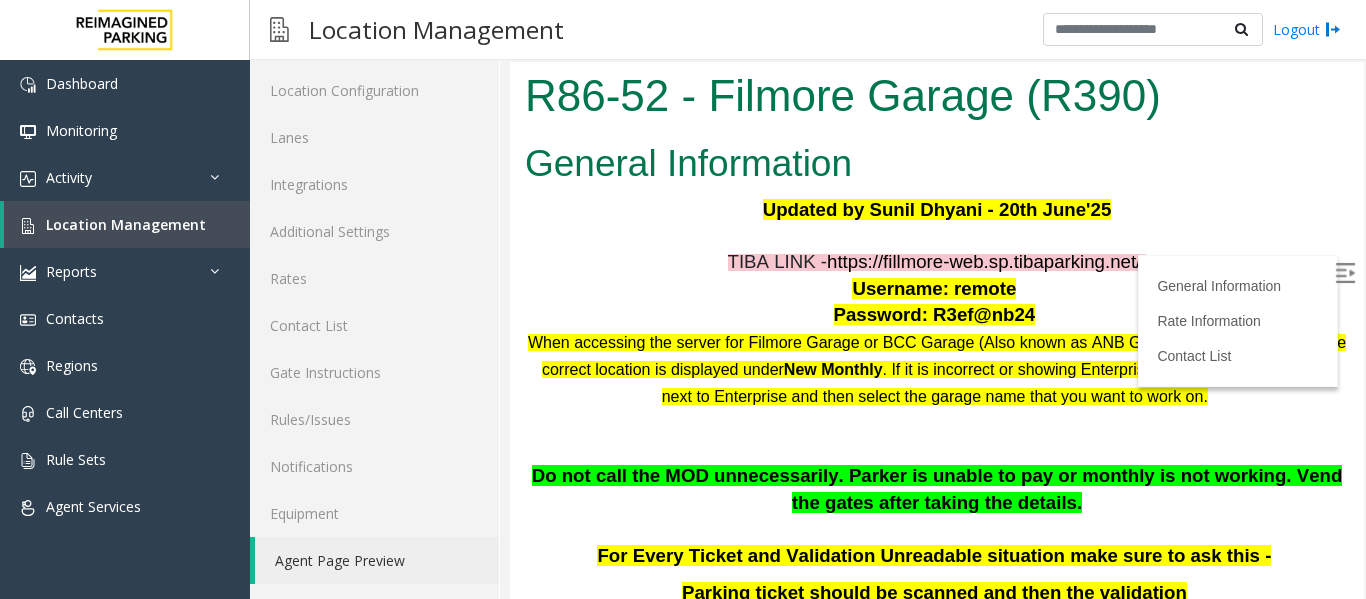 scroll, scrollTop: 0, scrollLeft: 0, axis: both 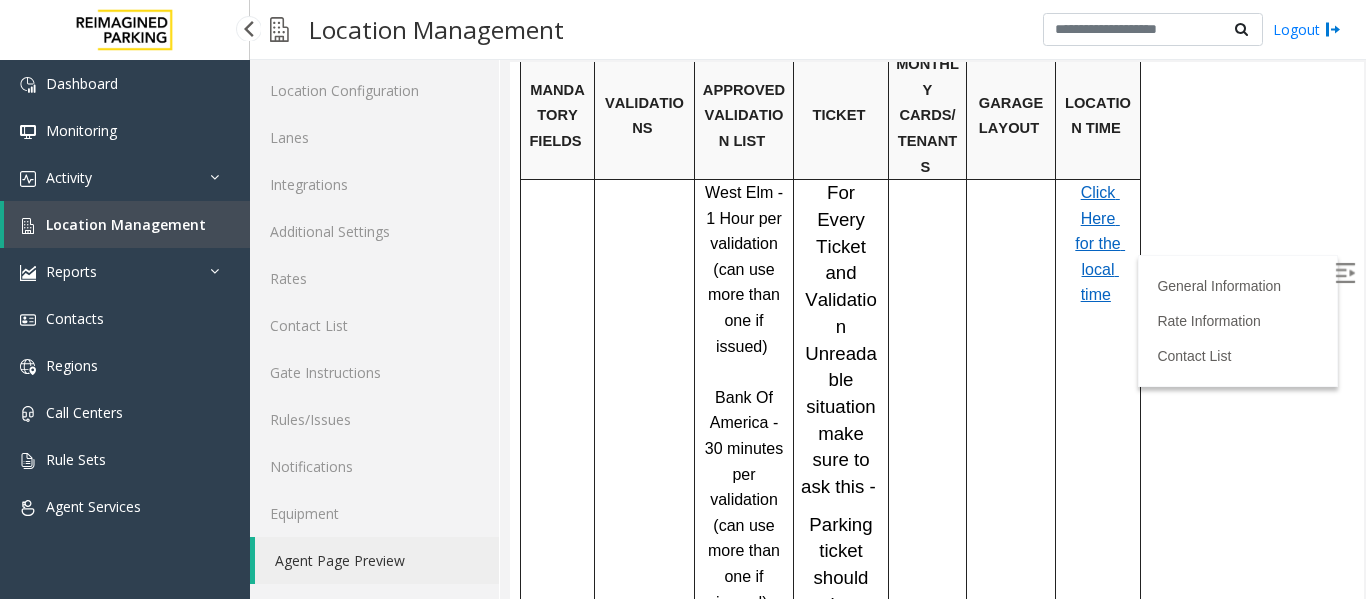 click on "Location Management" at bounding box center [126, 224] 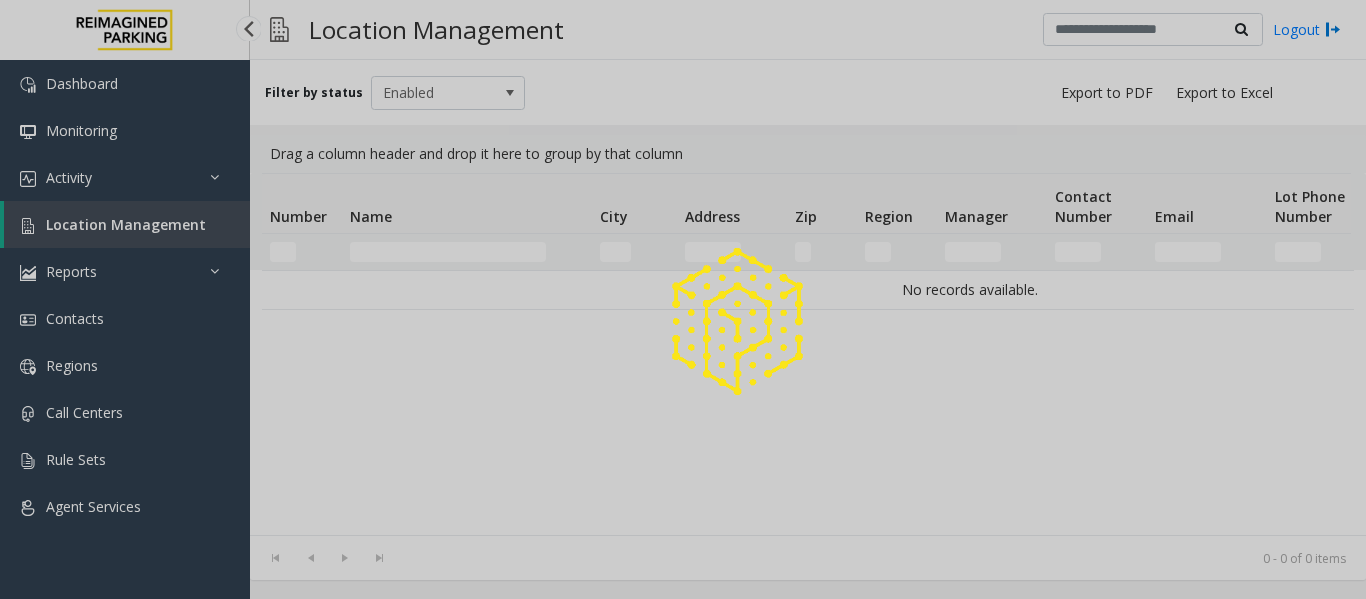 scroll, scrollTop: 0, scrollLeft: 0, axis: both 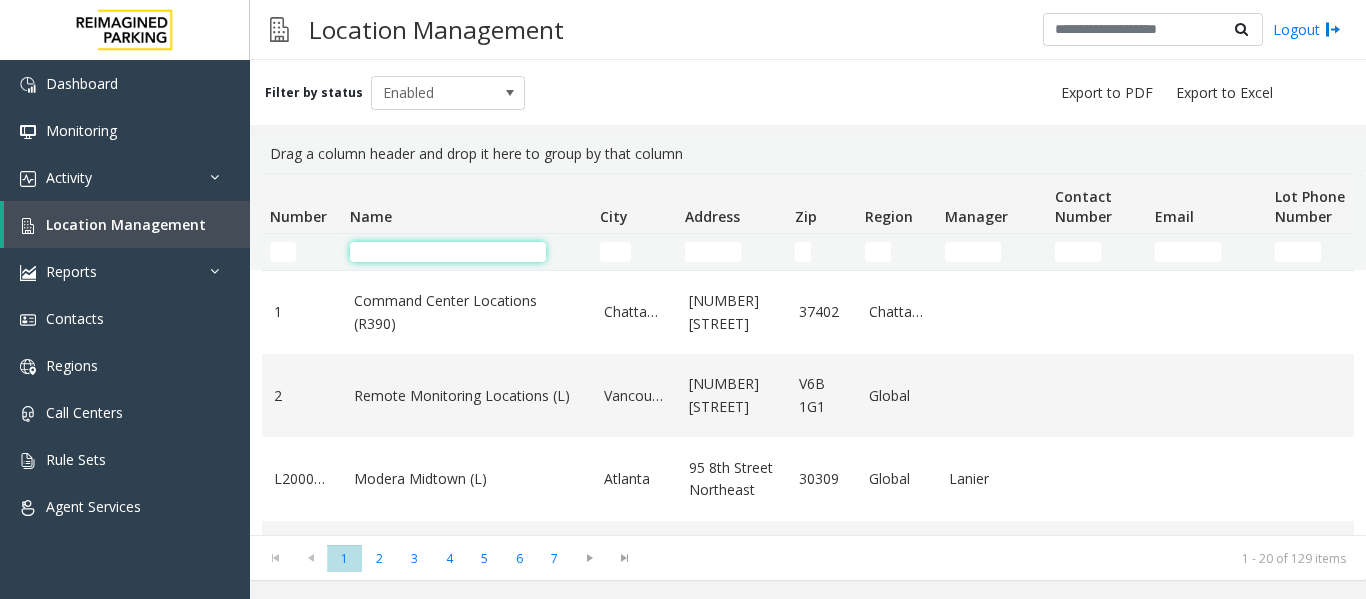 click 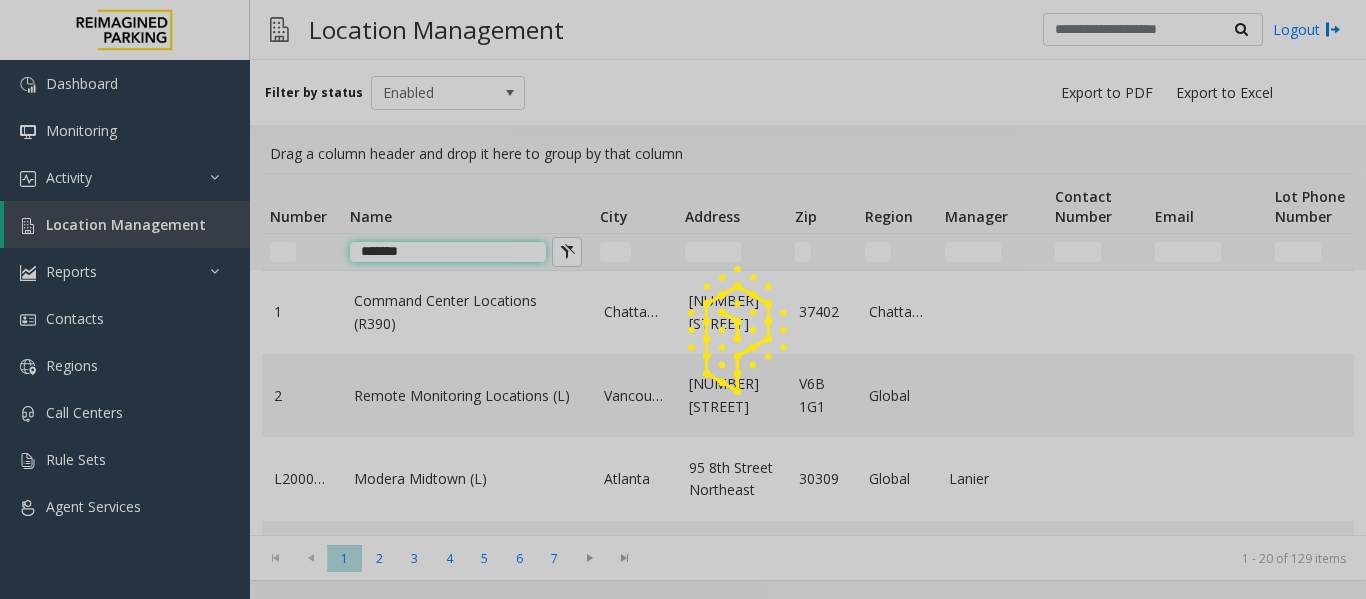 type on "******" 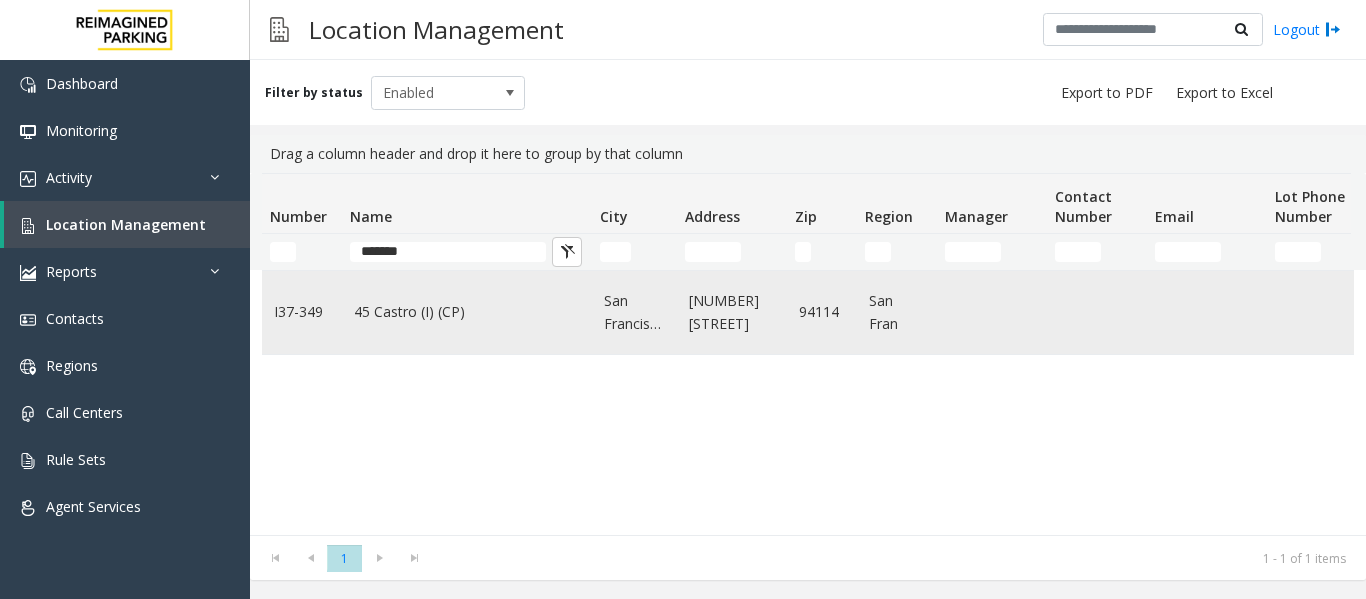click on "45 Castro (I) (CP)" 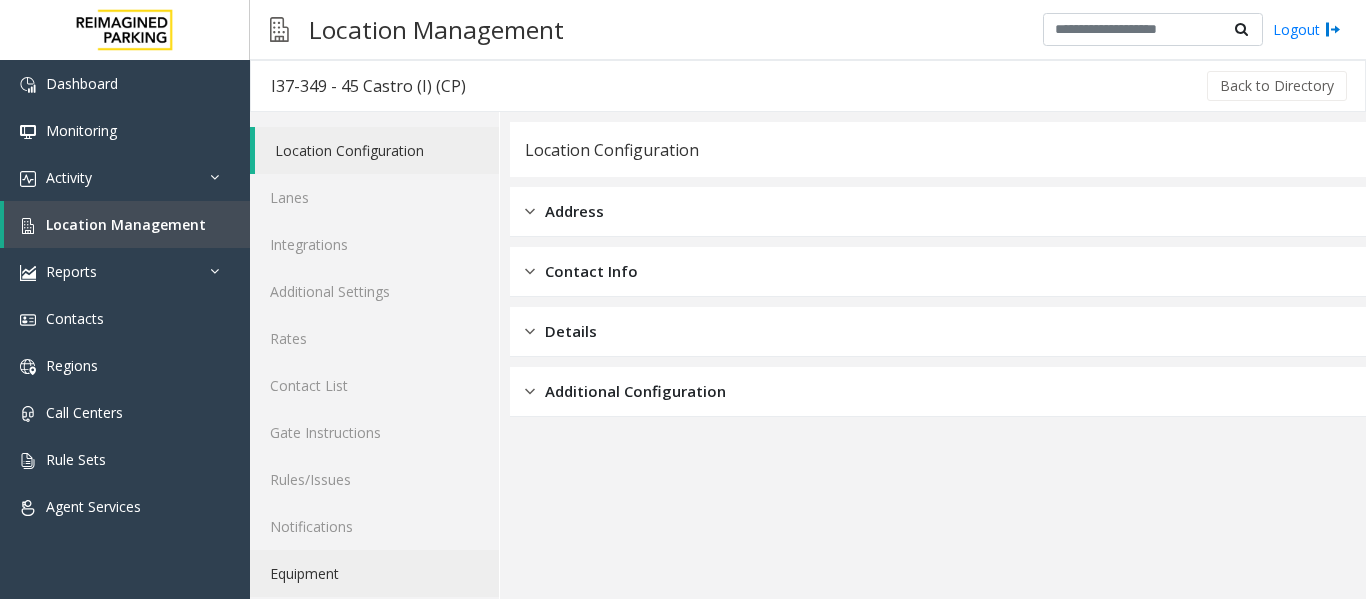 scroll, scrollTop: 60, scrollLeft: 0, axis: vertical 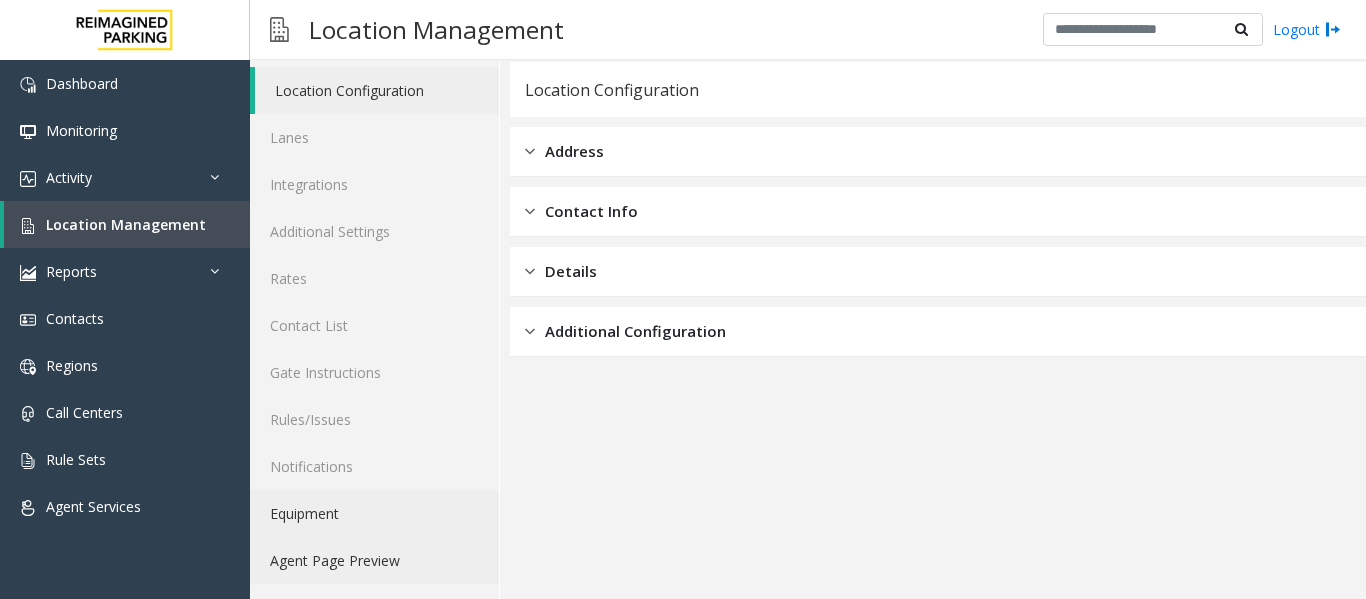 click on "Agent Page Preview" 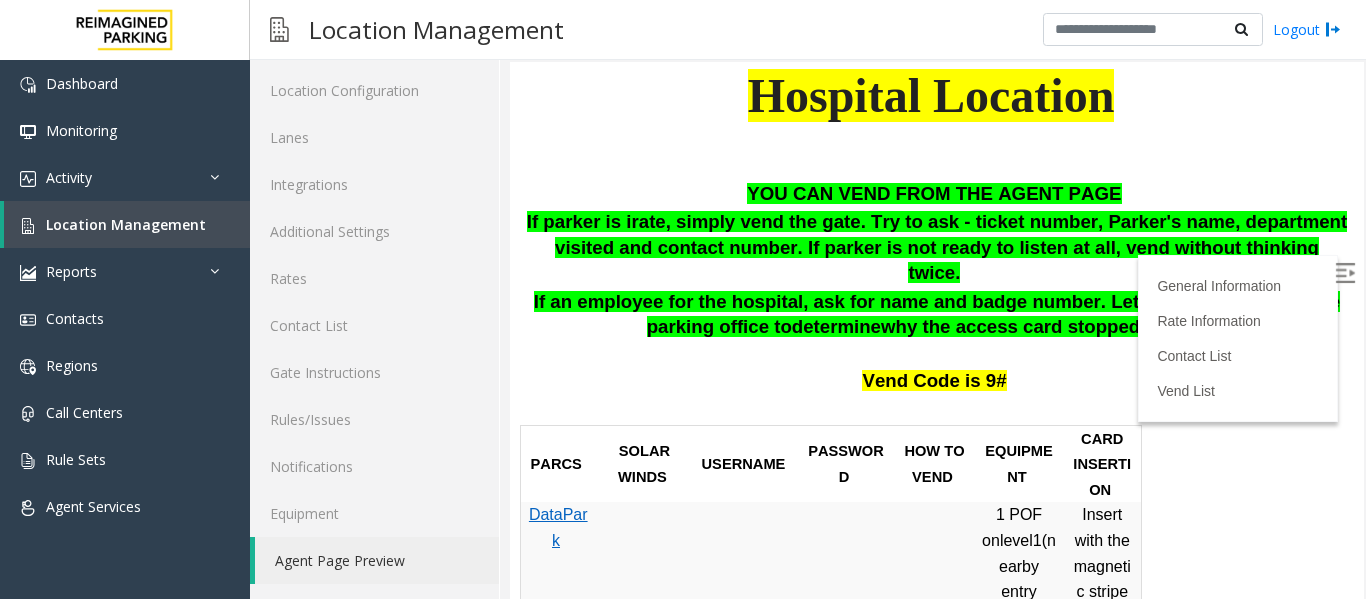 scroll, scrollTop: 500, scrollLeft: 0, axis: vertical 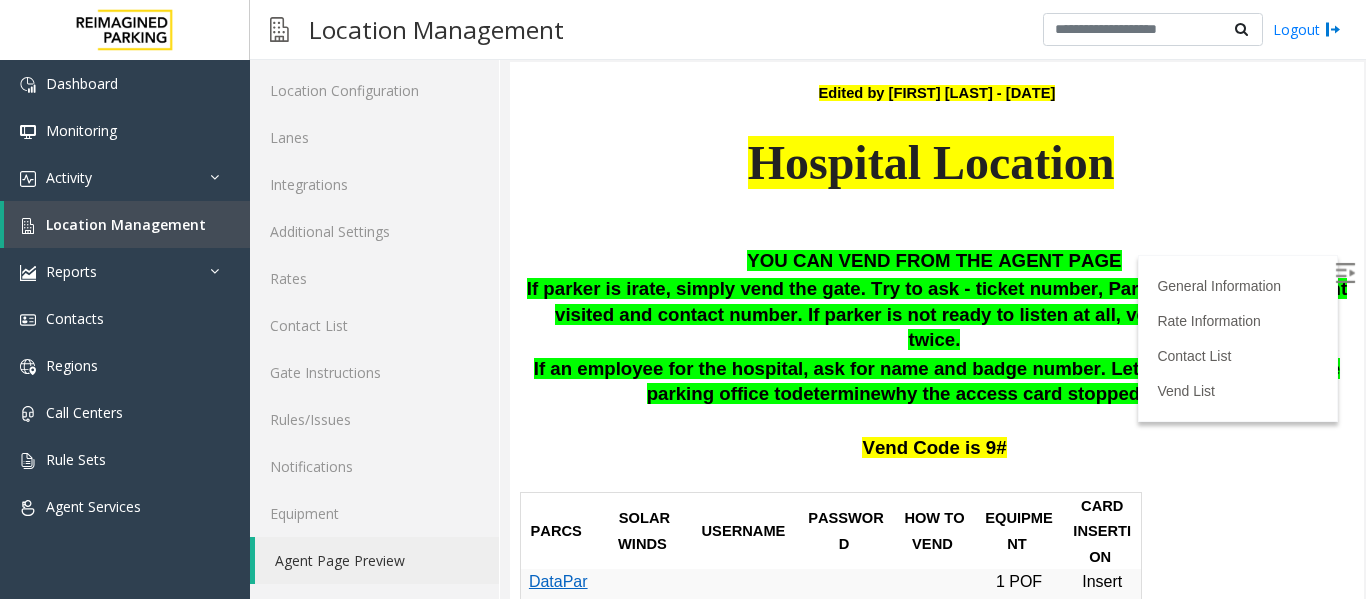 click at bounding box center [1345, 273] 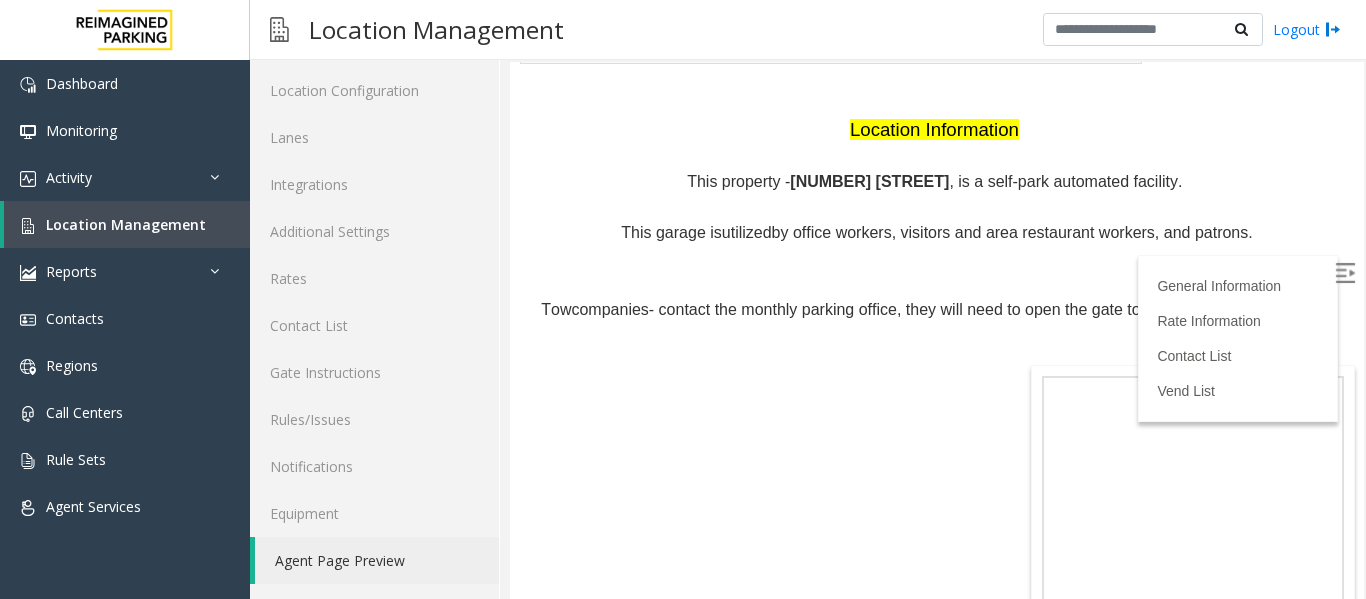 scroll, scrollTop: 1700, scrollLeft: 0, axis: vertical 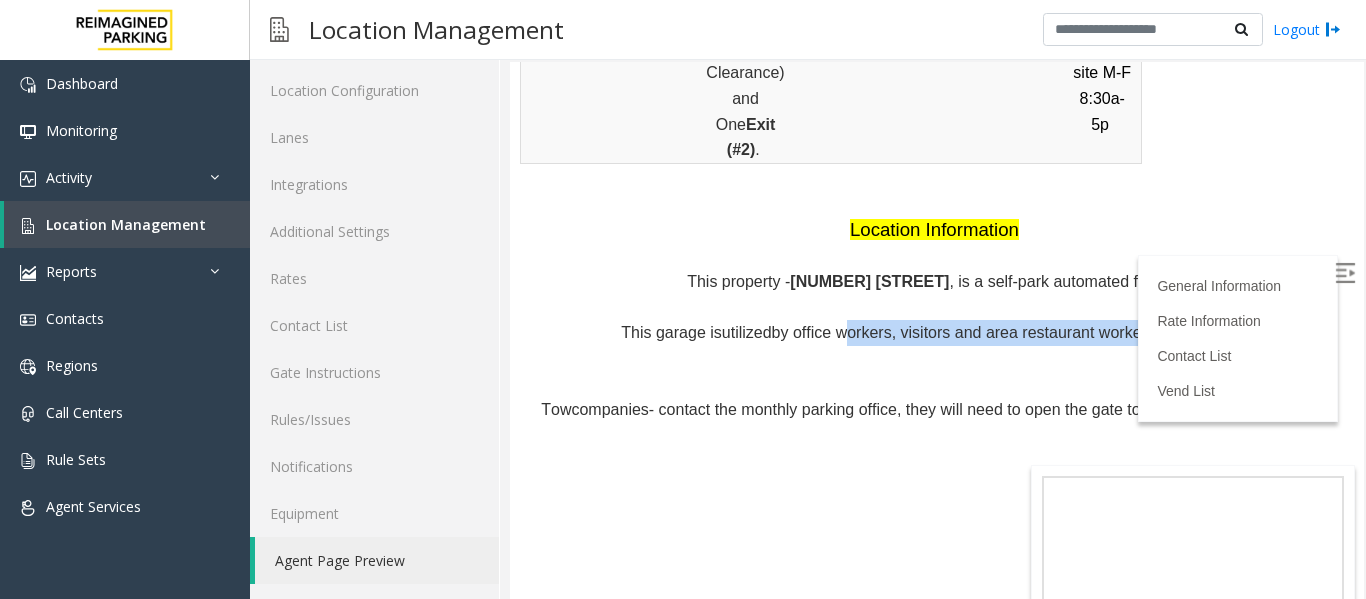 drag, startPoint x: 832, startPoint y: 232, endPoint x: 1109, endPoint y: 244, distance: 277.2598 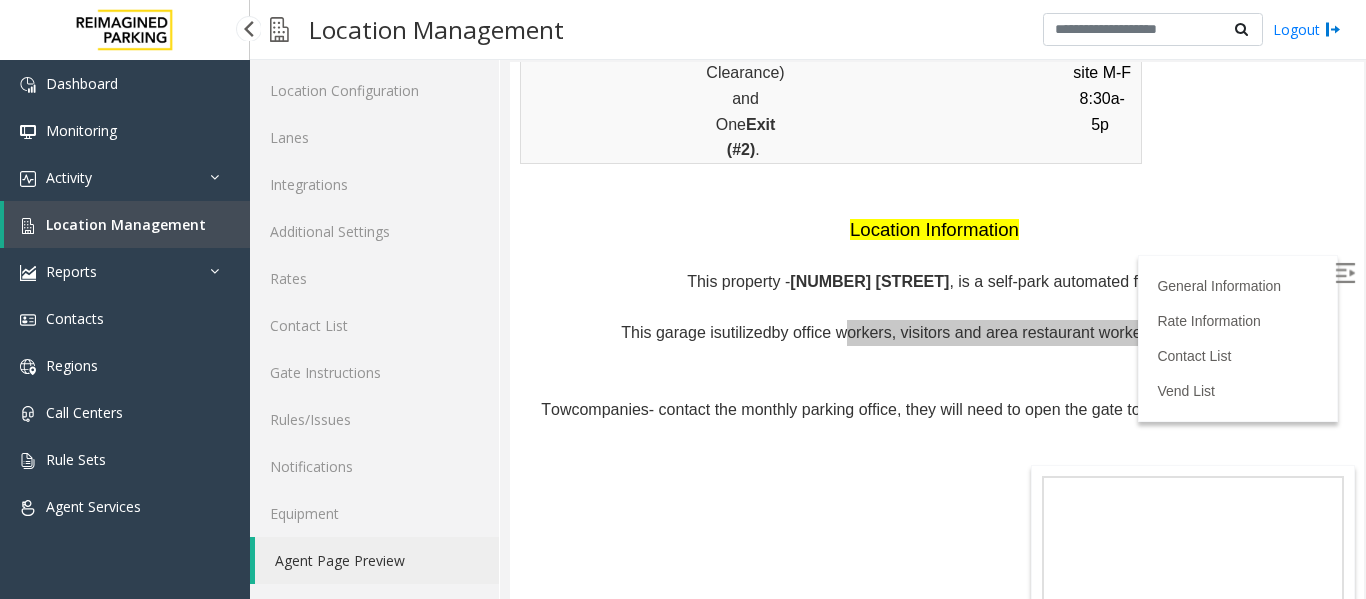 click on "Location Management" at bounding box center (127, 224) 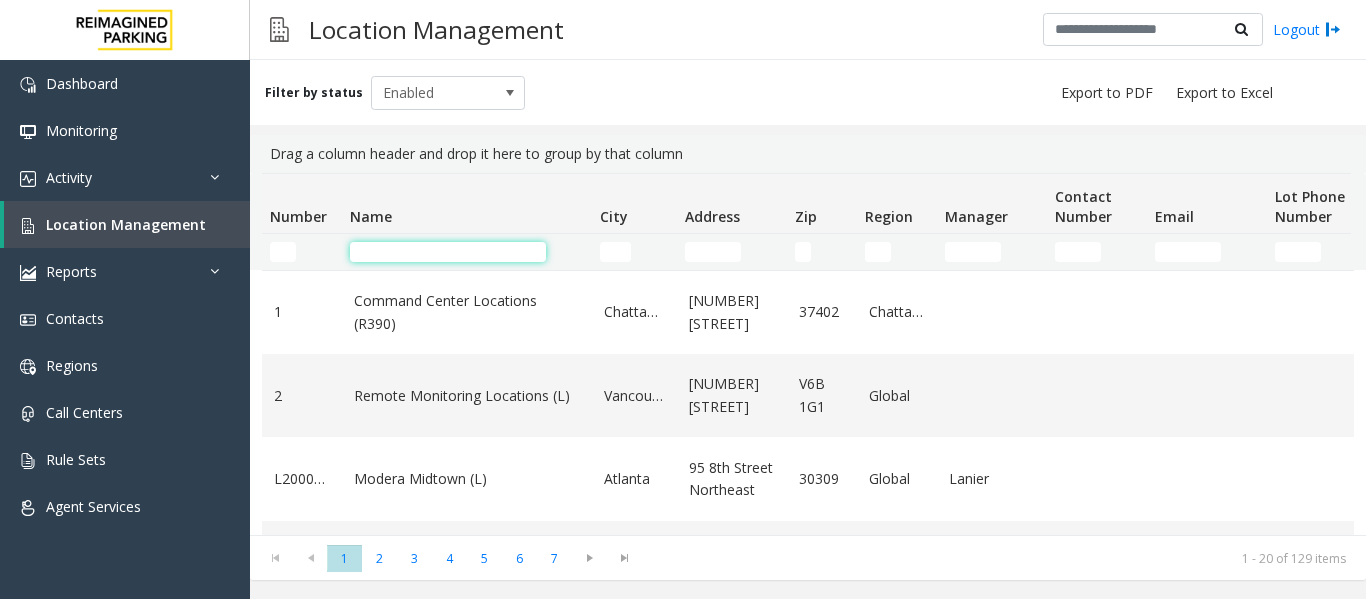 click 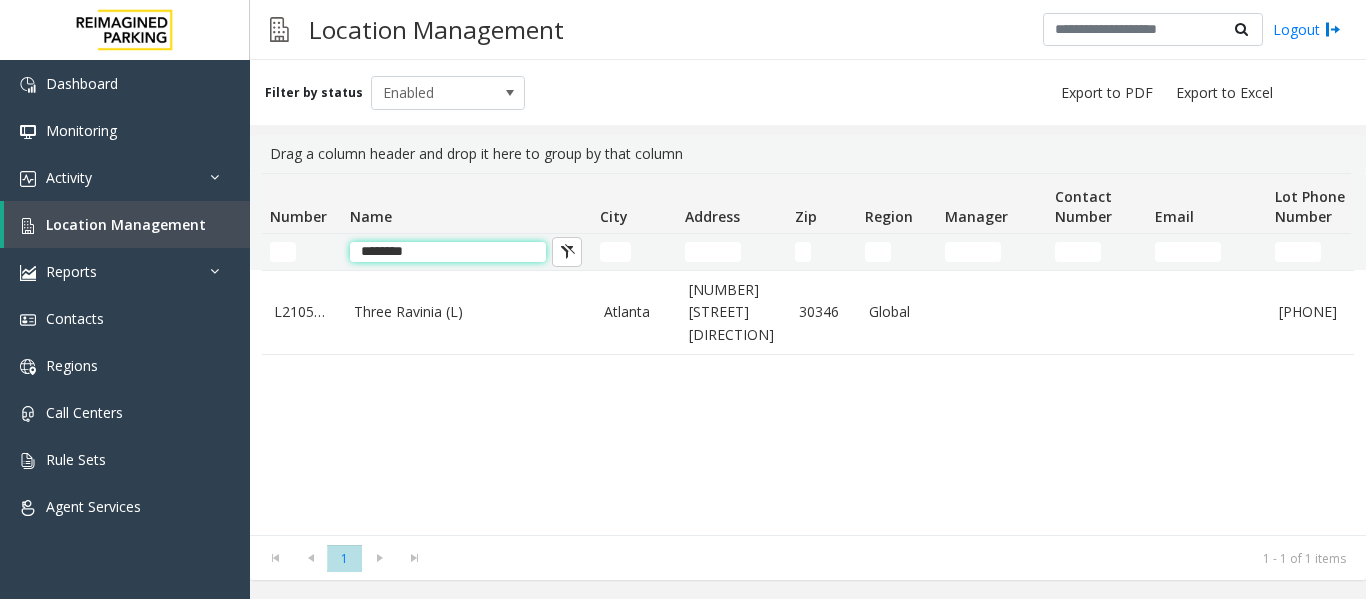 click on "*******" 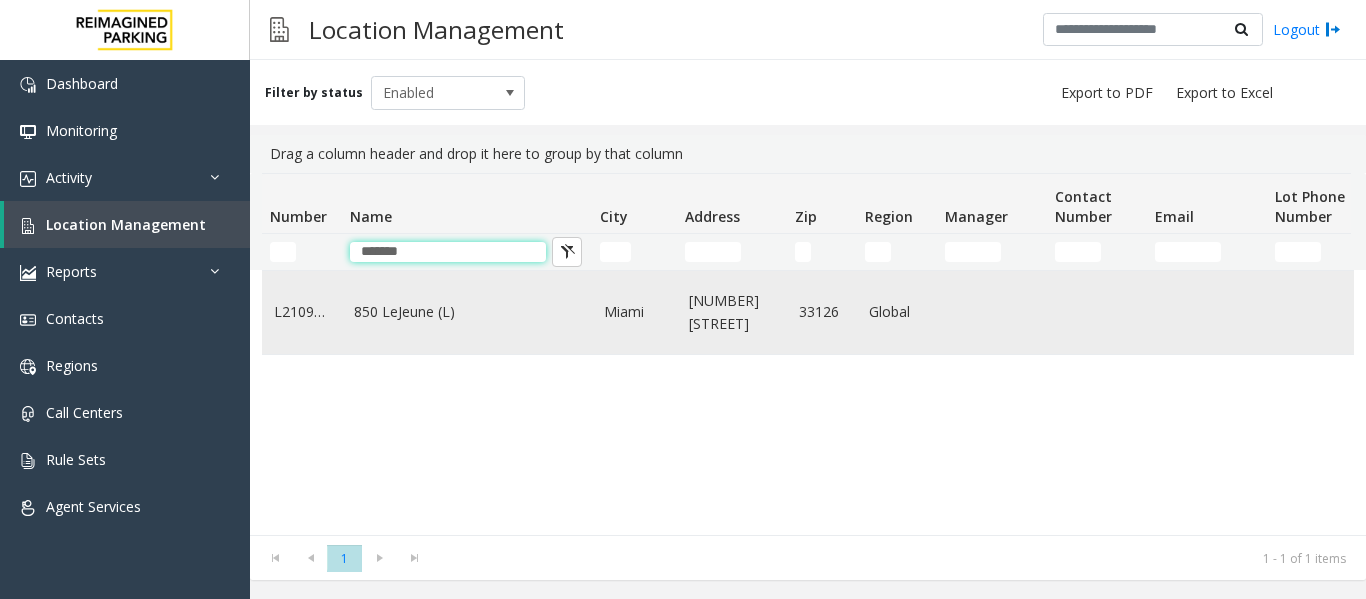 type on "*******" 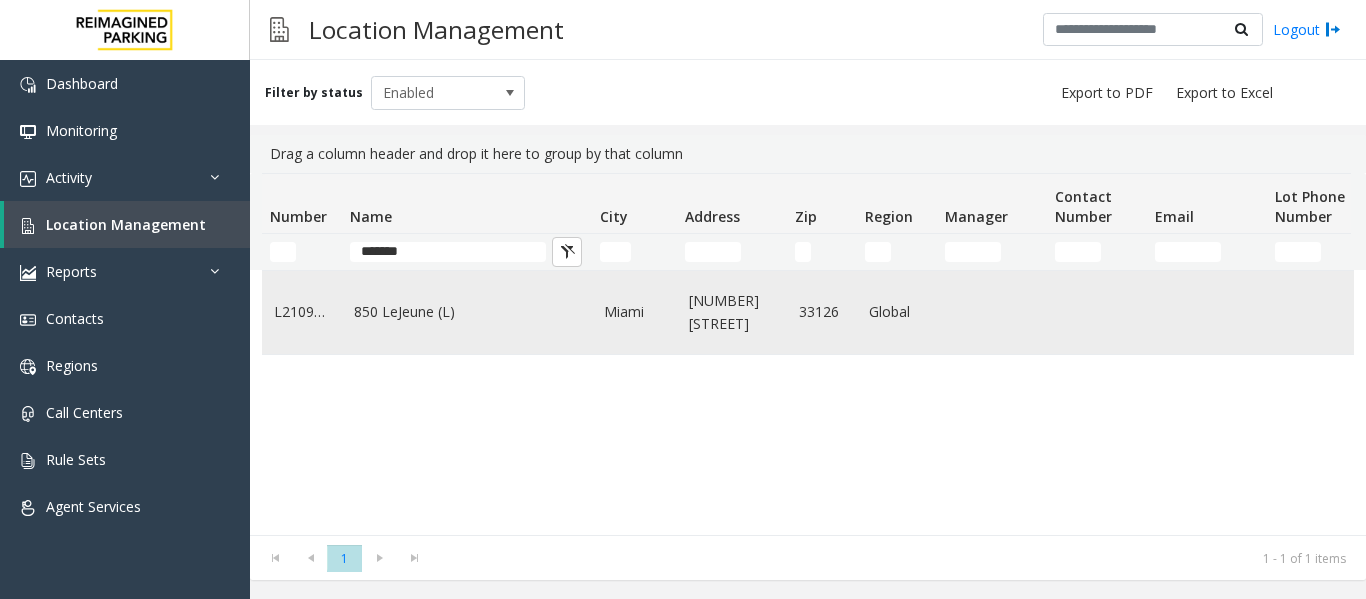 click on "850 LeJeune (L)" 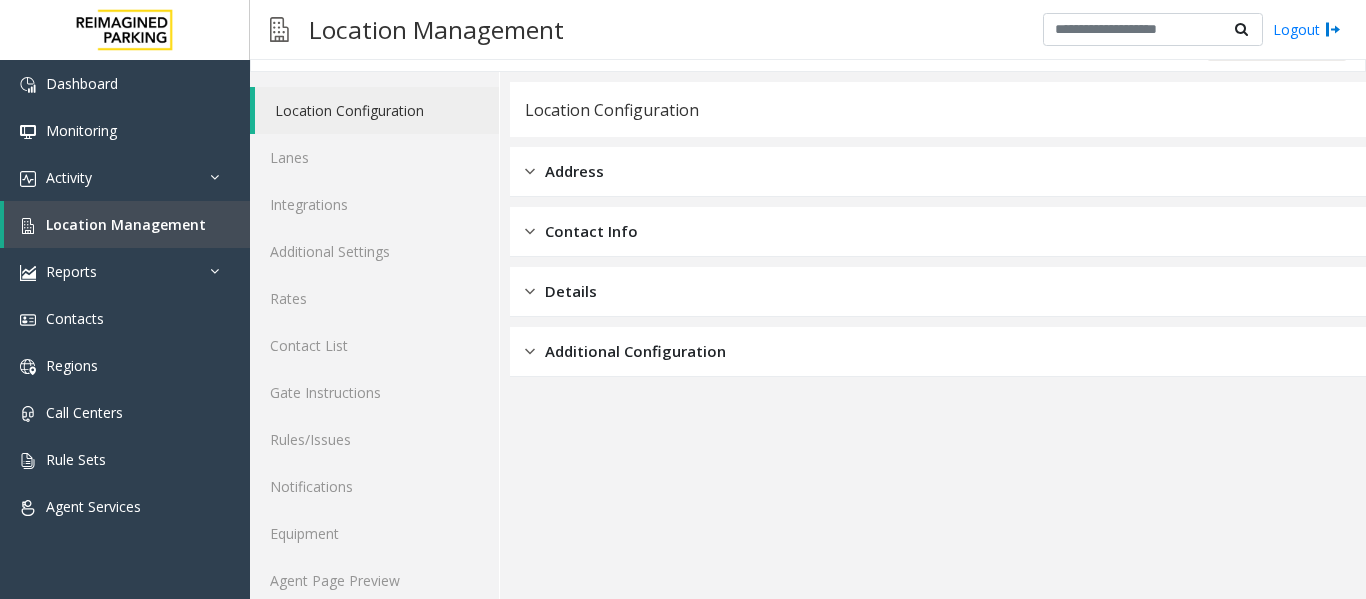 scroll, scrollTop: 60, scrollLeft: 0, axis: vertical 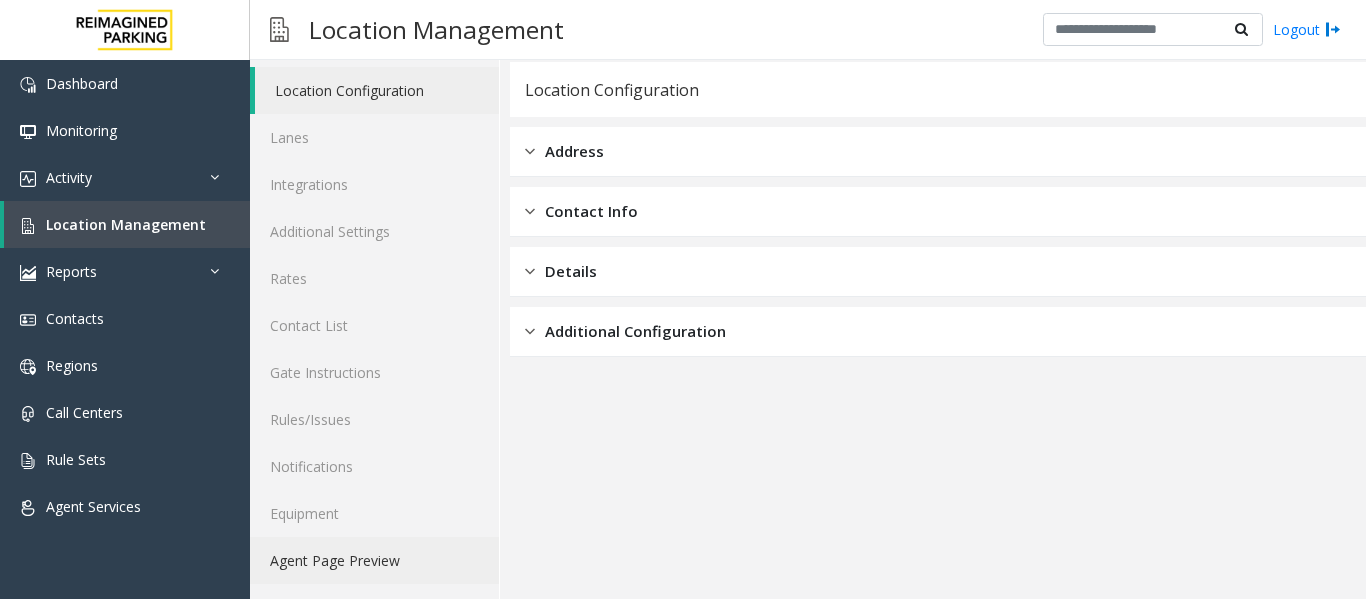 click on "Agent Page Preview" 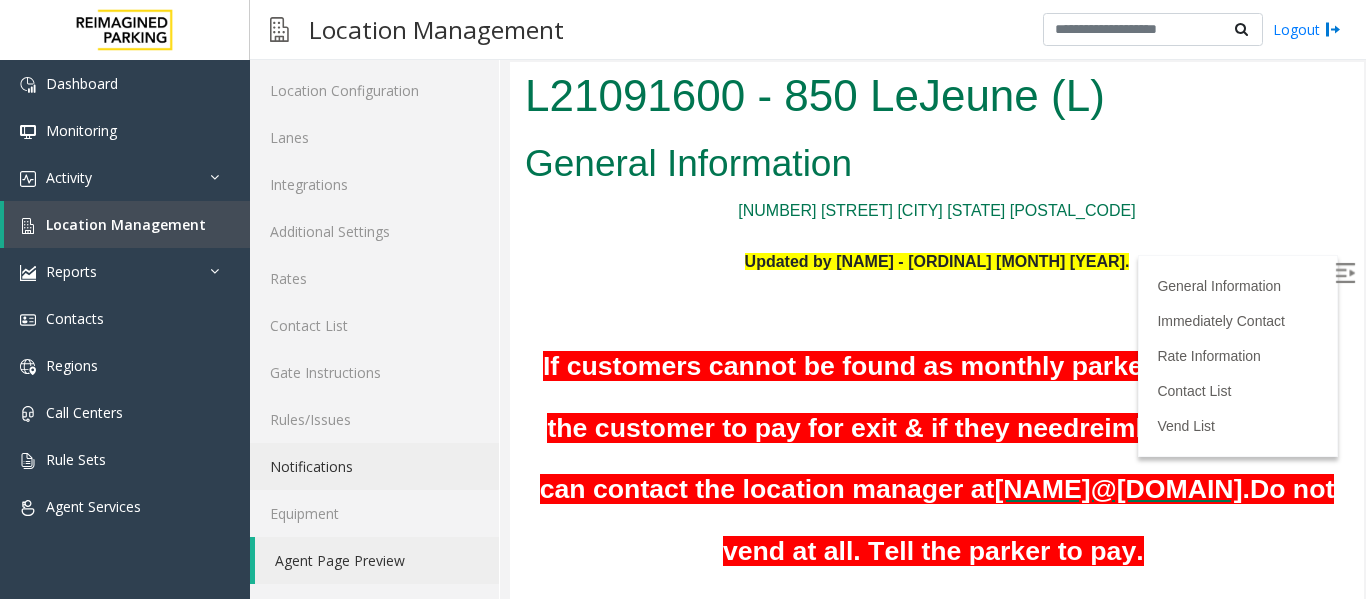 scroll, scrollTop: 0, scrollLeft: 0, axis: both 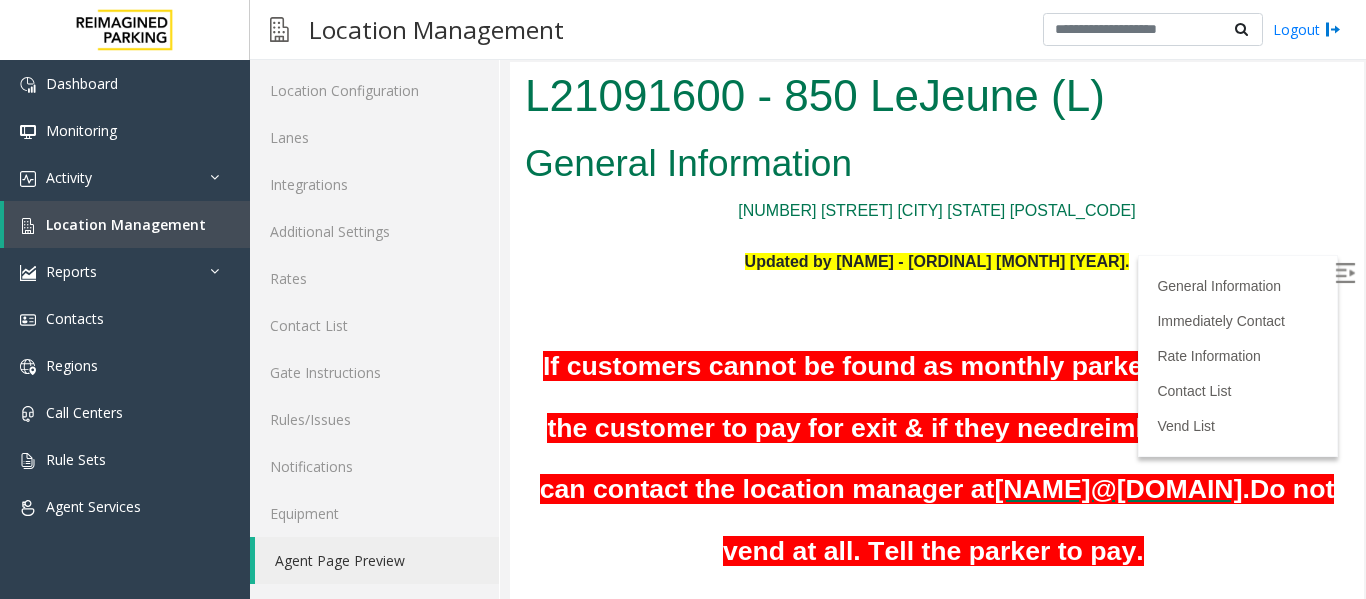 click at bounding box center (1347, 276) 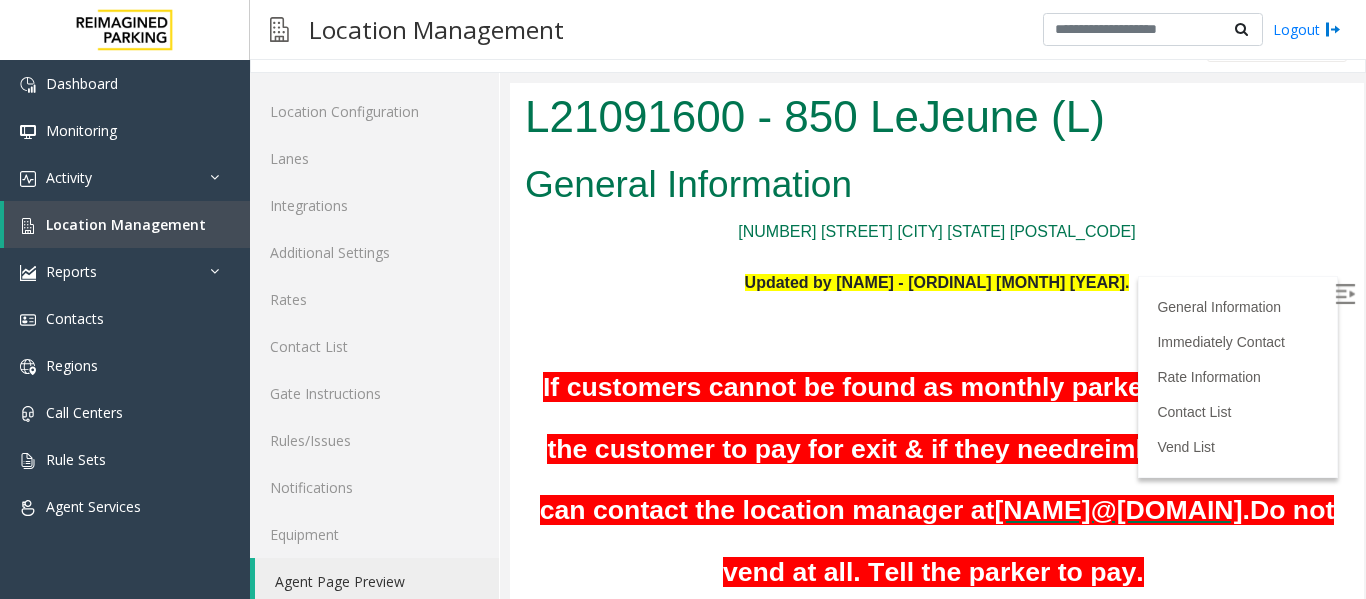 scroll, scrollTop: 60, scrollLeft: 0, axis: vertical 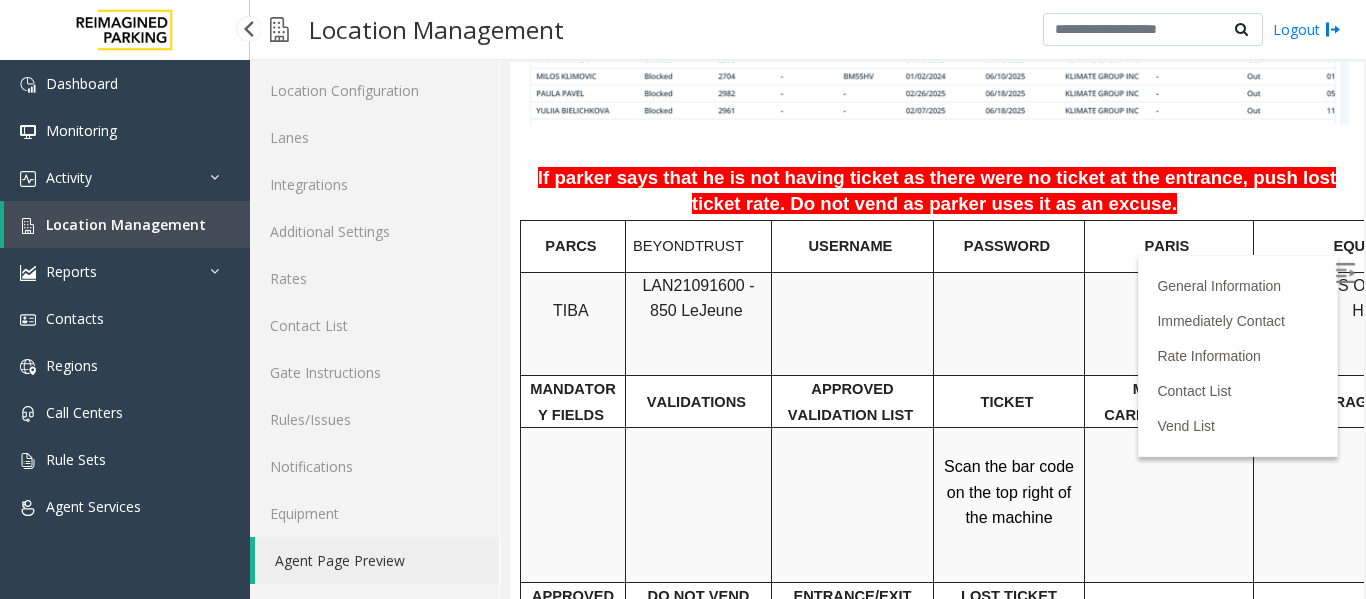 click on "Location Management" at bounding box center [127, 224] 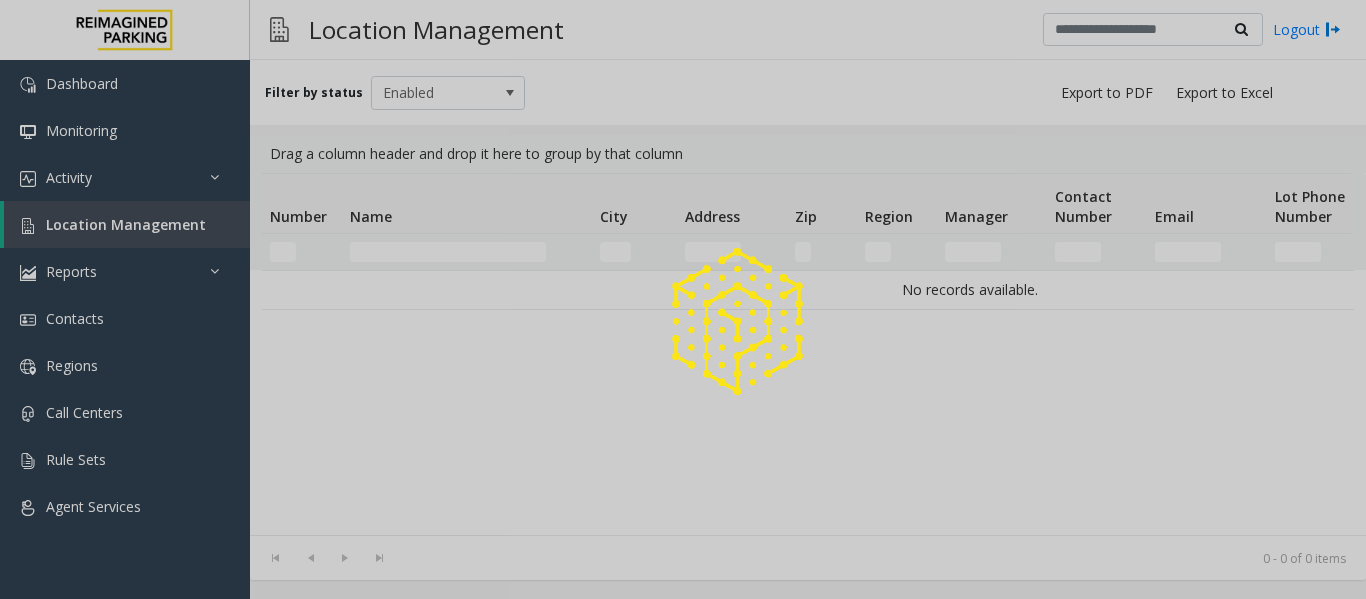 click 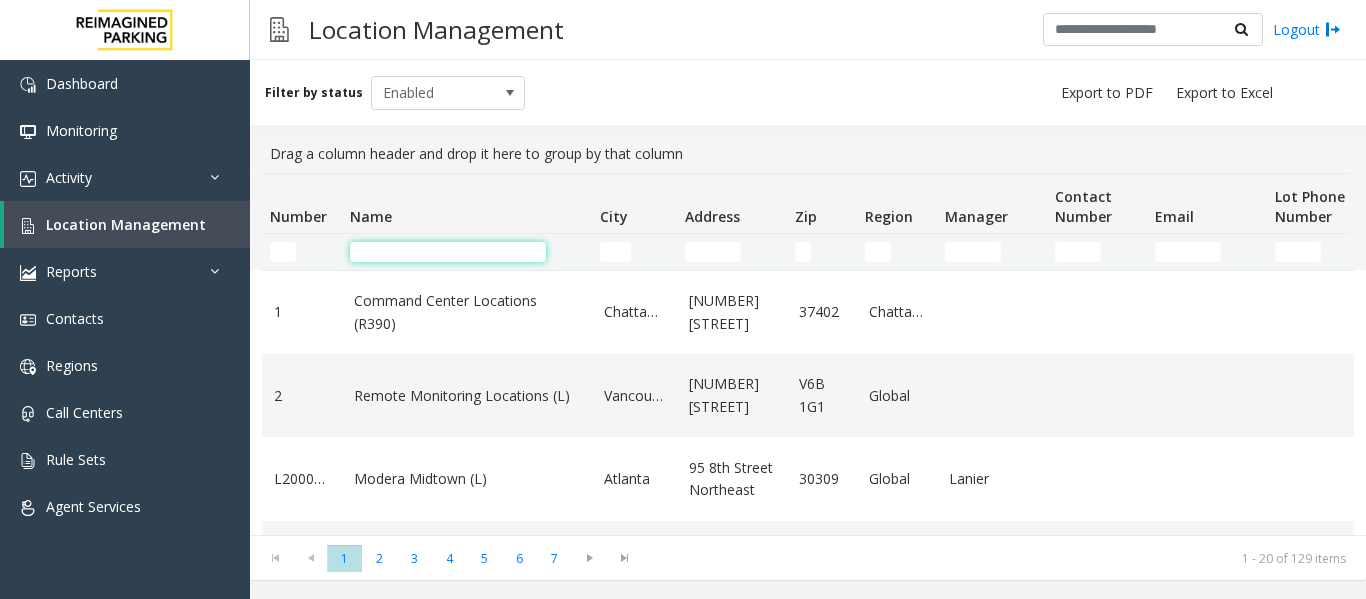 click 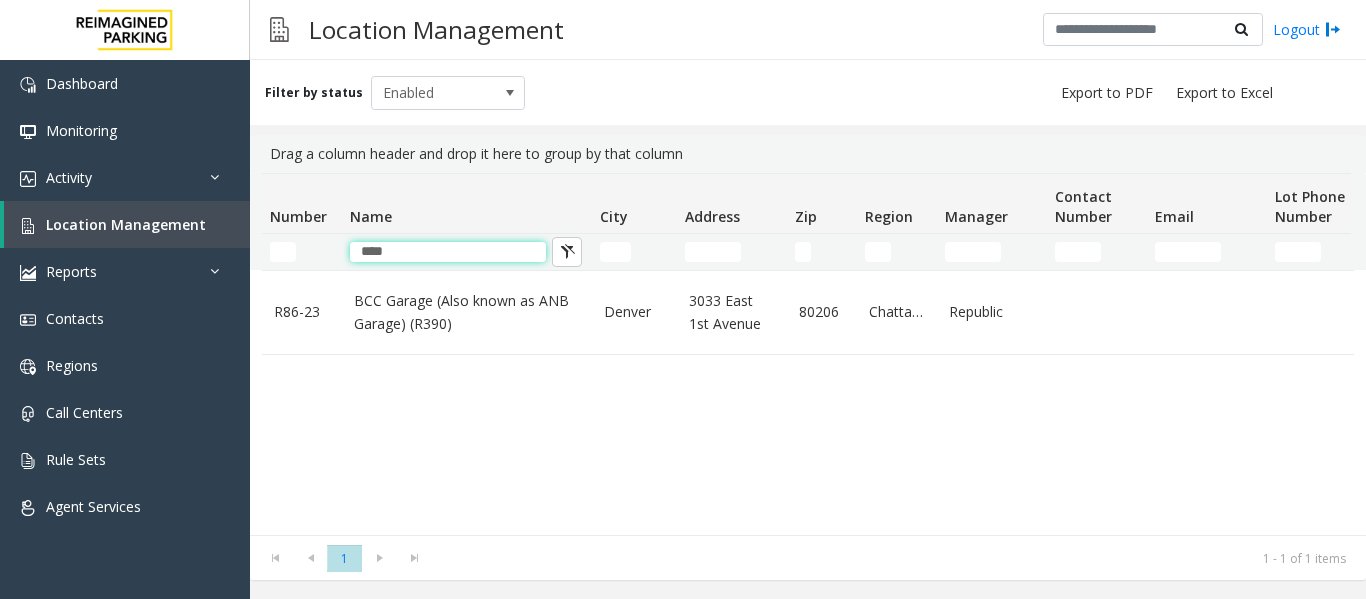 type on "***" 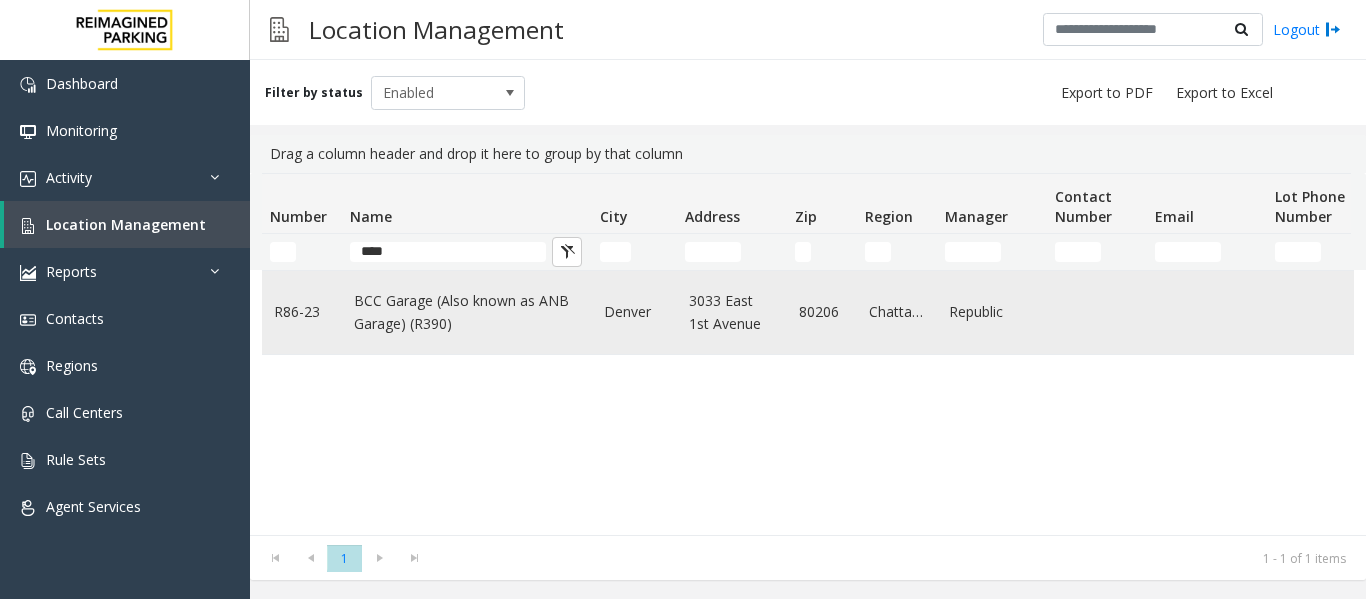 click on "BCC Garage (Also known as ANB Garage) (R390)" 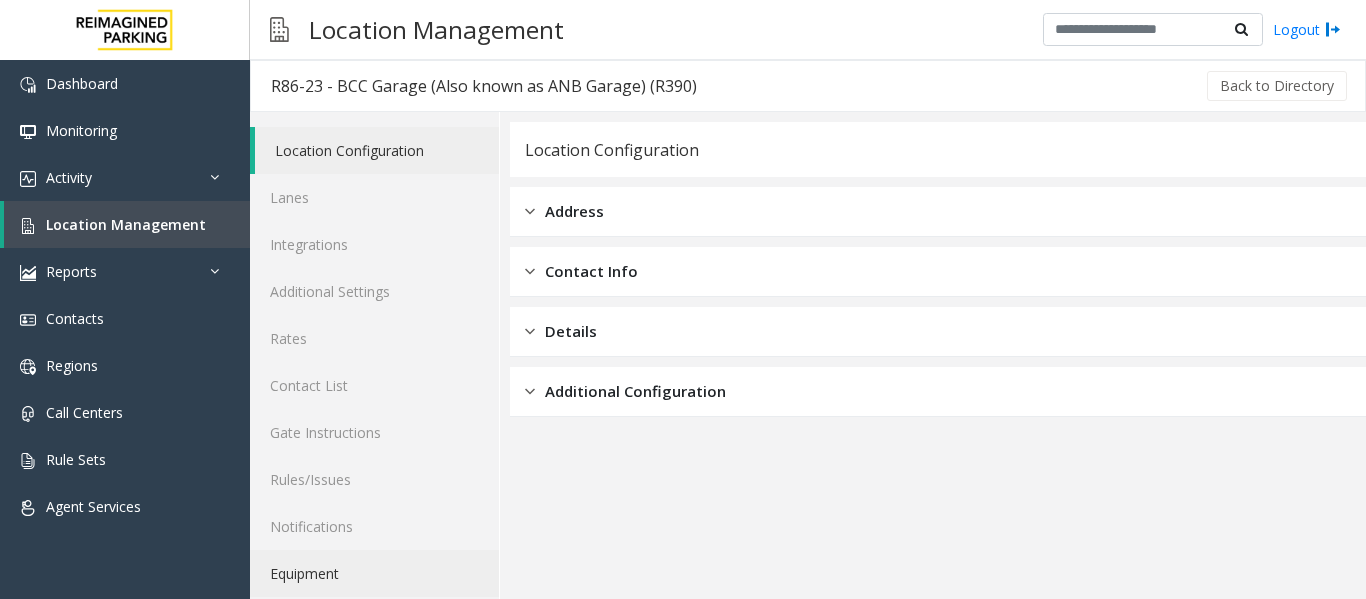 scroll, scrollTop: 60, scrollLeft: 0, axis: vertical 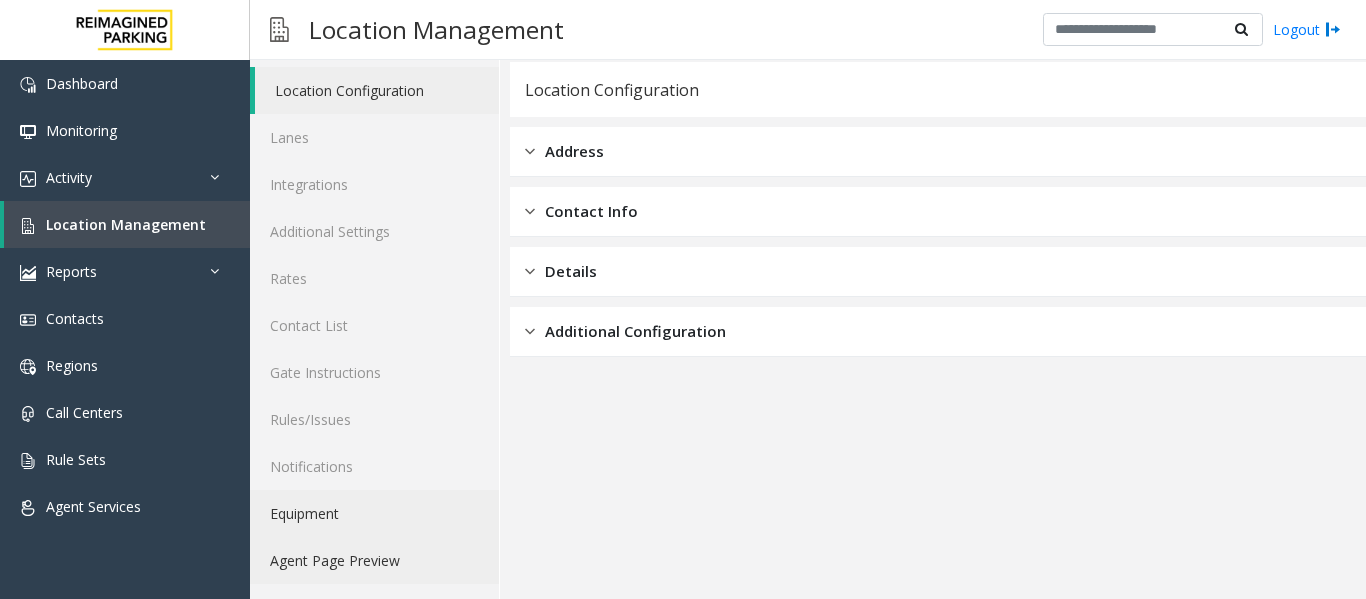 click on "Agent Page Preview" 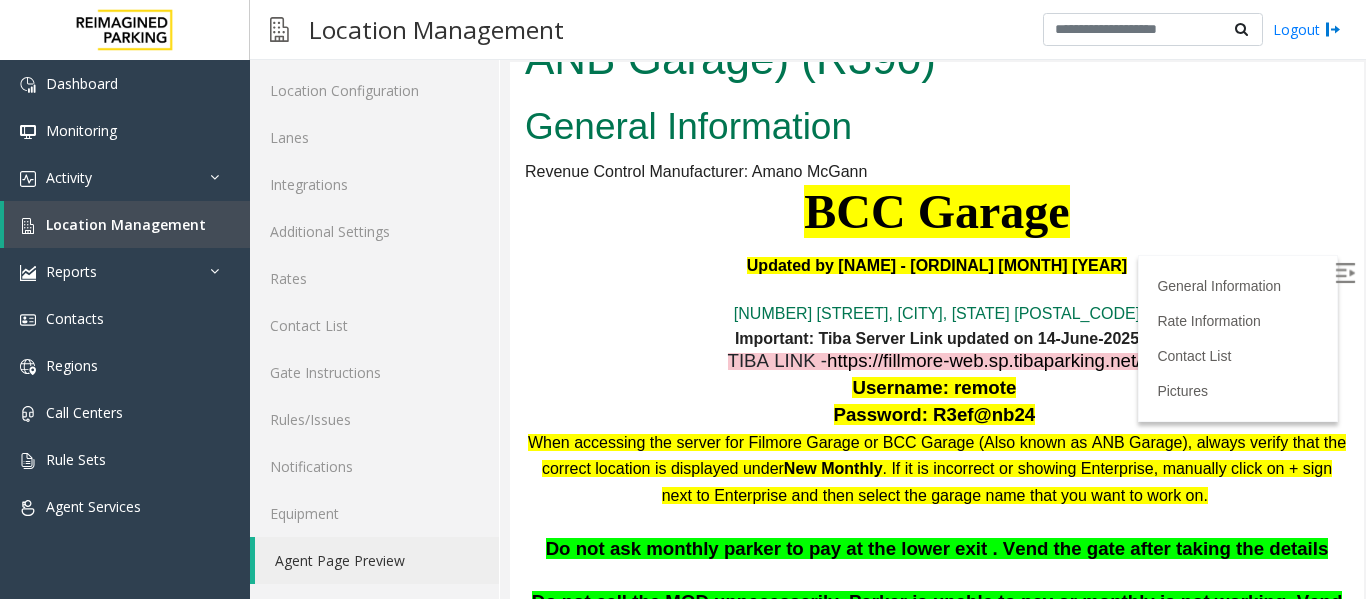 scroll, scrollTop: 100, scrollLeft: 0, axis: vertical 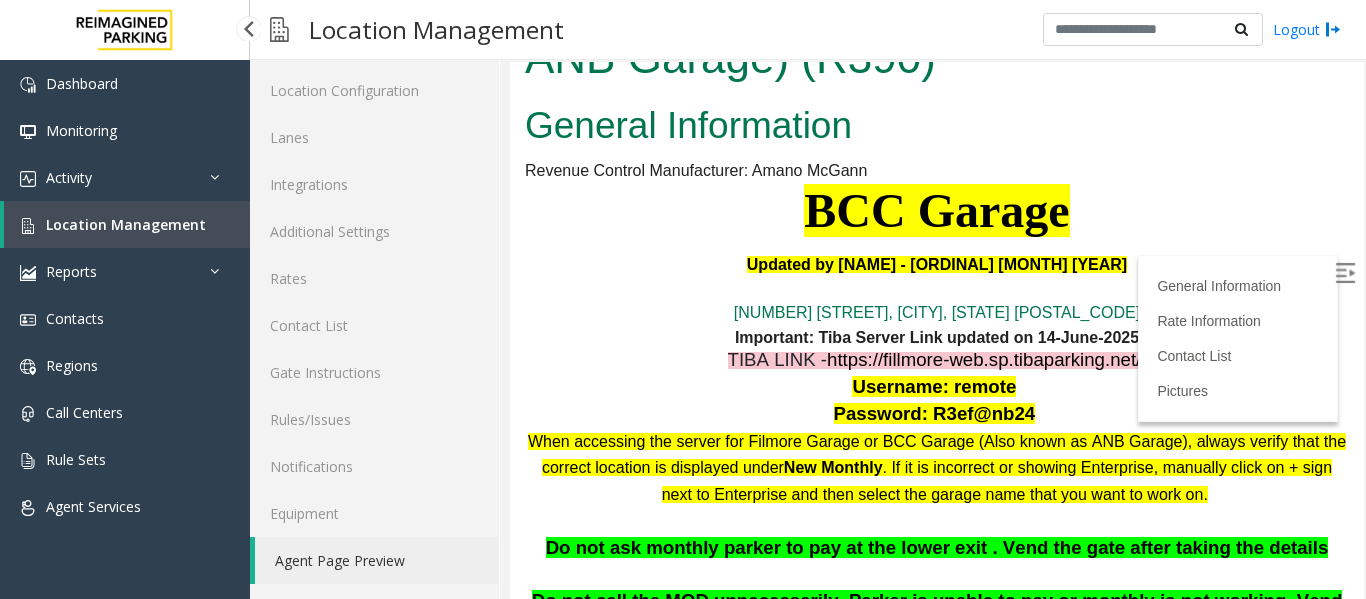 click on "Location Management" at bounding box center [126, 224] 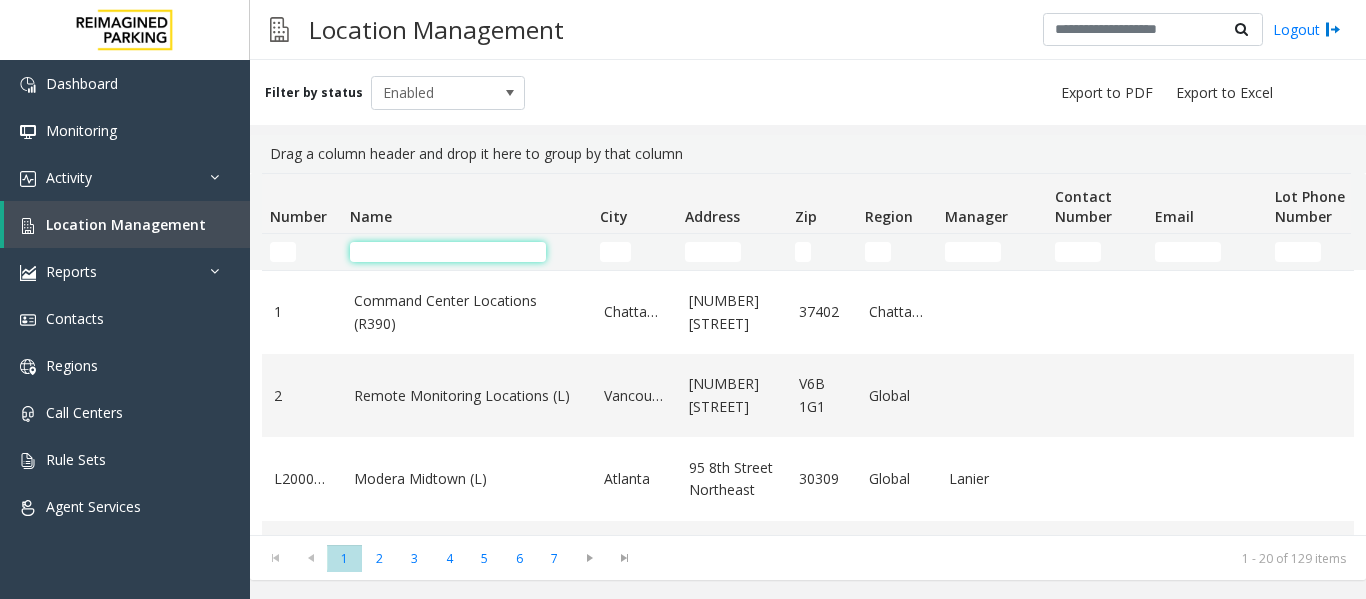 click 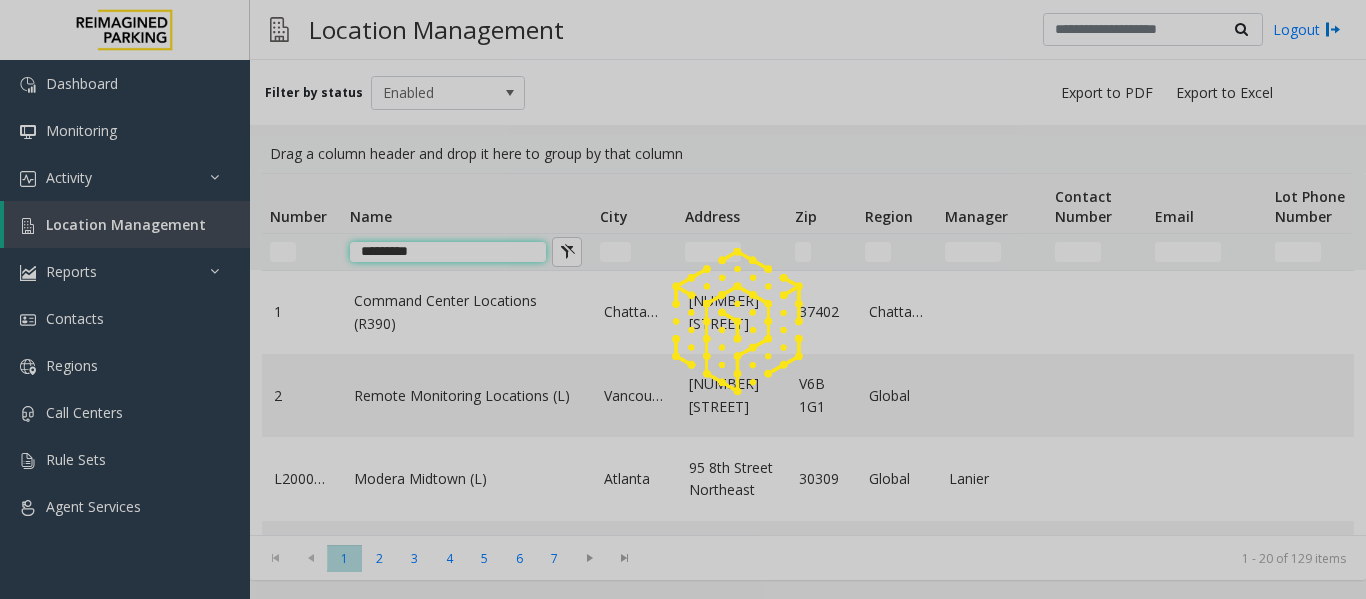 type on "********" 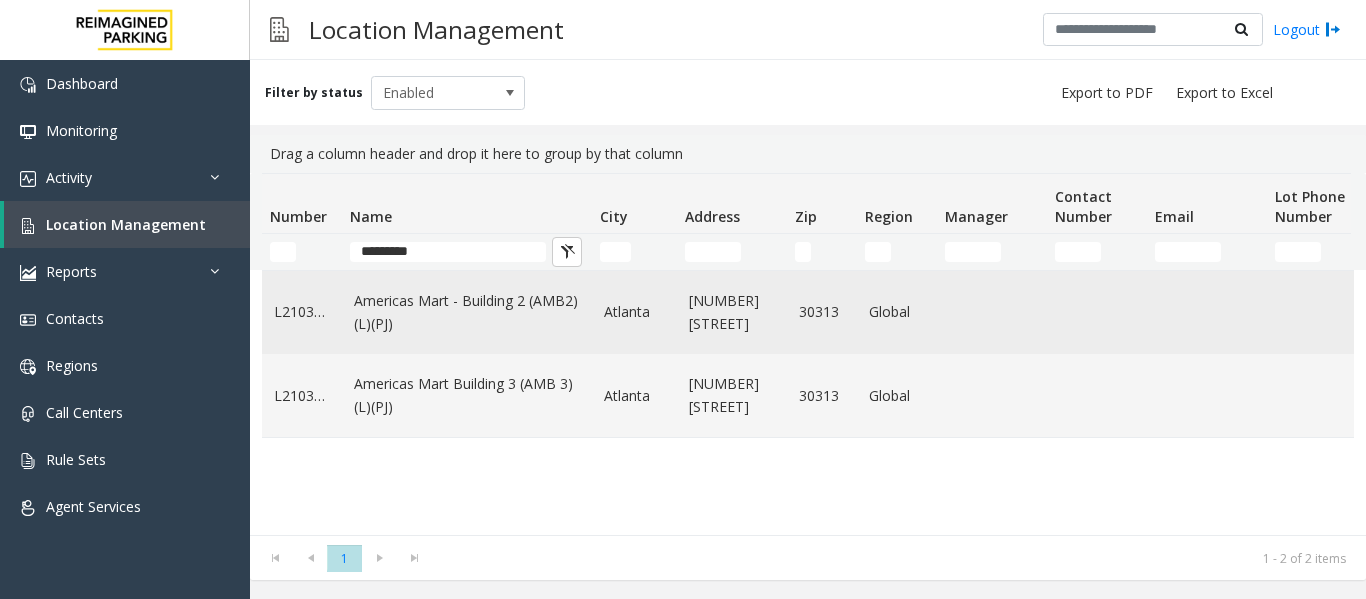 click on "Americas Mart - Building 2 (AMB2) (L)(PJ)" 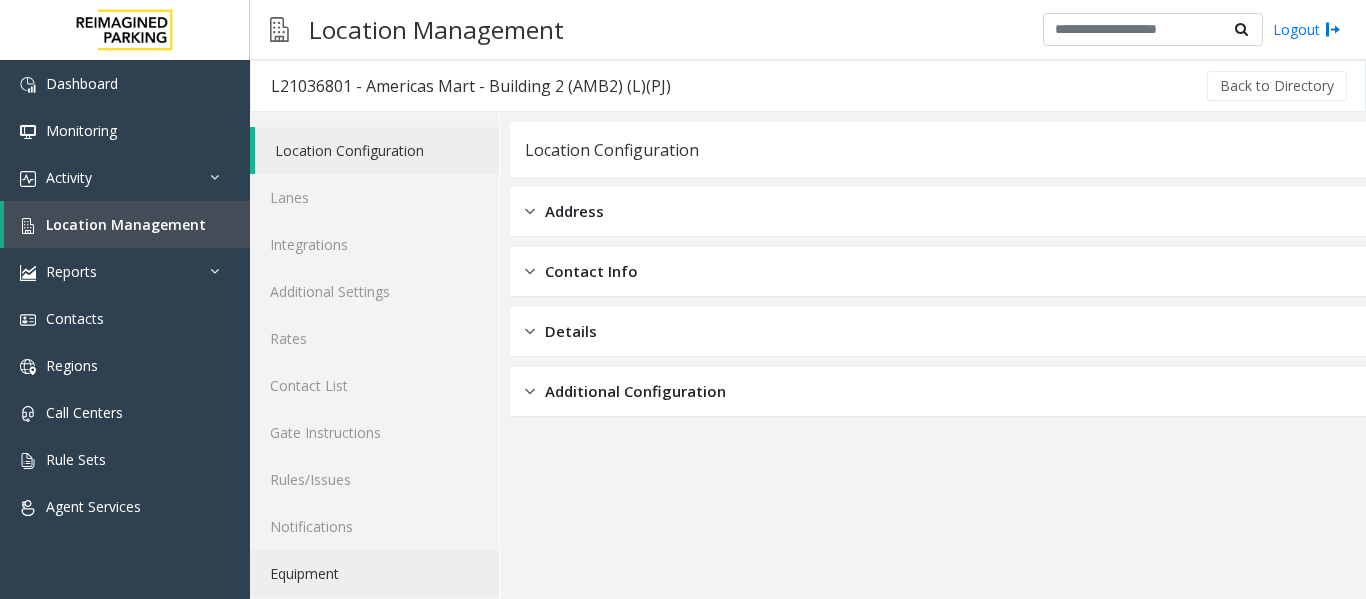 click on "Equipment" 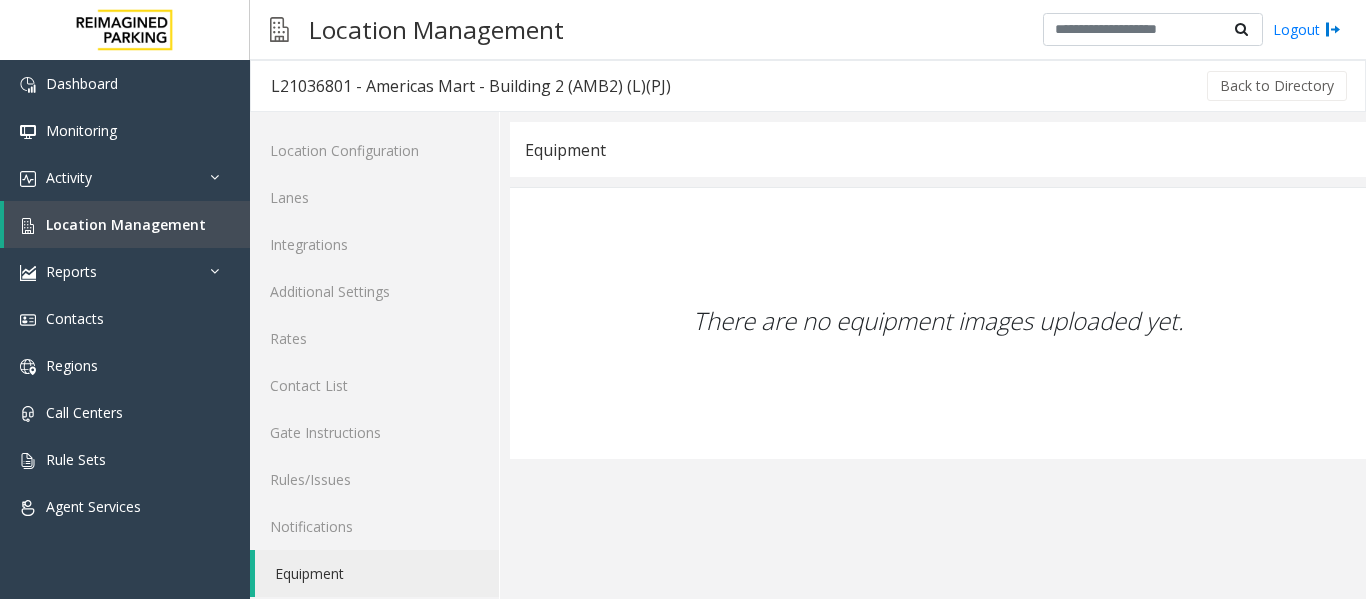 scroll, scrollTop: 60, scrollLeft: 0, axis: vertical 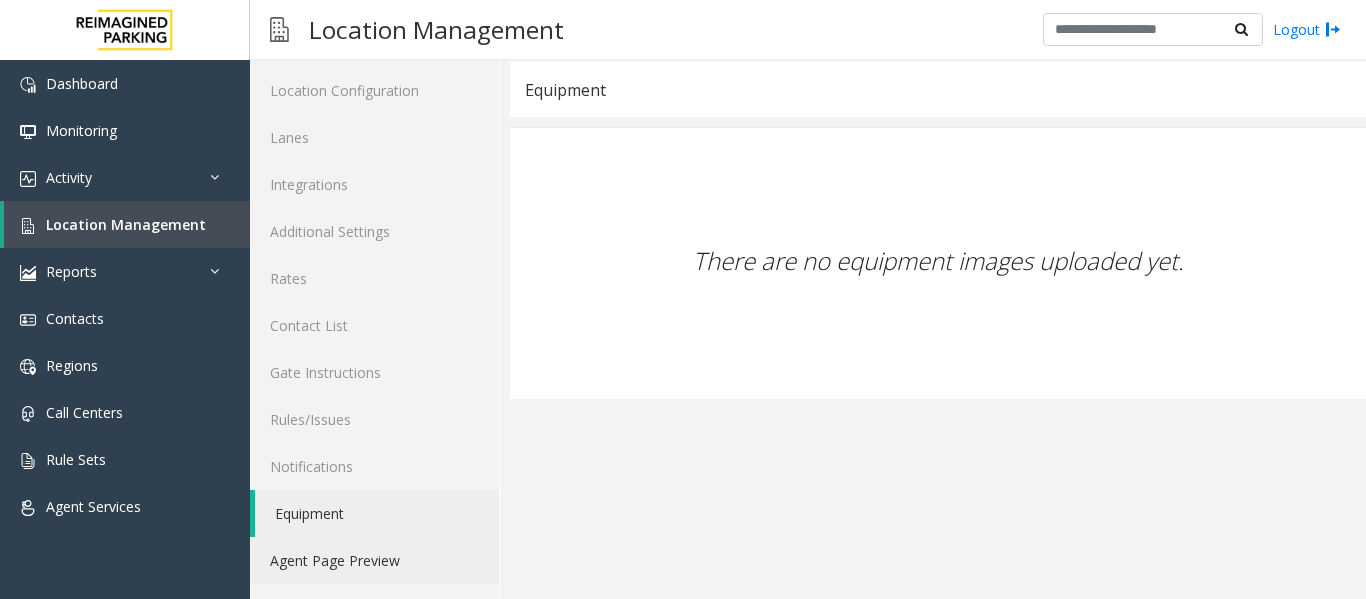 click on "Agent Page Preview" 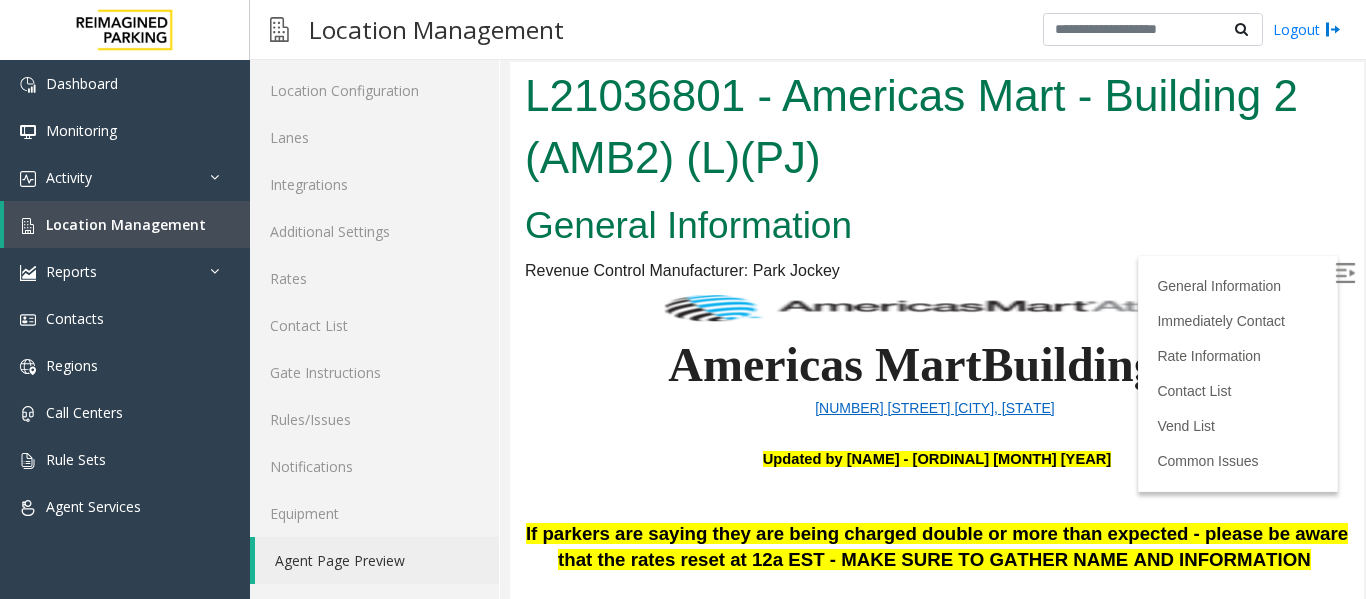 scroll, scrollTop: 0, scrollLeft: 0, axis: both 